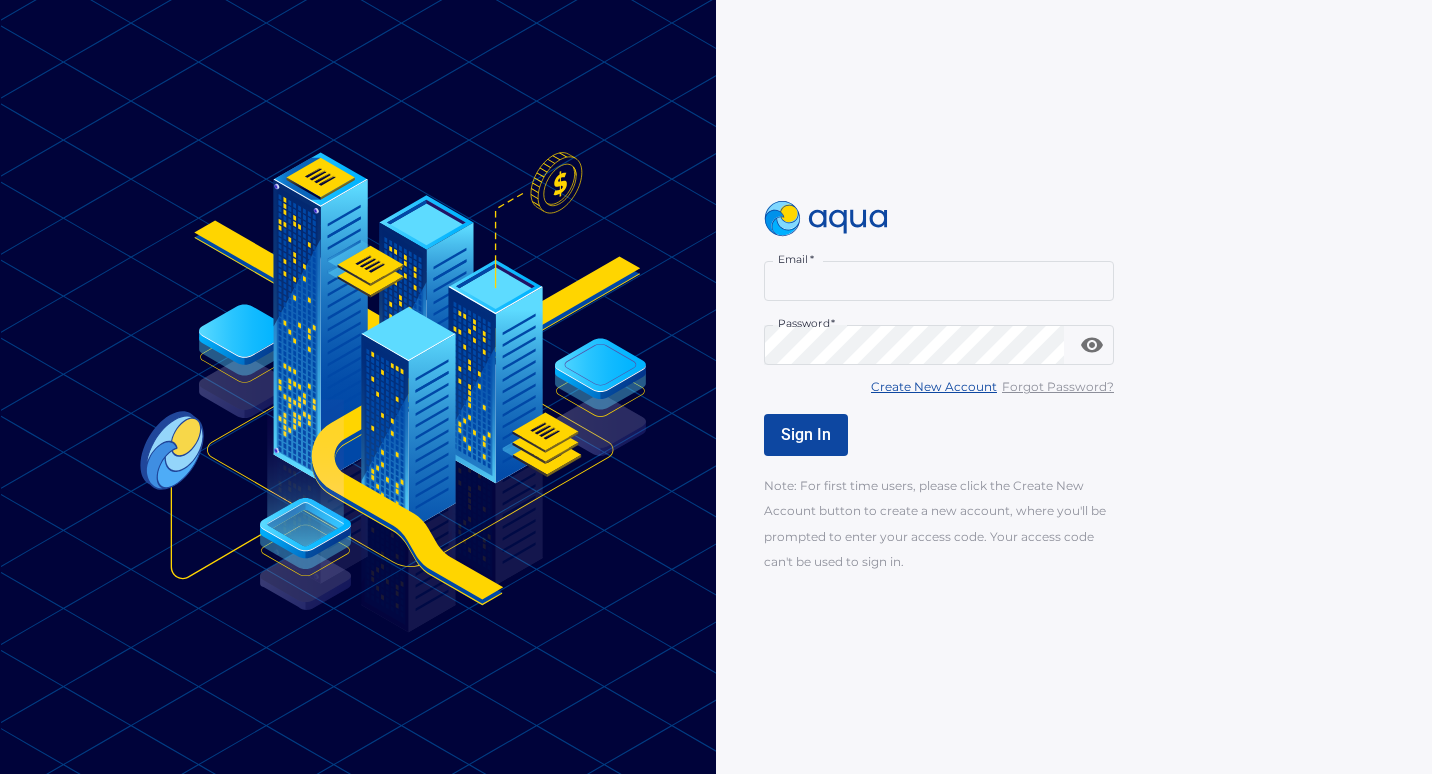 scroll, scrollTop: 0, scrollLeft: 0, axis: both 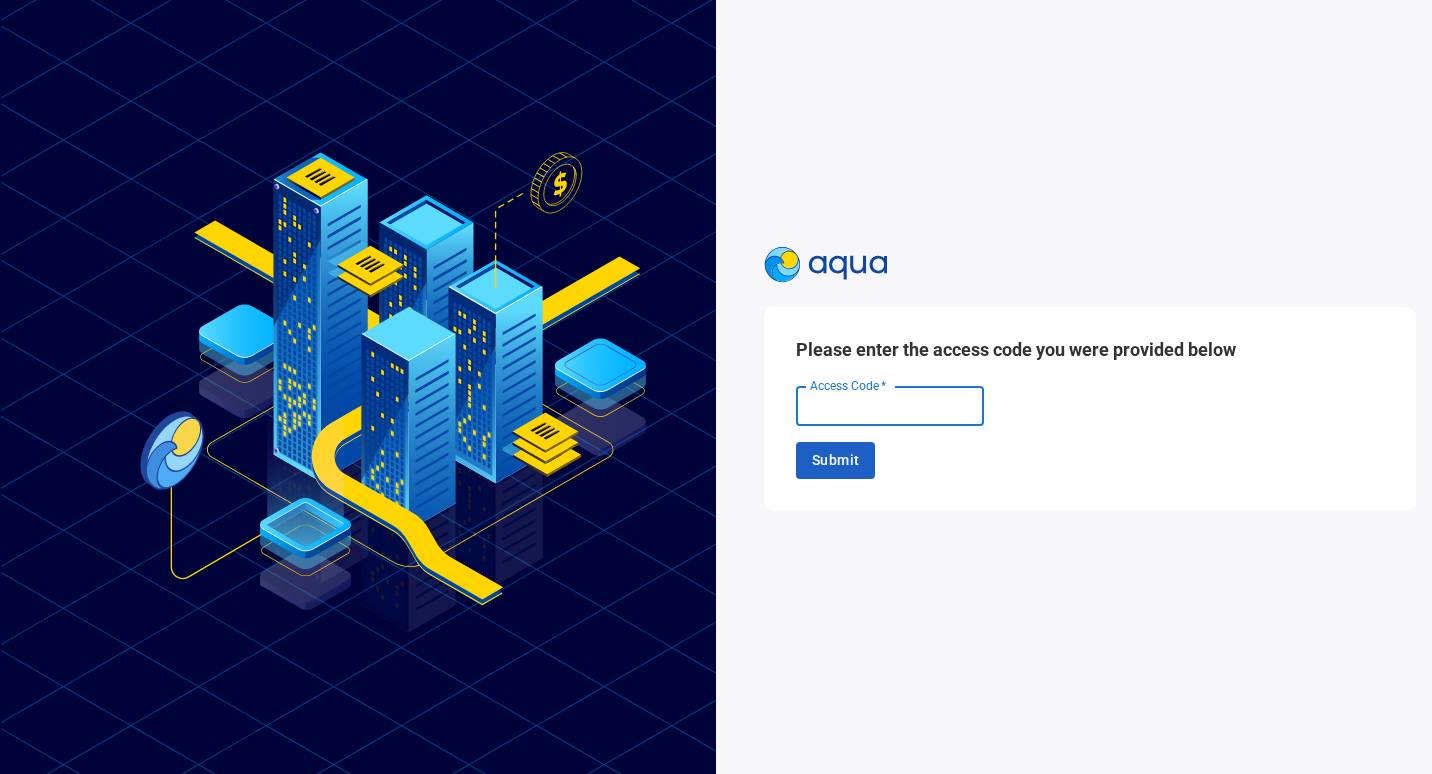 click on "Access Code   *" at bounding box center (890, 406) 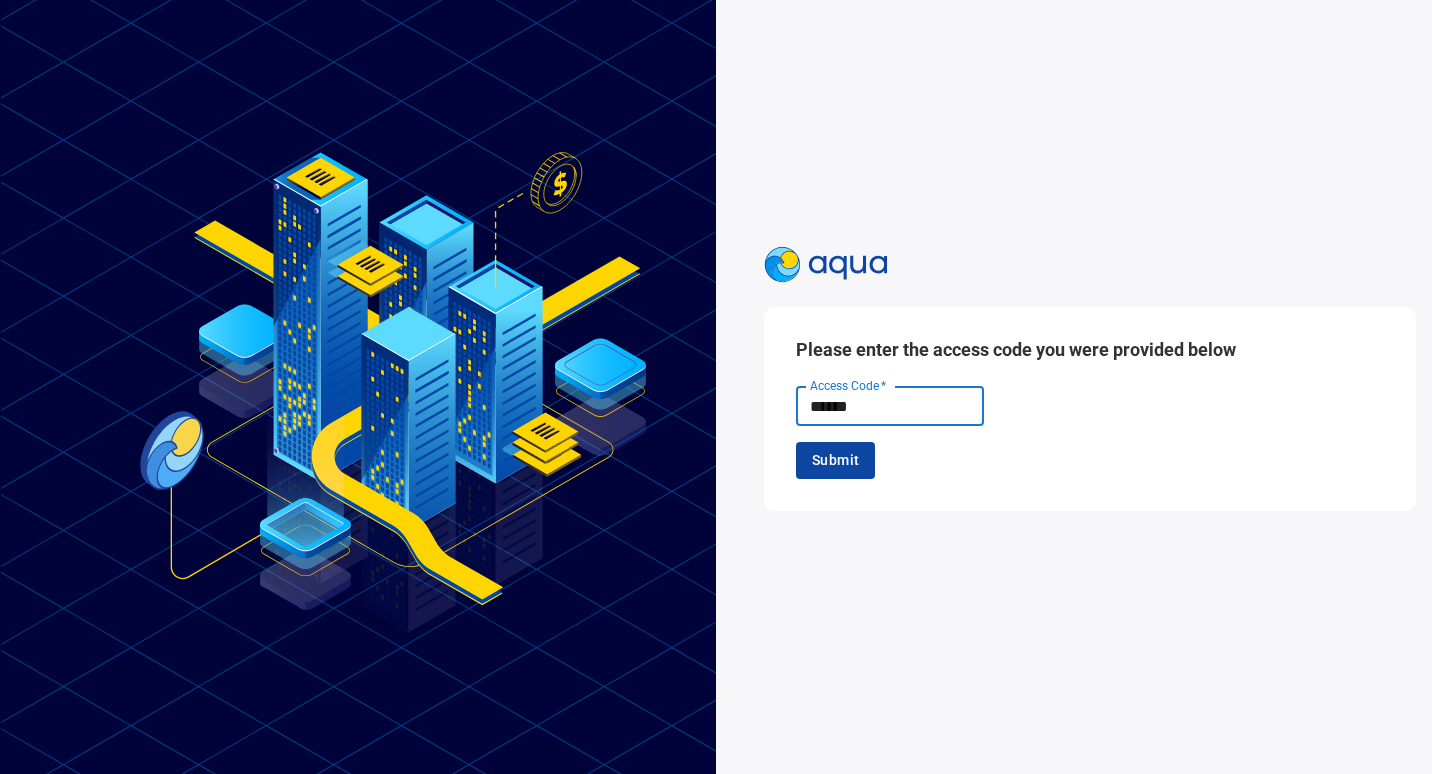 type on "******" 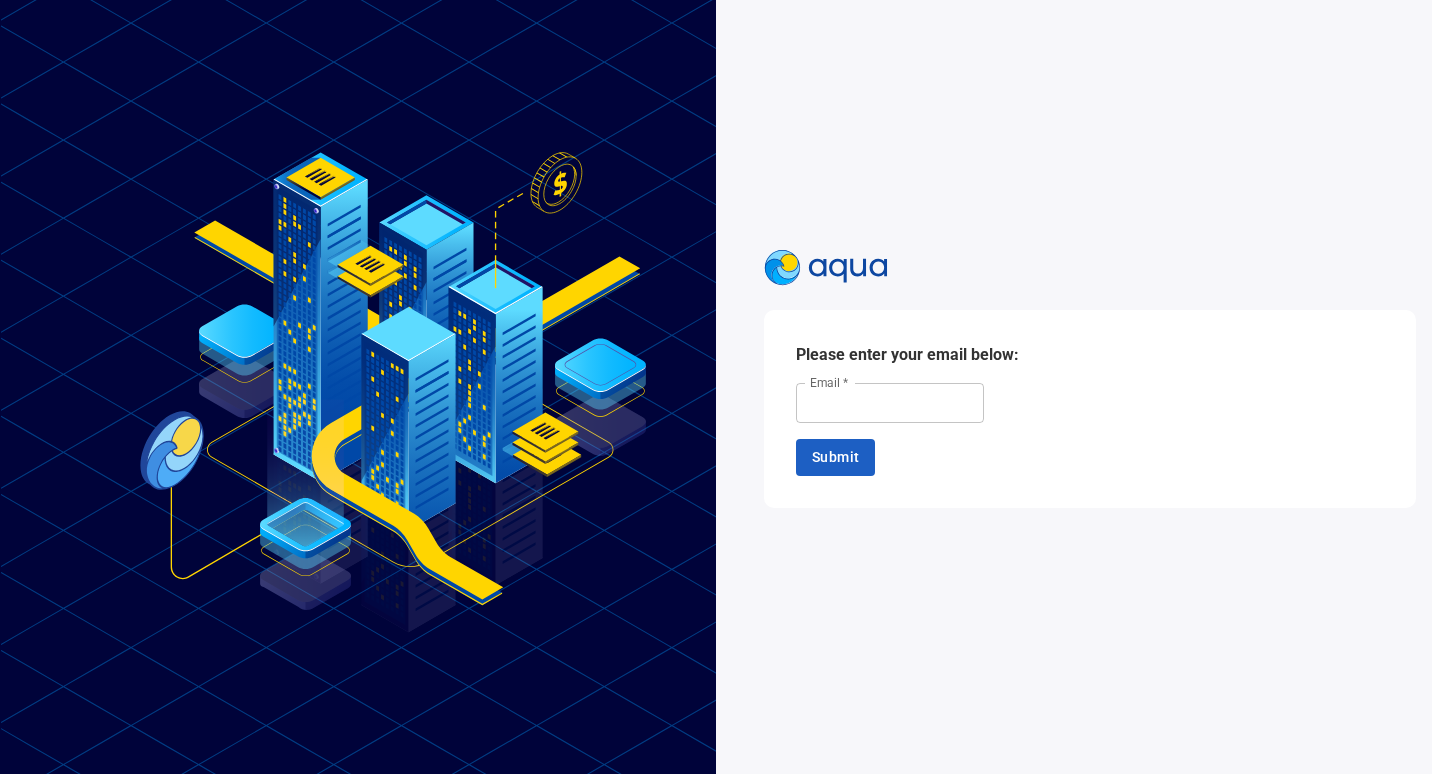 click on "Email   *" at bounding box center [890, 403] 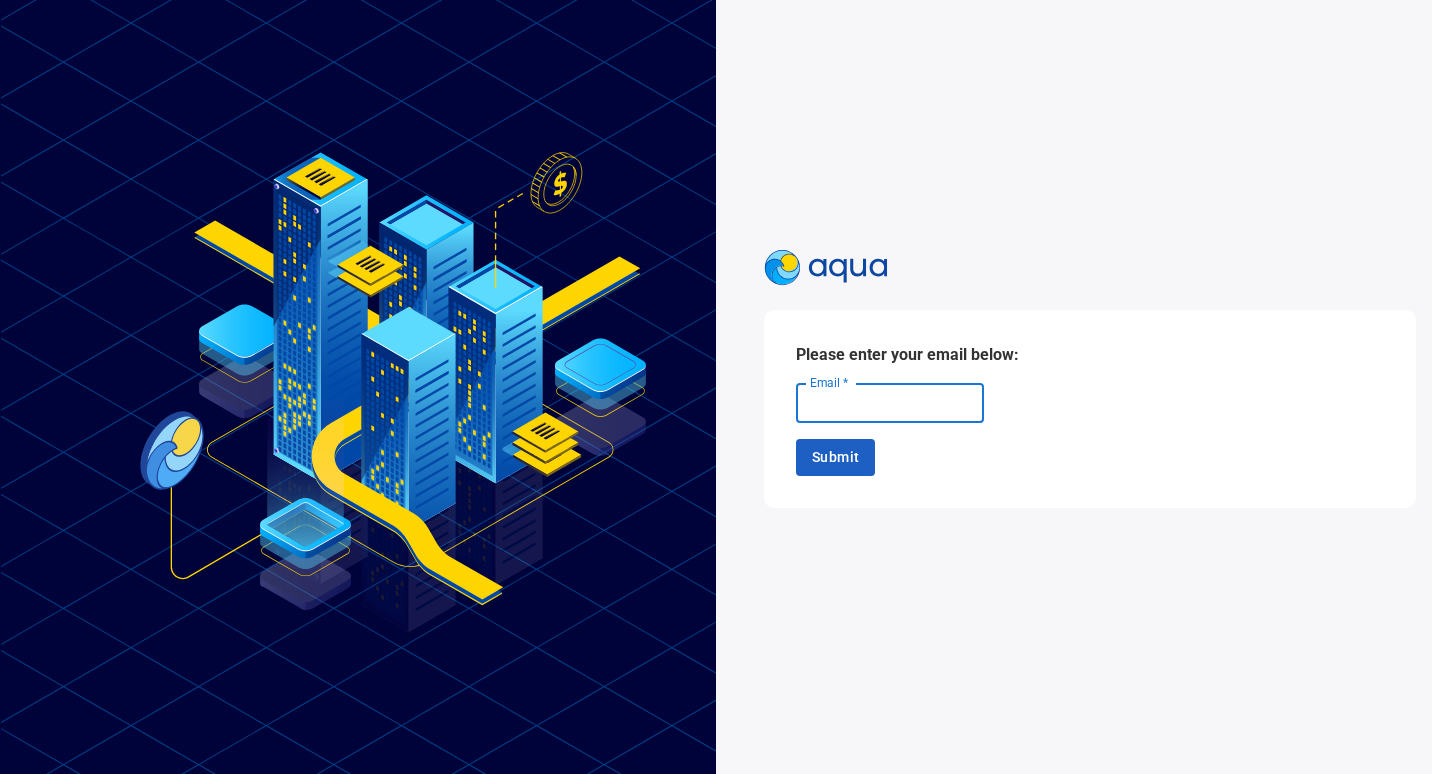 type on "**********" 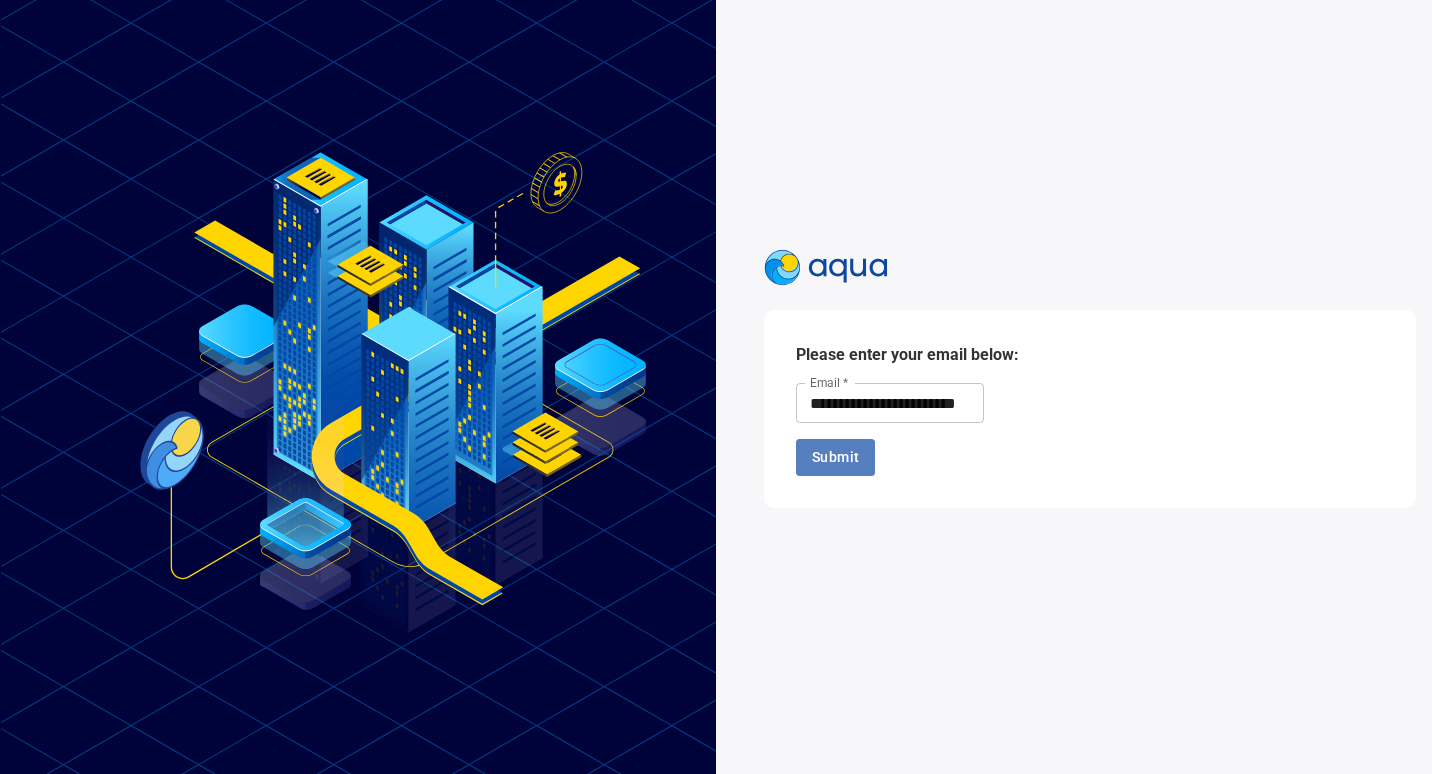 click on "Submit" at bounding box center [835, 457] 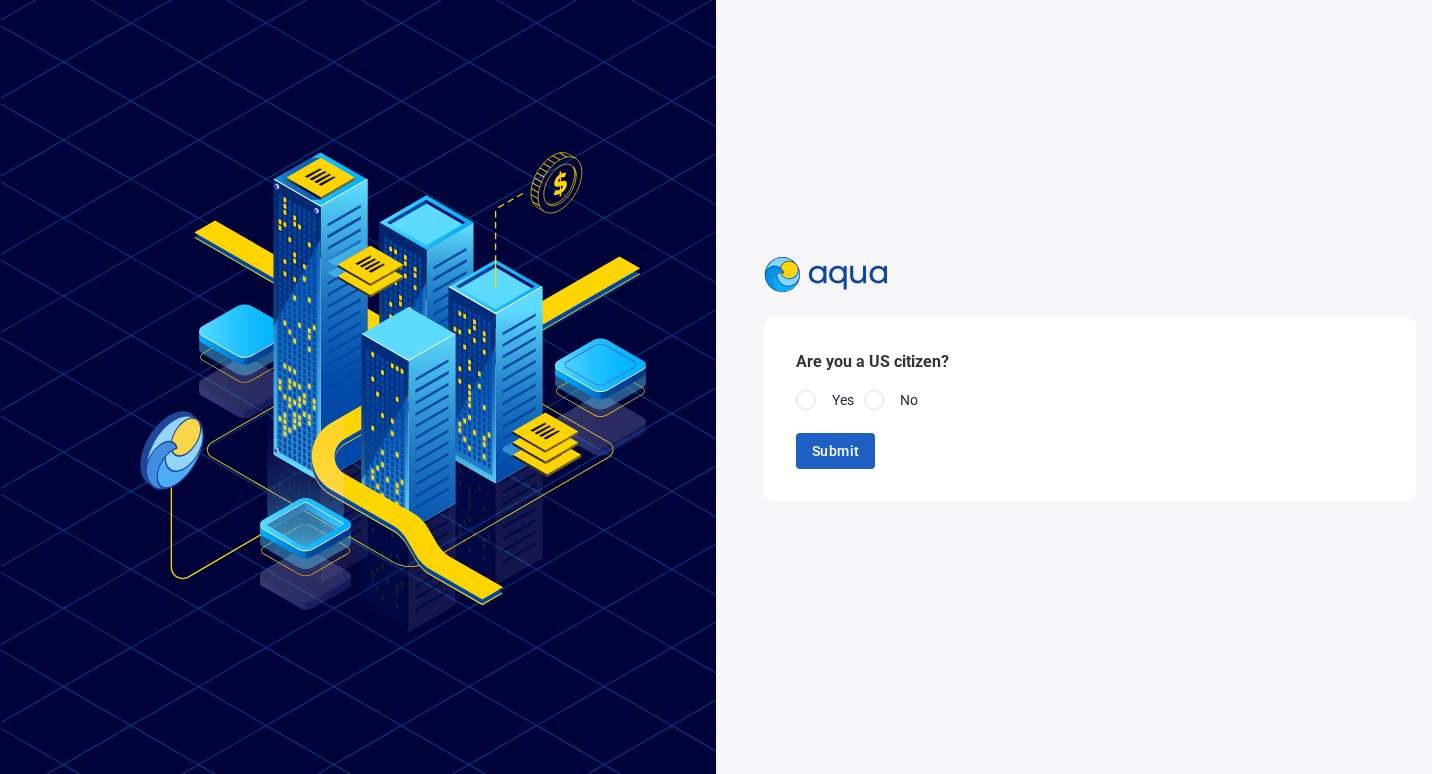 click at bounding box center (806, 400) 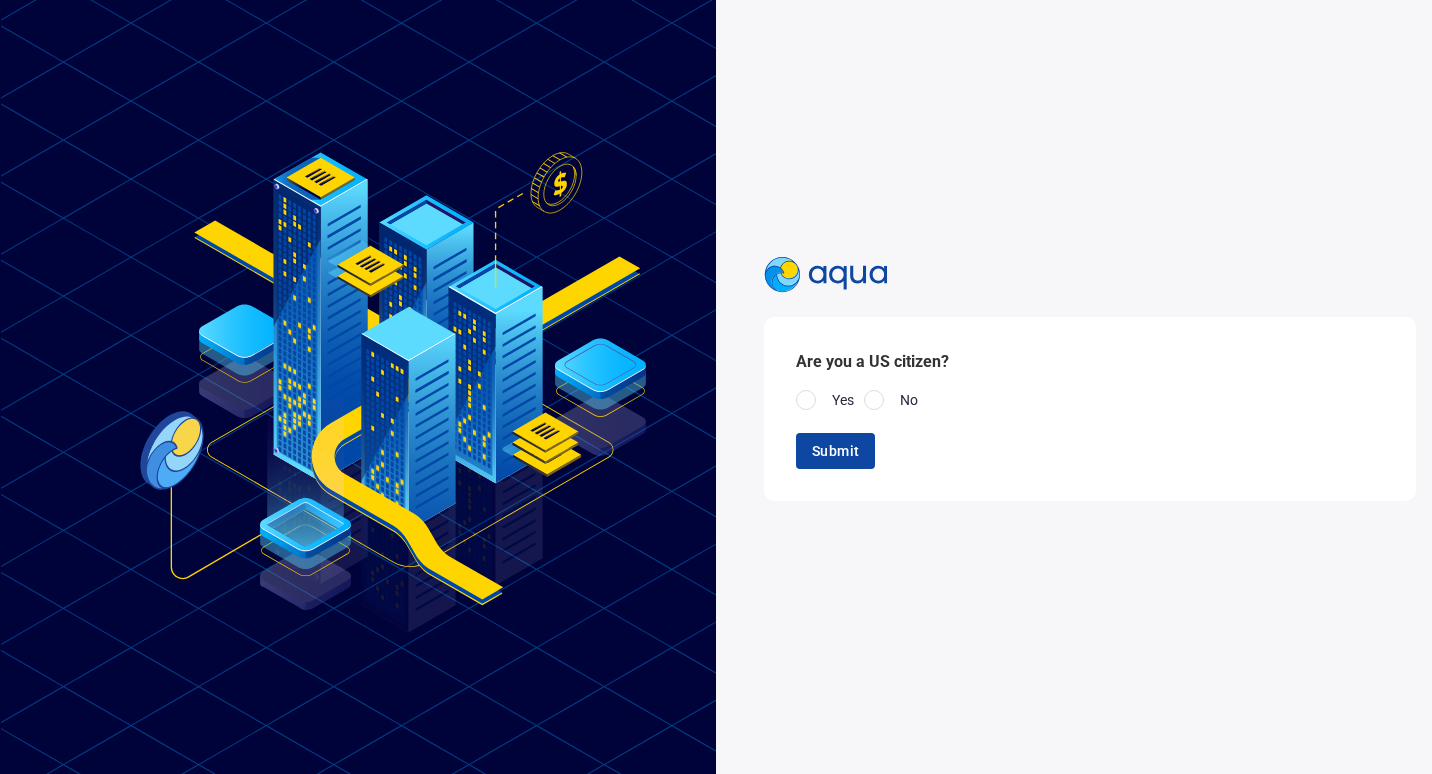 click on "Submit" at bounding box center (835, 451) 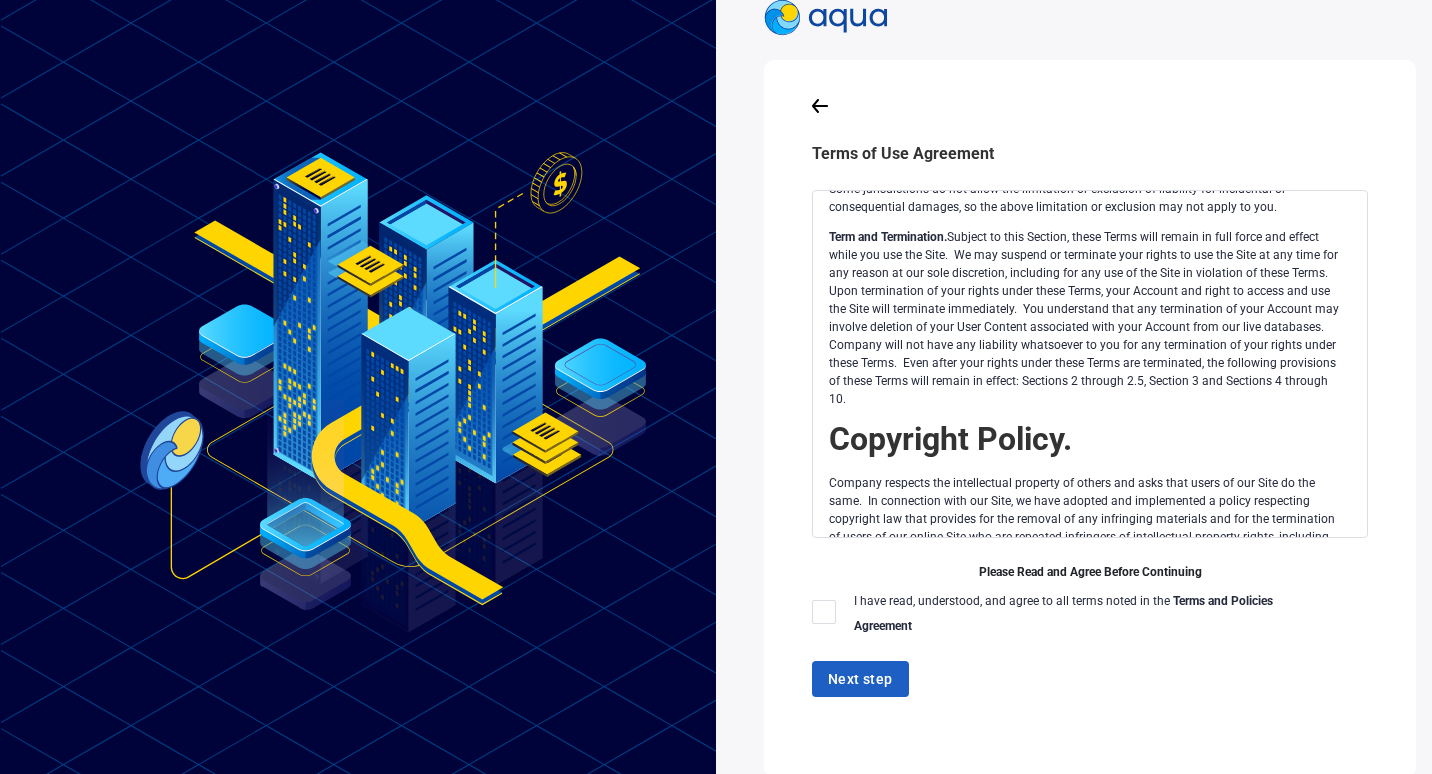 scroll, scrollTop: 2500, scrollLeft: 0, axis: vertical 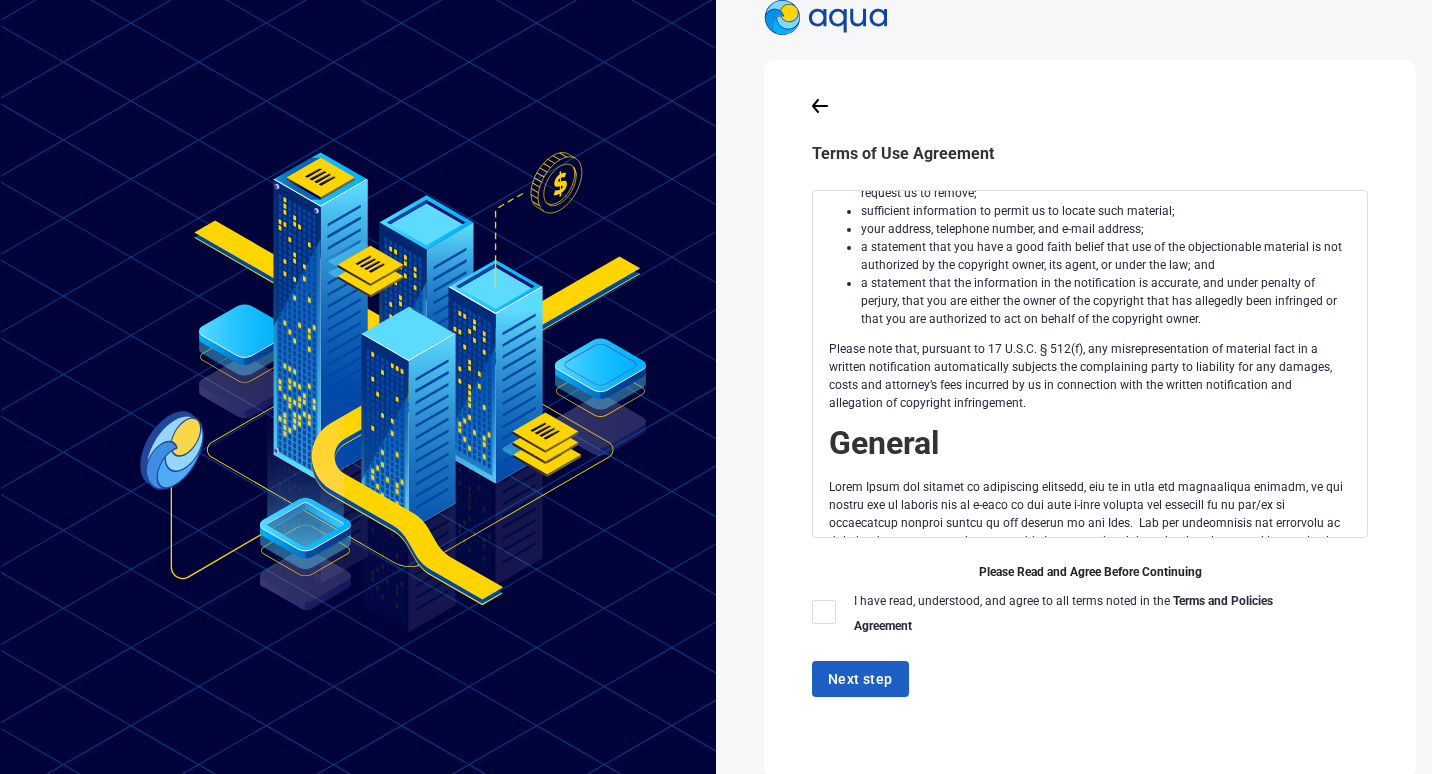 click at bounding box center [824, 612] 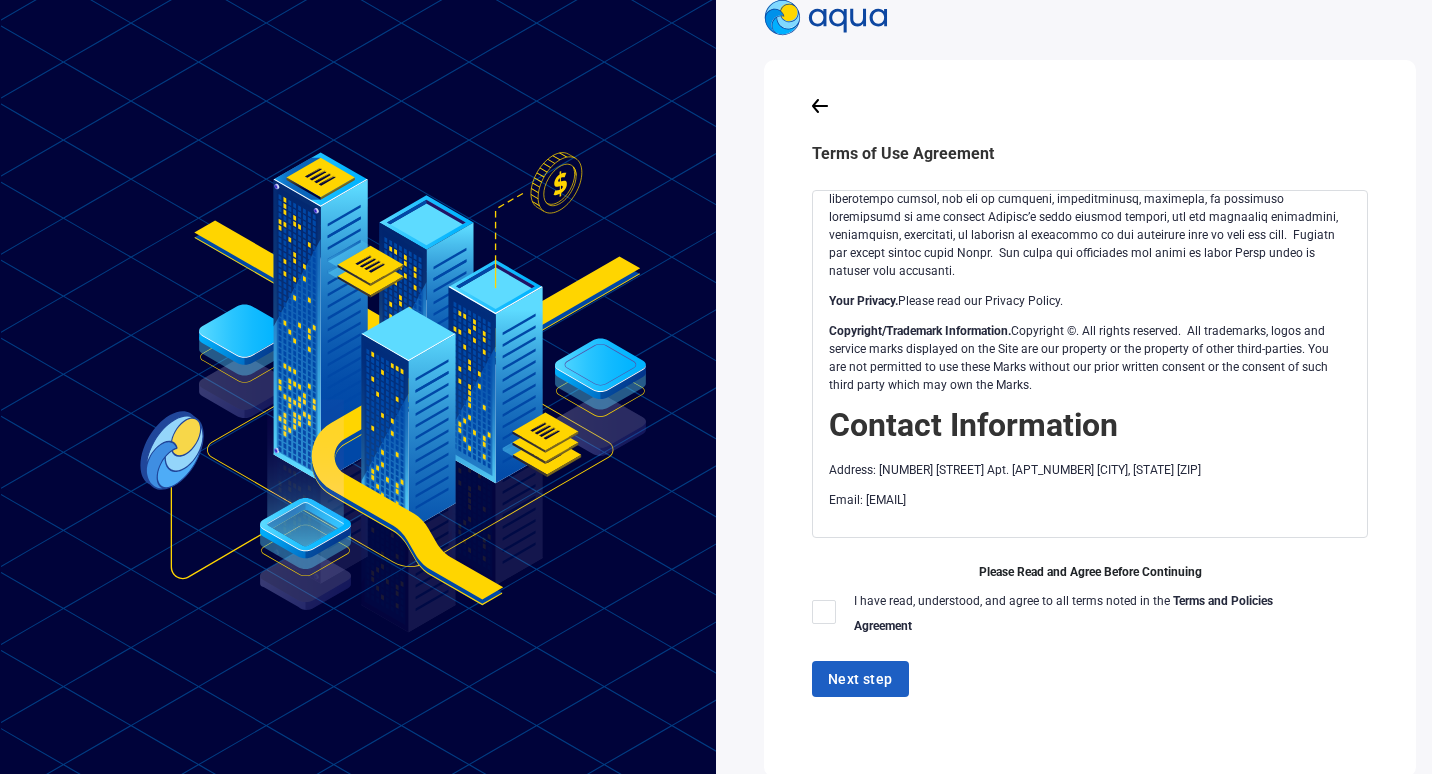 scroll, scrollTop: 5584, scrollLeft: 0, axis: vertical 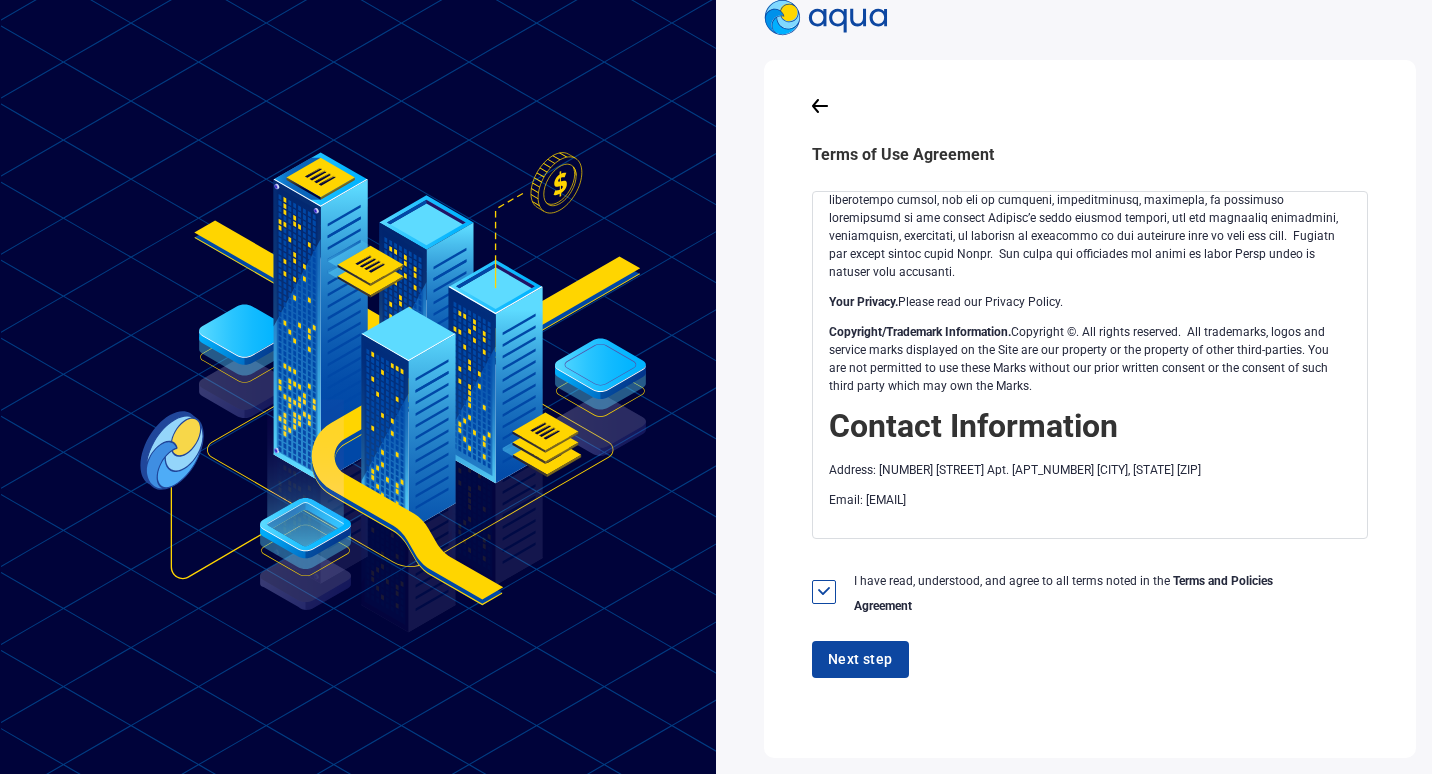 click on "Next step" at bounding box center [860, 659] 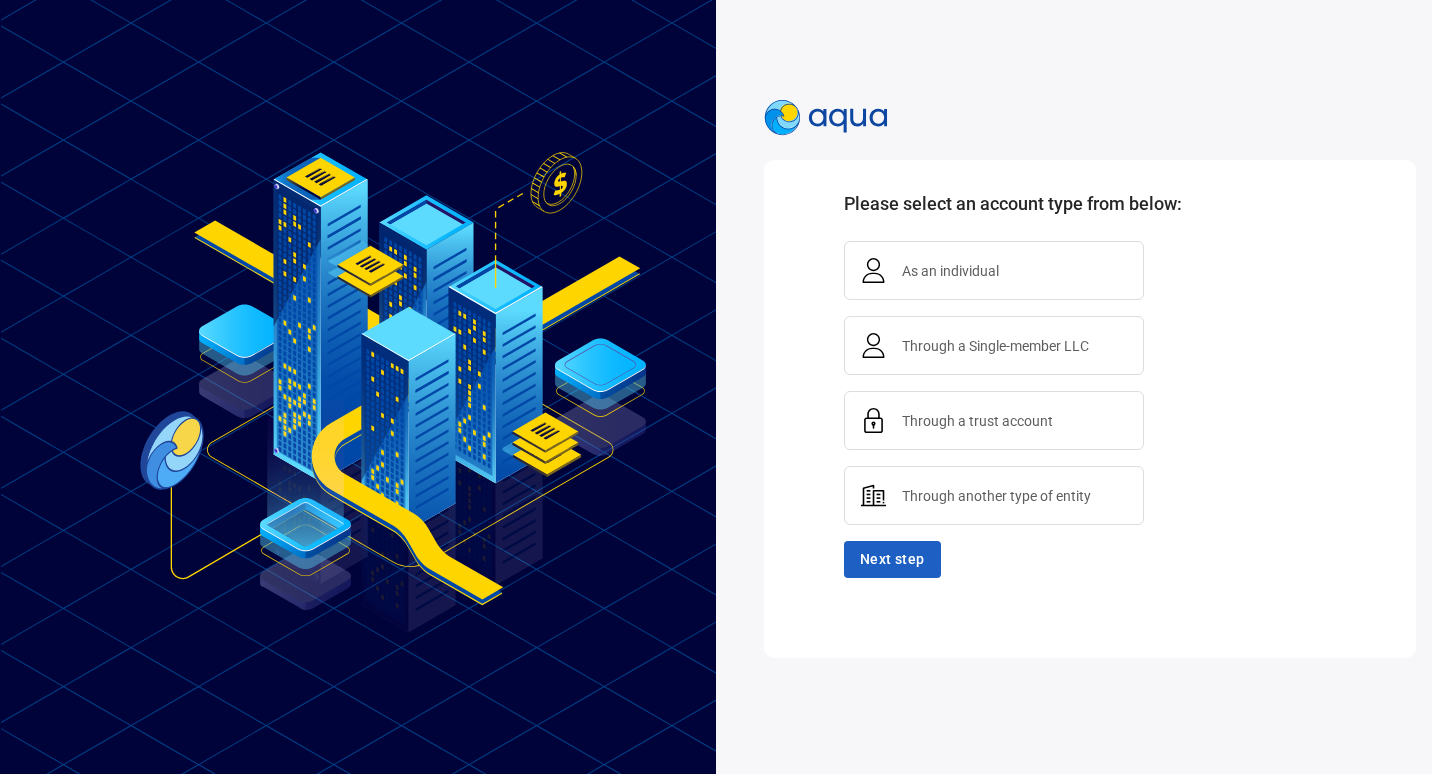click on "Through a Single-member LLC" at bounding box center (995, 346) 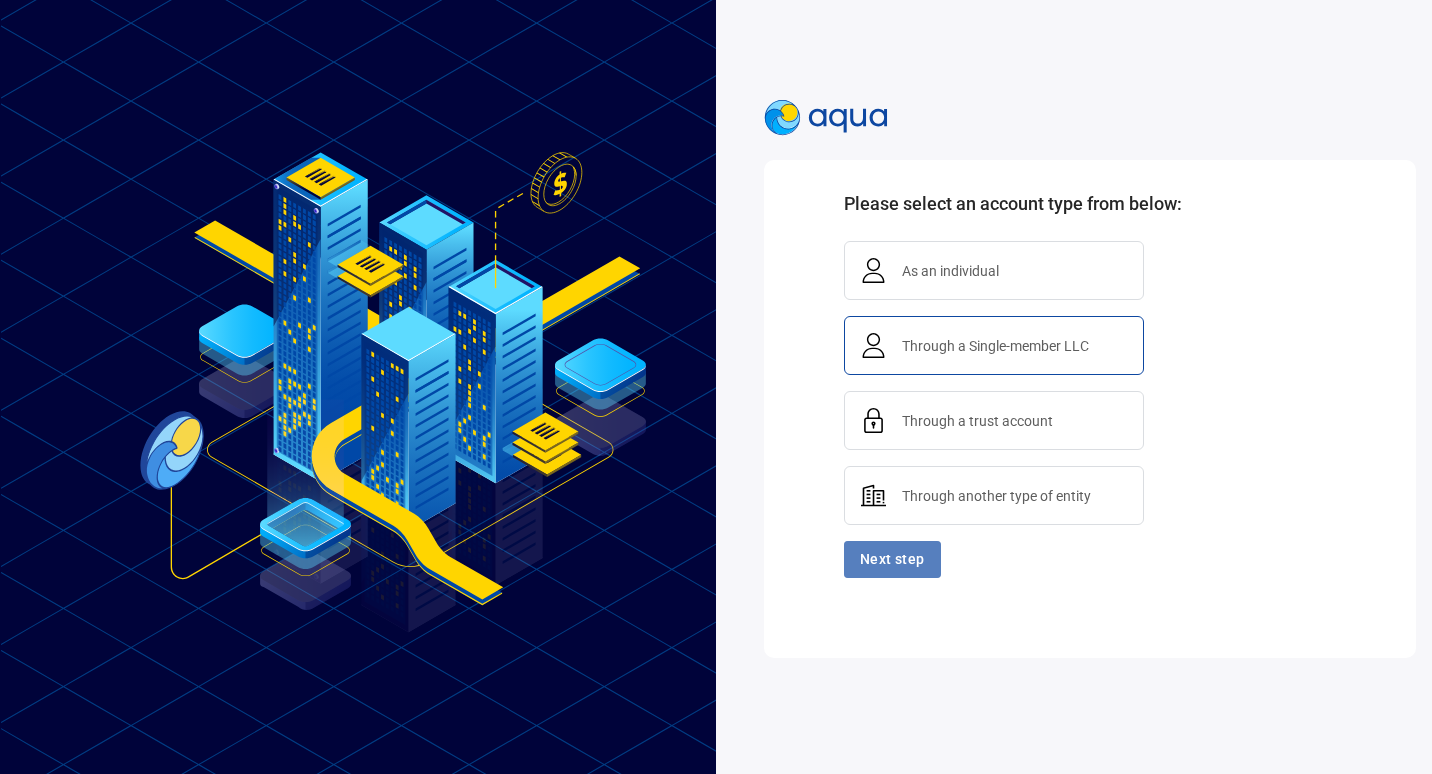 click on "Next step" at bounding box center [892, 559] 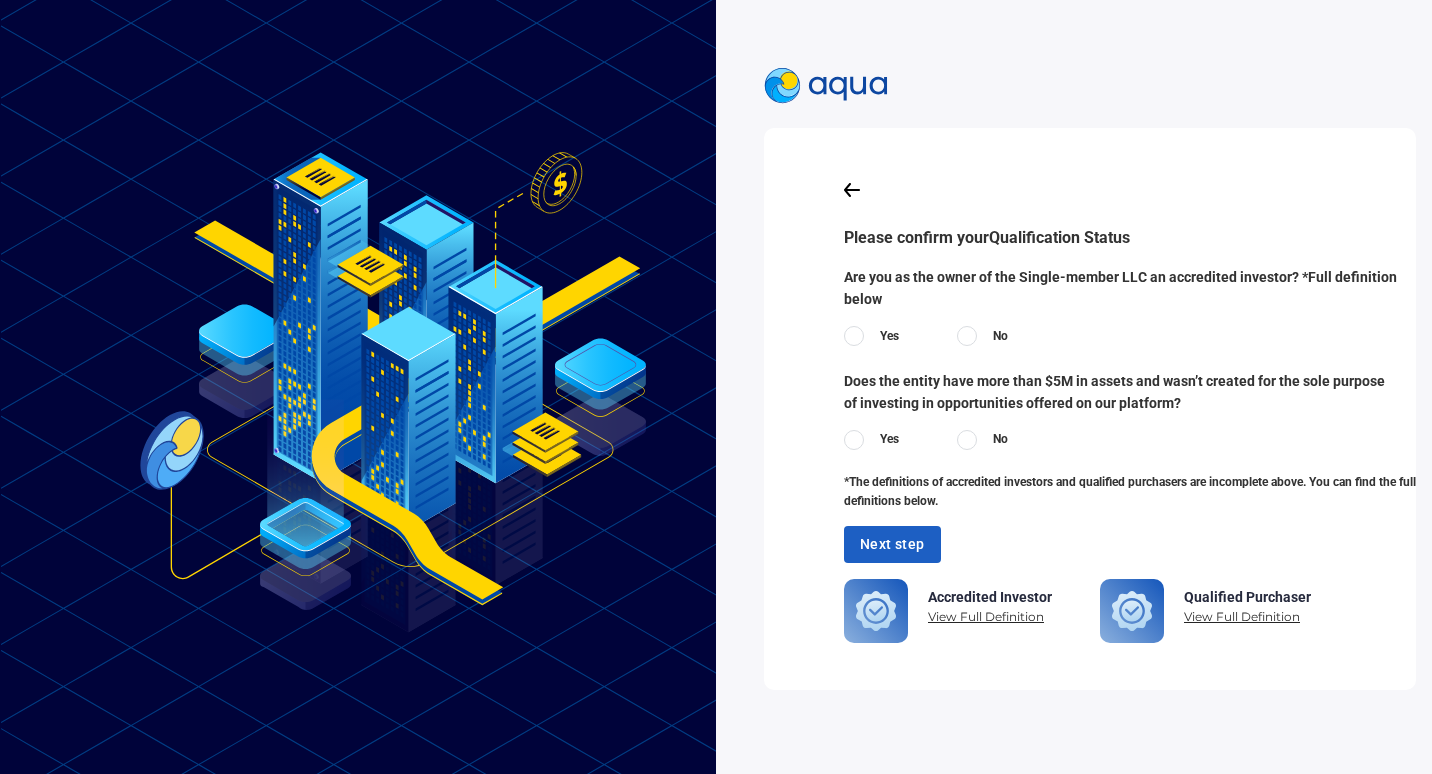 click at bounding box center (967, 336) 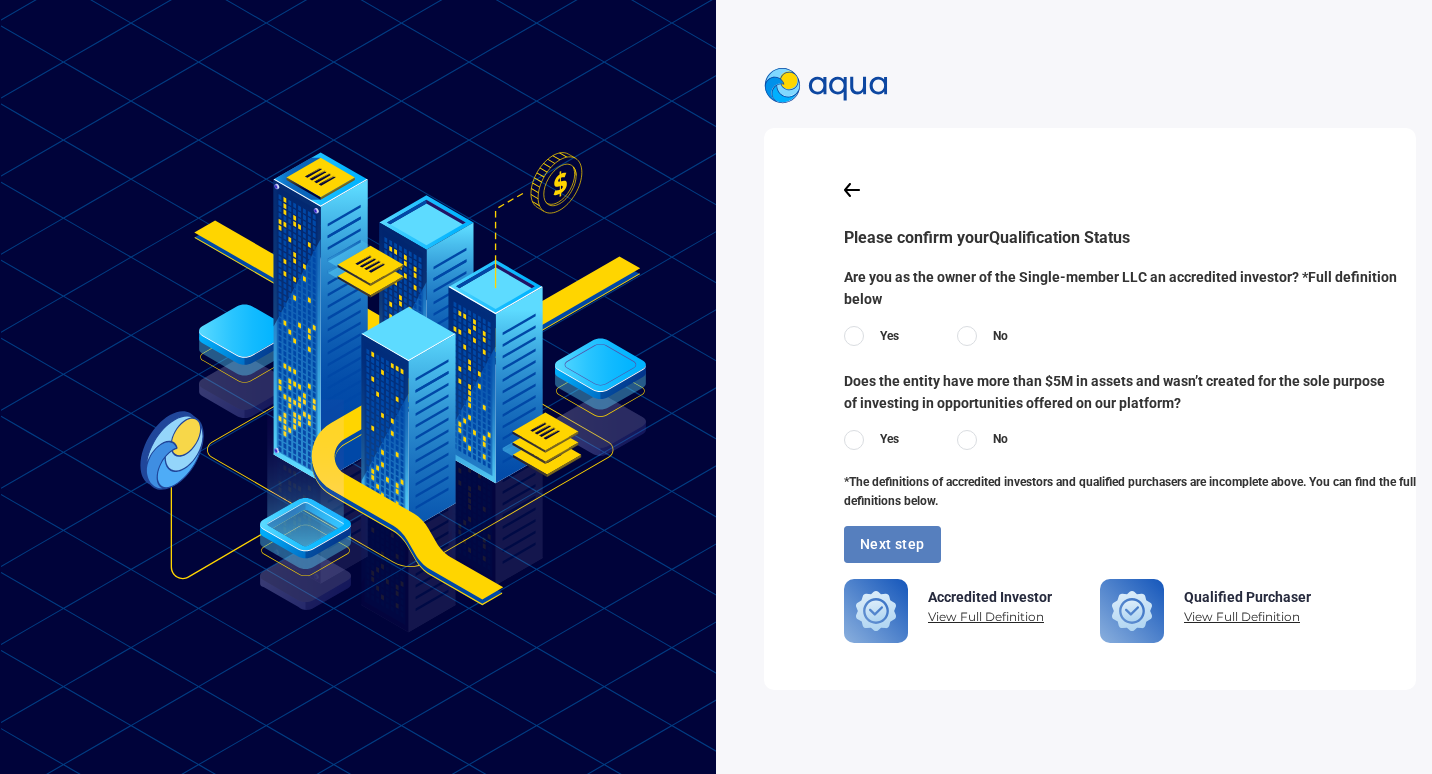 click on "Next step" at bounding box center [892, 544] 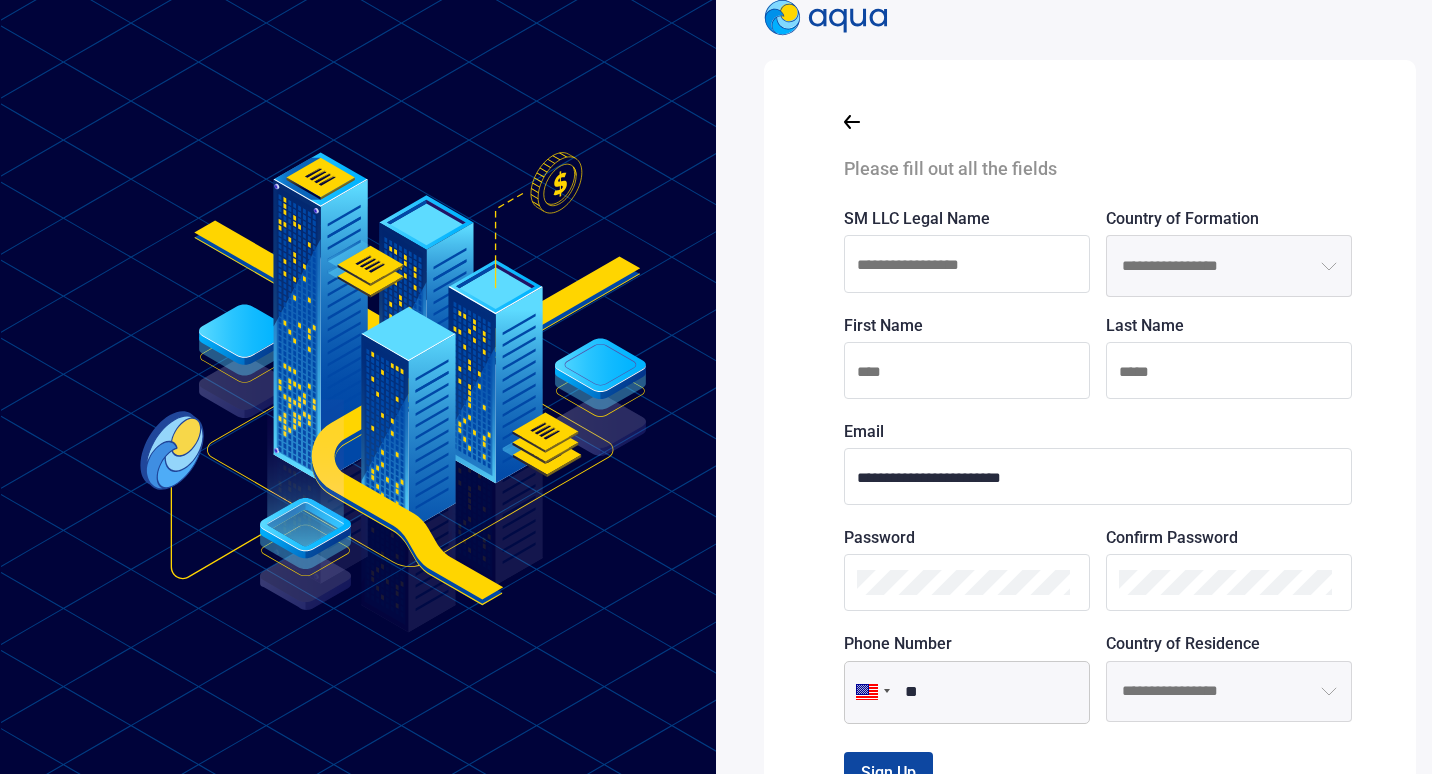click at bounding box center (967, 265) 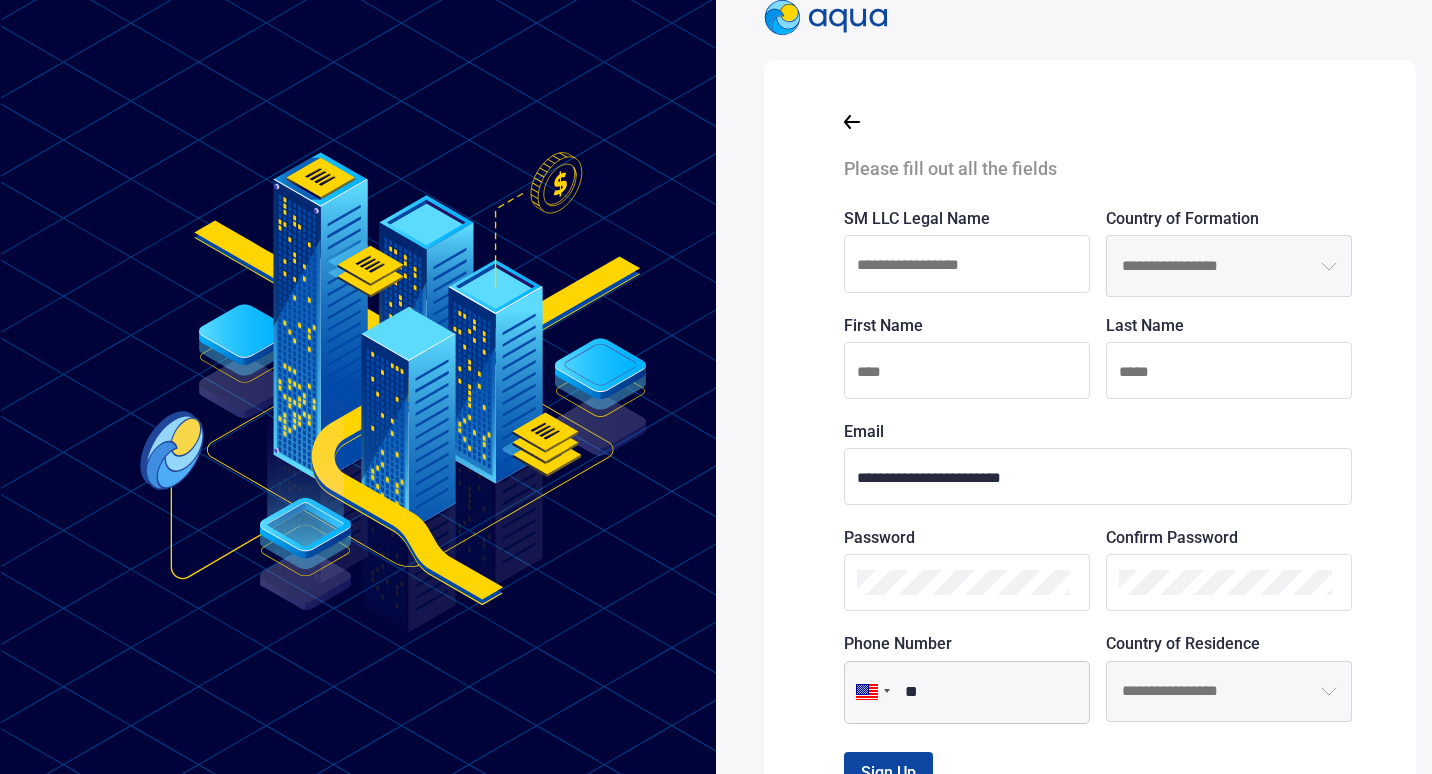click 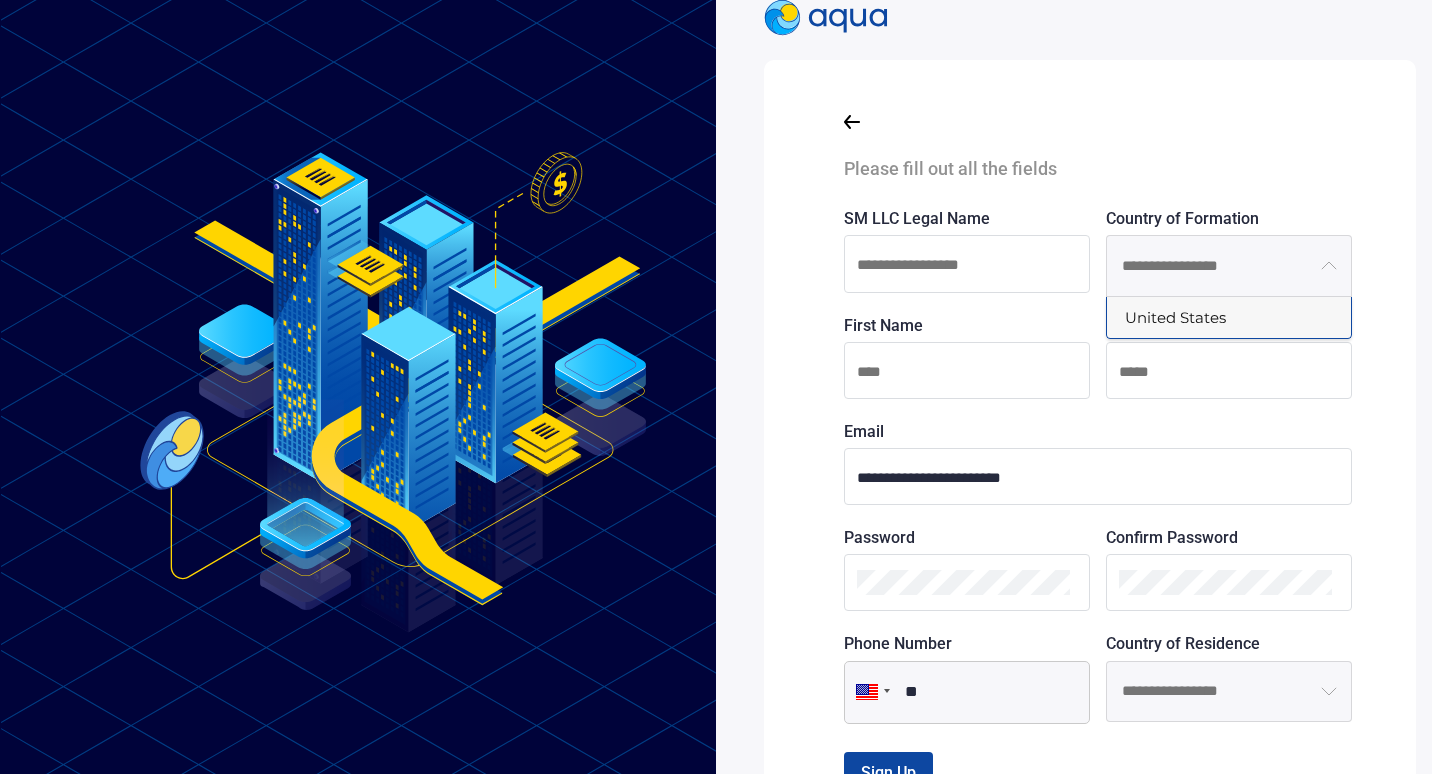 click on "United States" at bounding box center [1229, 317] 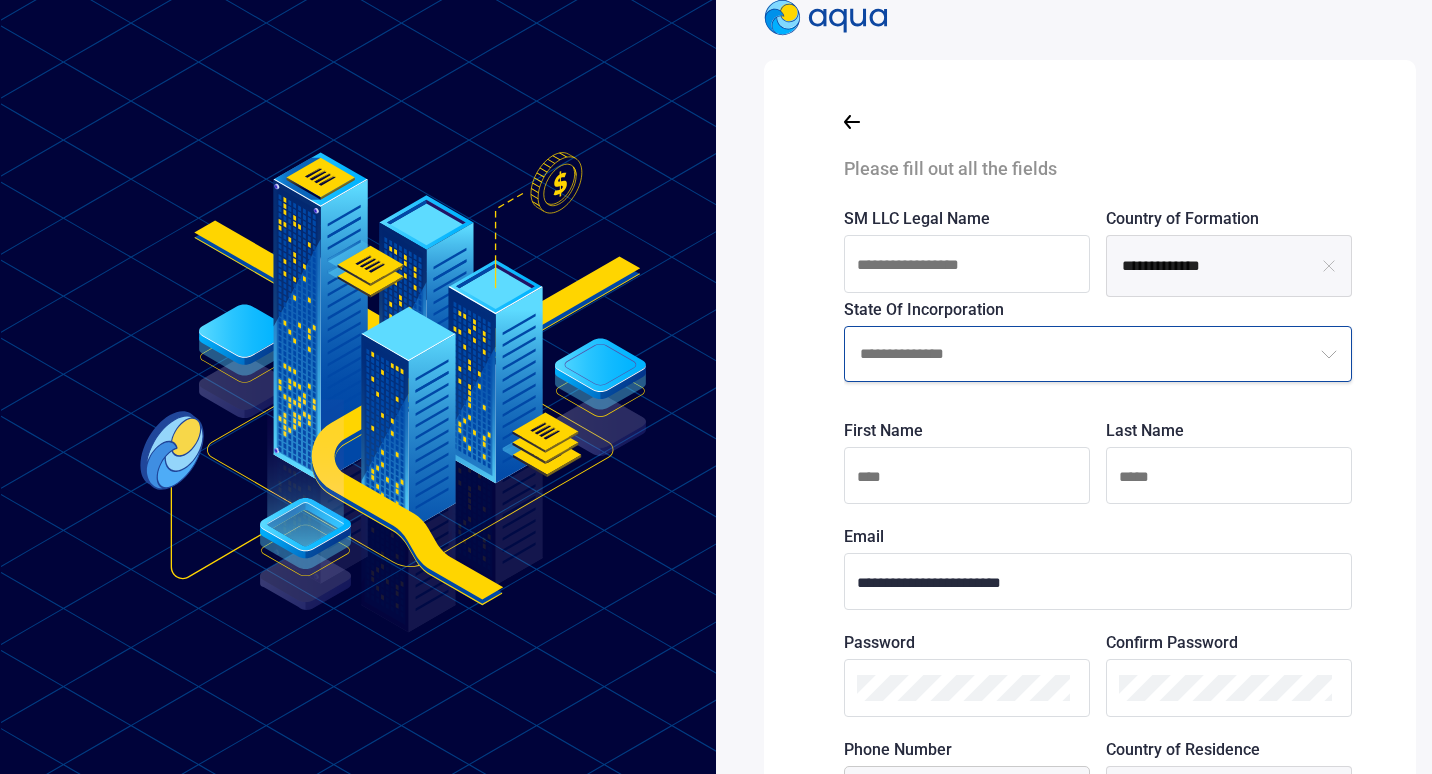 click at bounding box center (1098, 354) 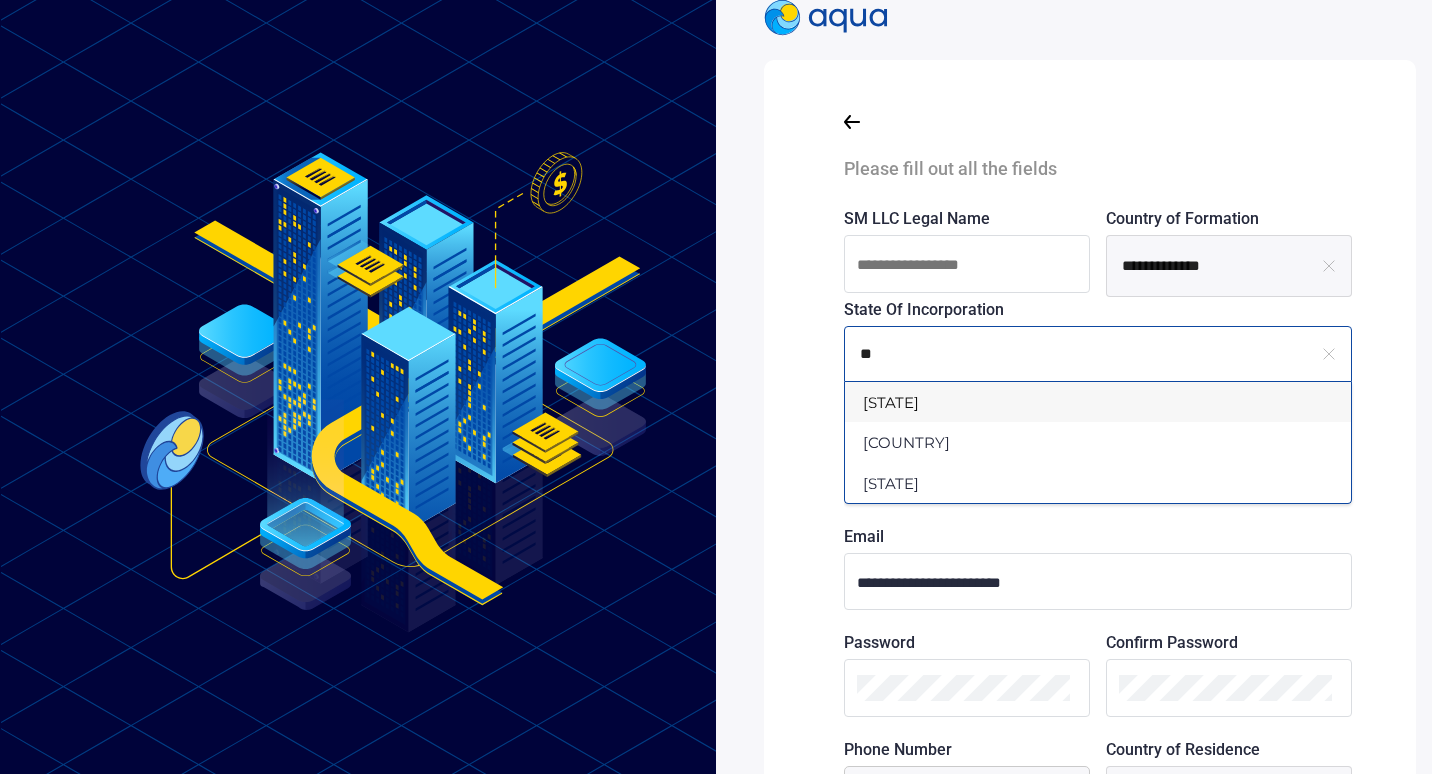 click on "[STATE]" at bounding box center (1098, 402) 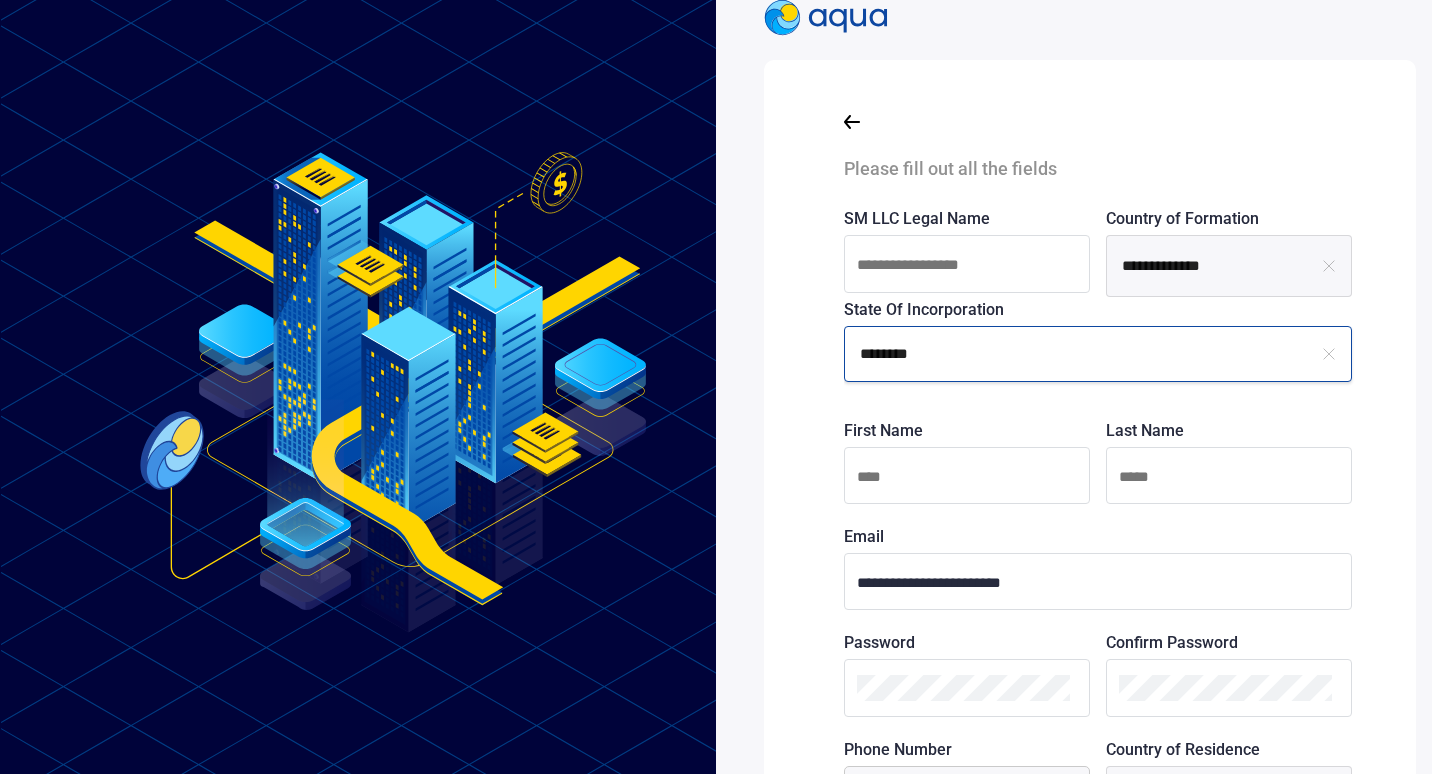 type on "********" 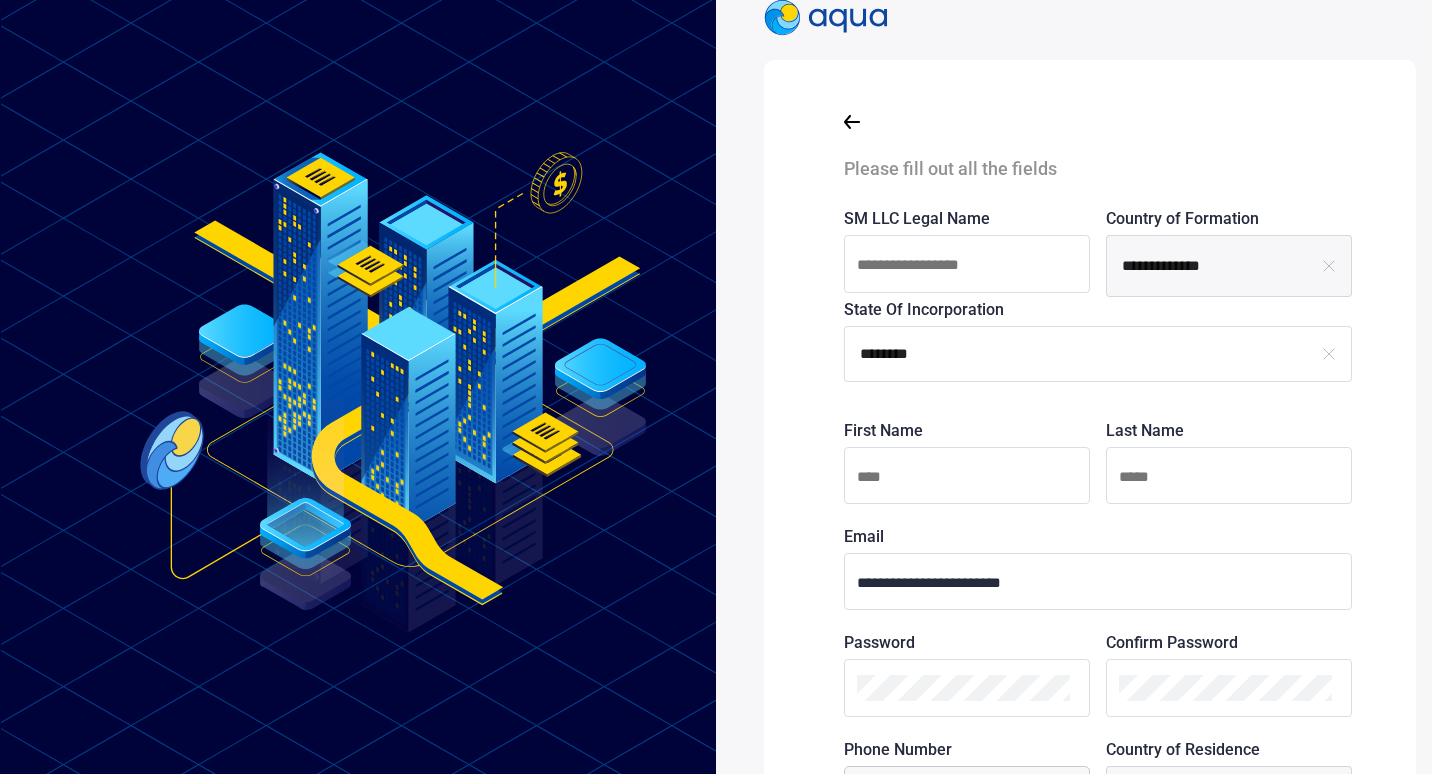 click at bounding box center (967, 476) 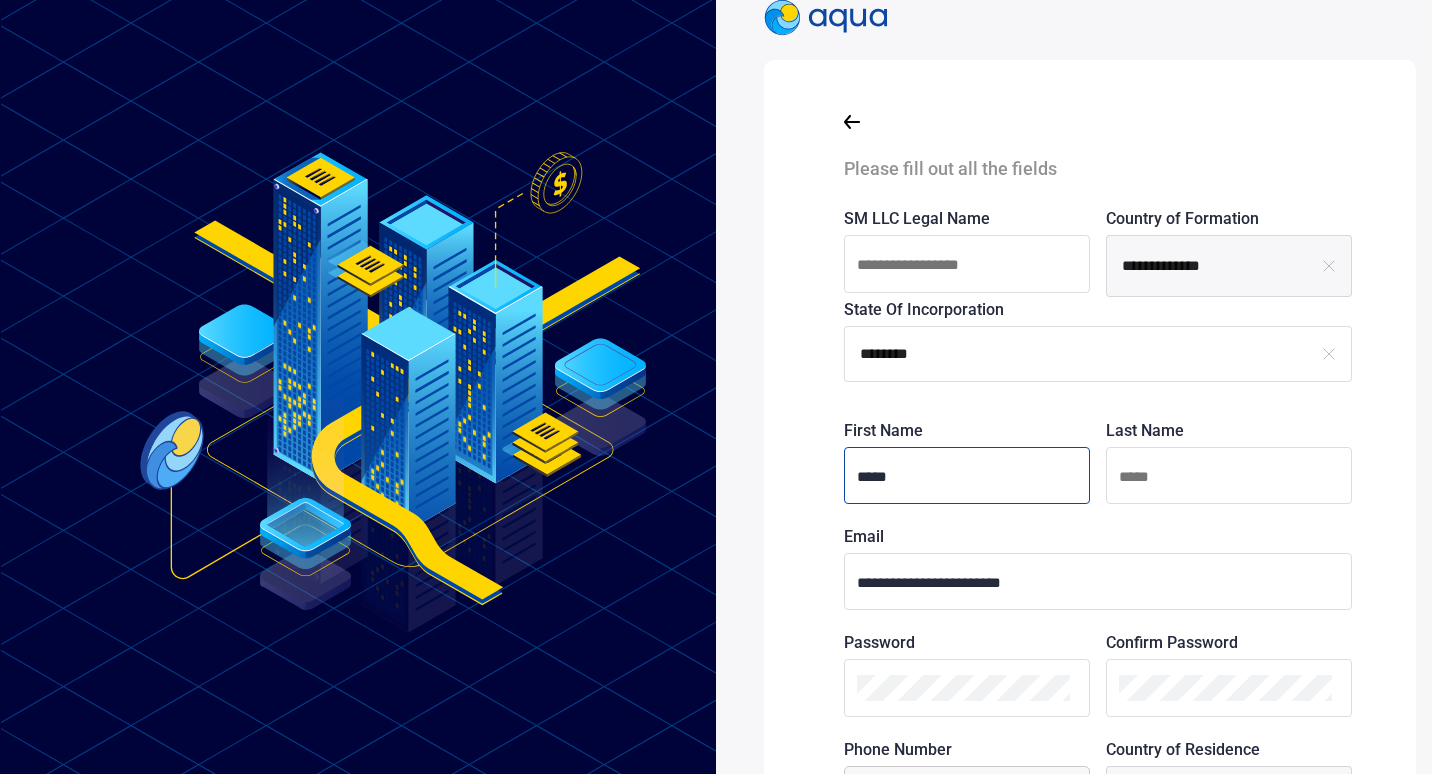 type on "*****" 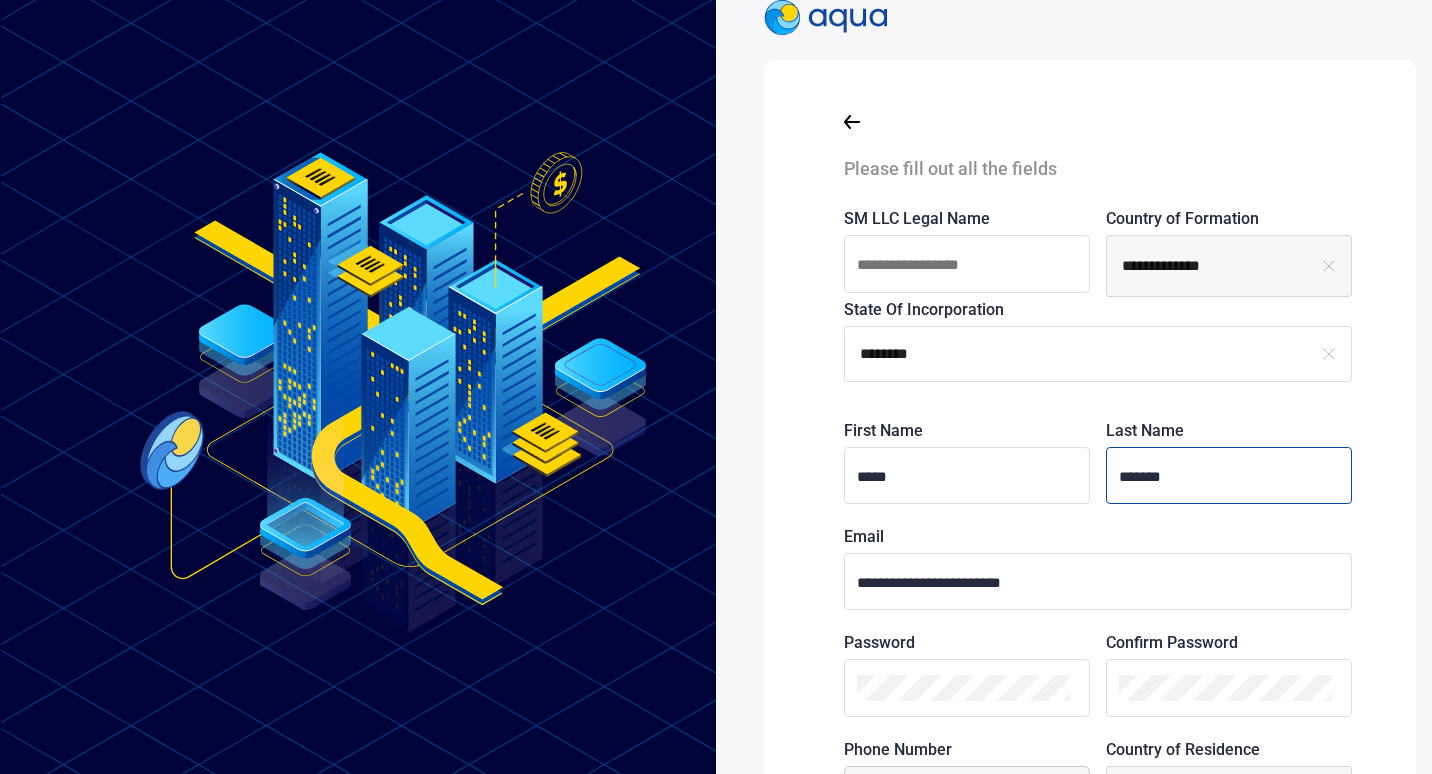 type on "*******" 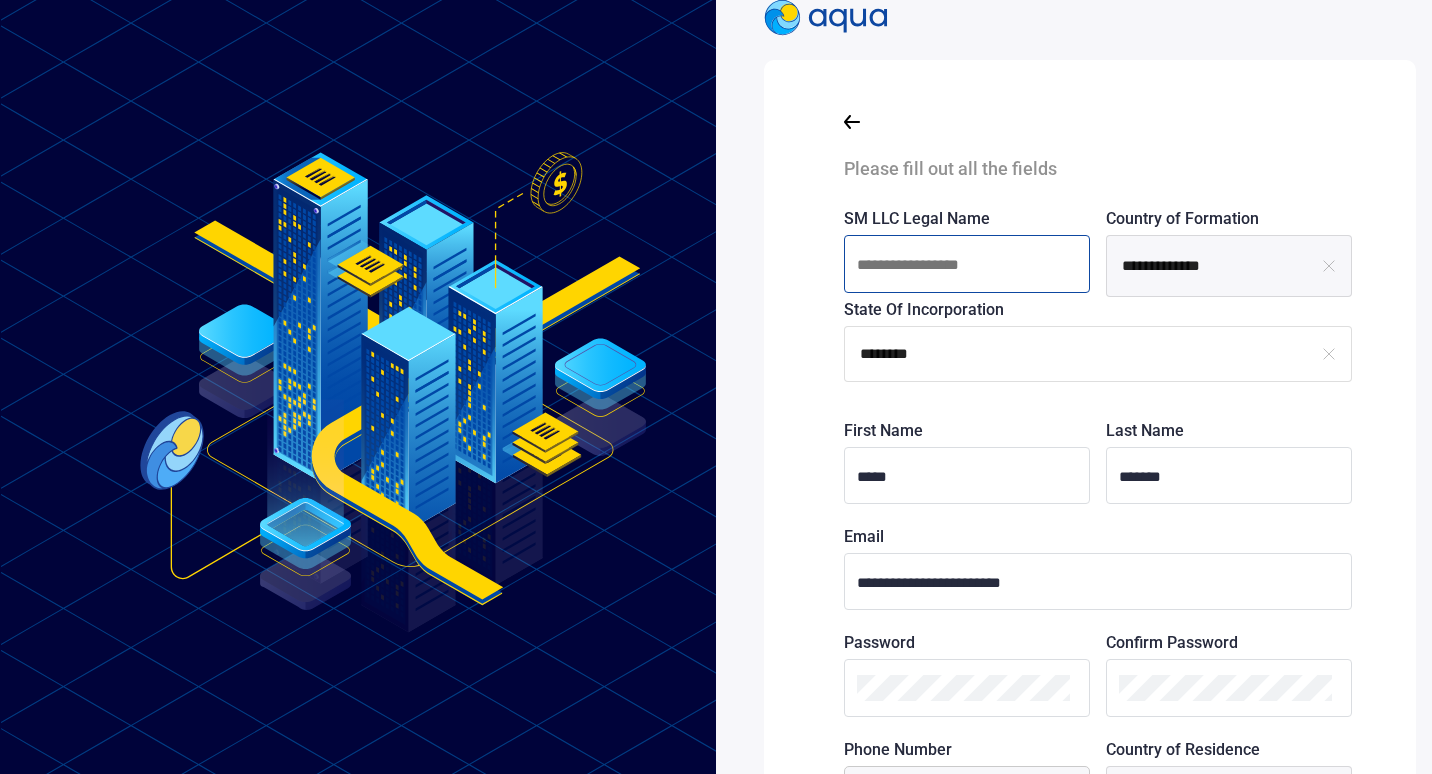 paste on "**********" 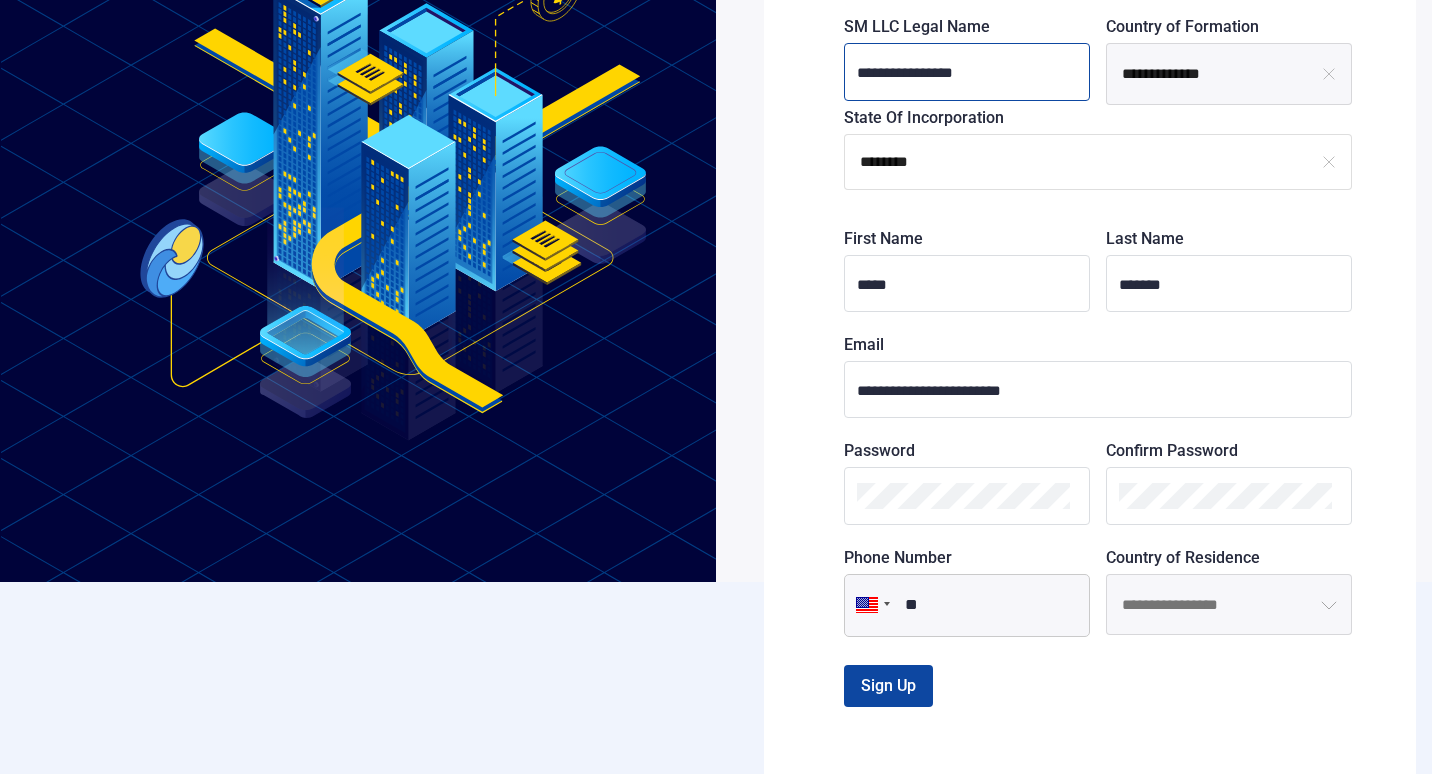 scroll, scrollTop: 200, scrollLeft: 0, axis: vertical 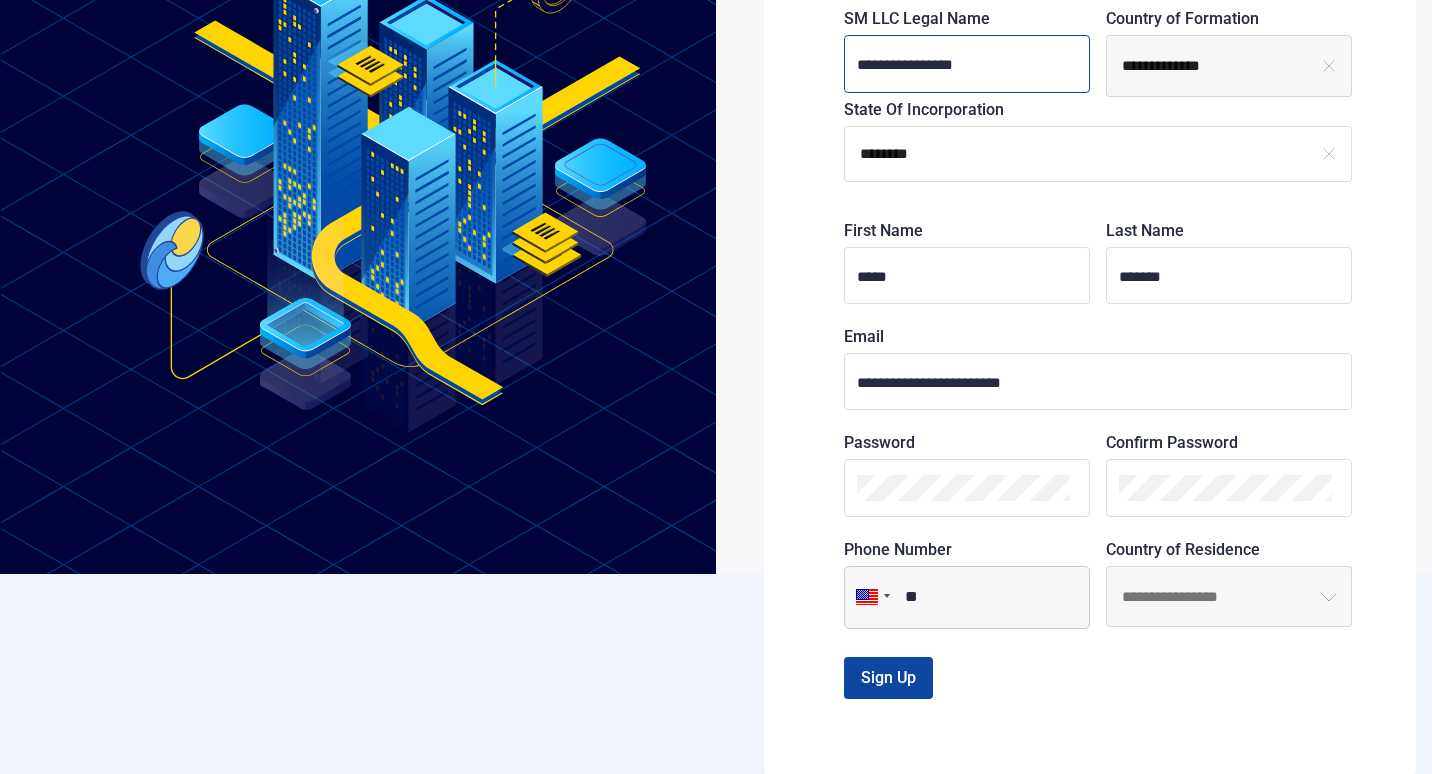 type on "**********" 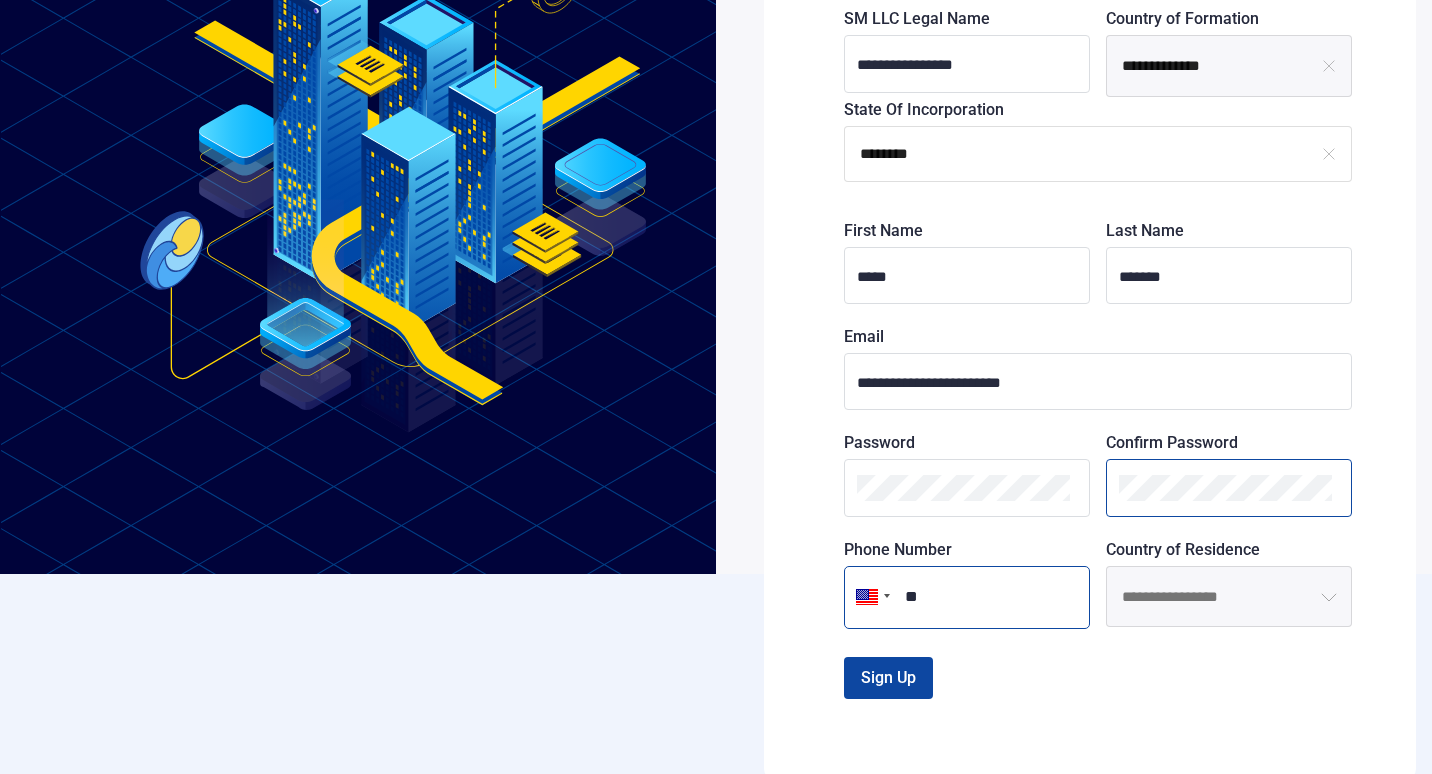 click on "**" at bounding box center [967, 597] 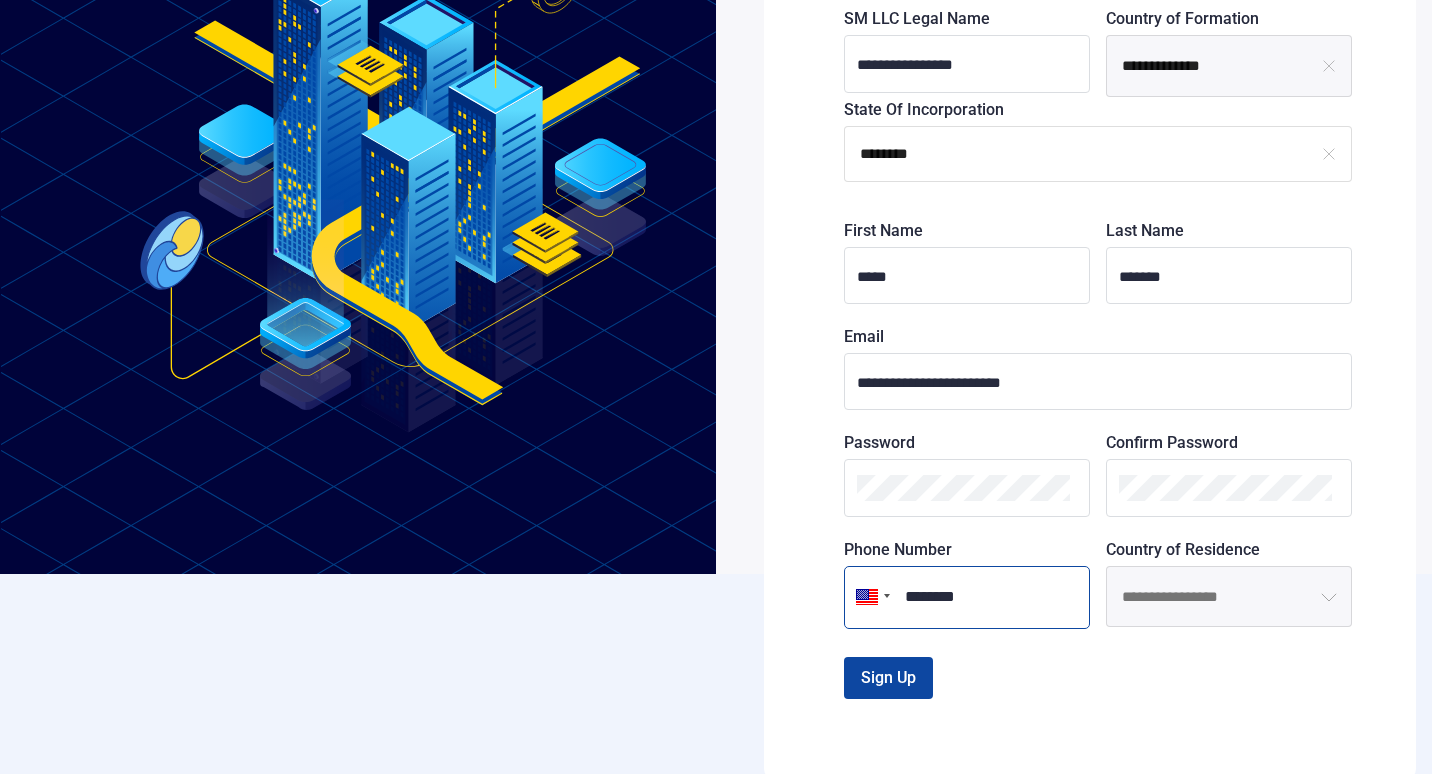 click on "********" at bounding box center [967, 597] 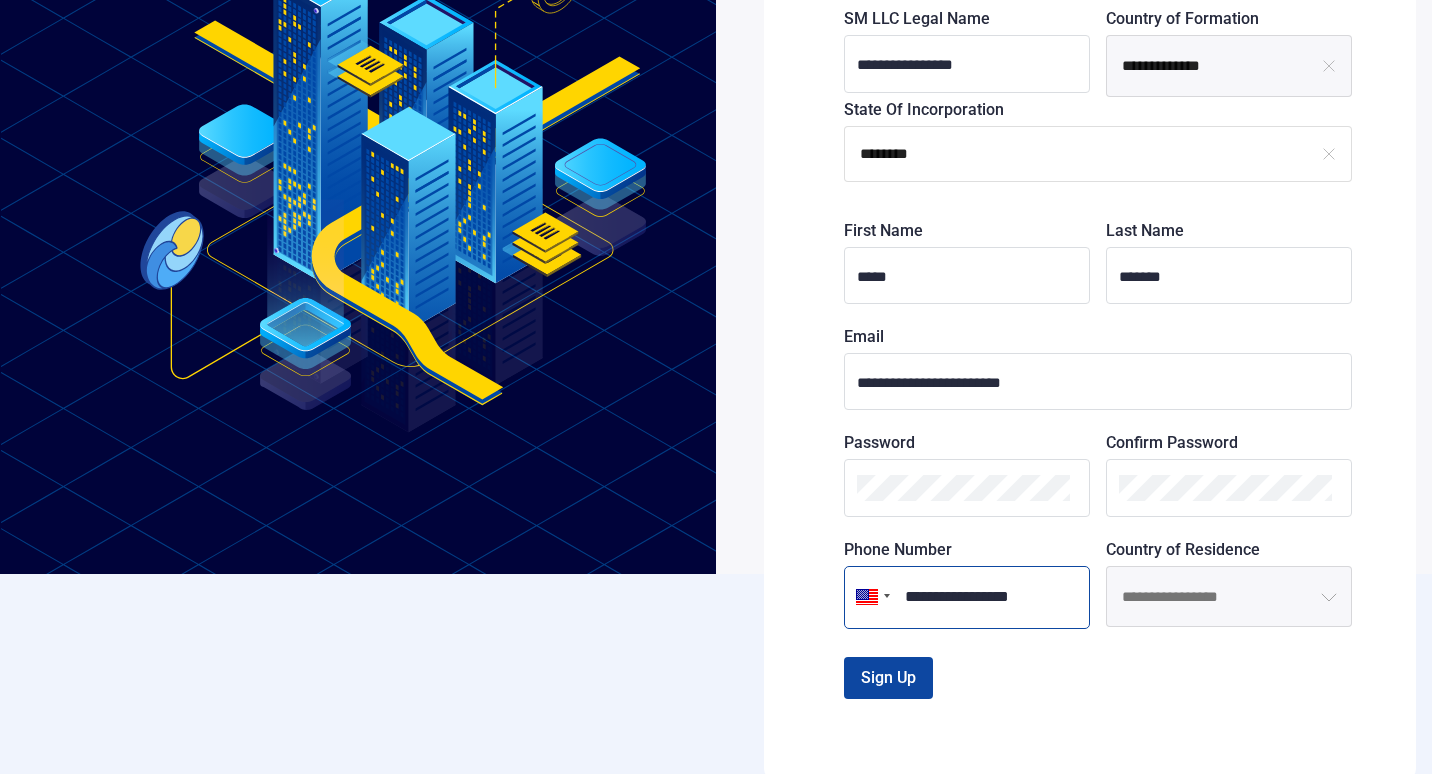 type on "**********" 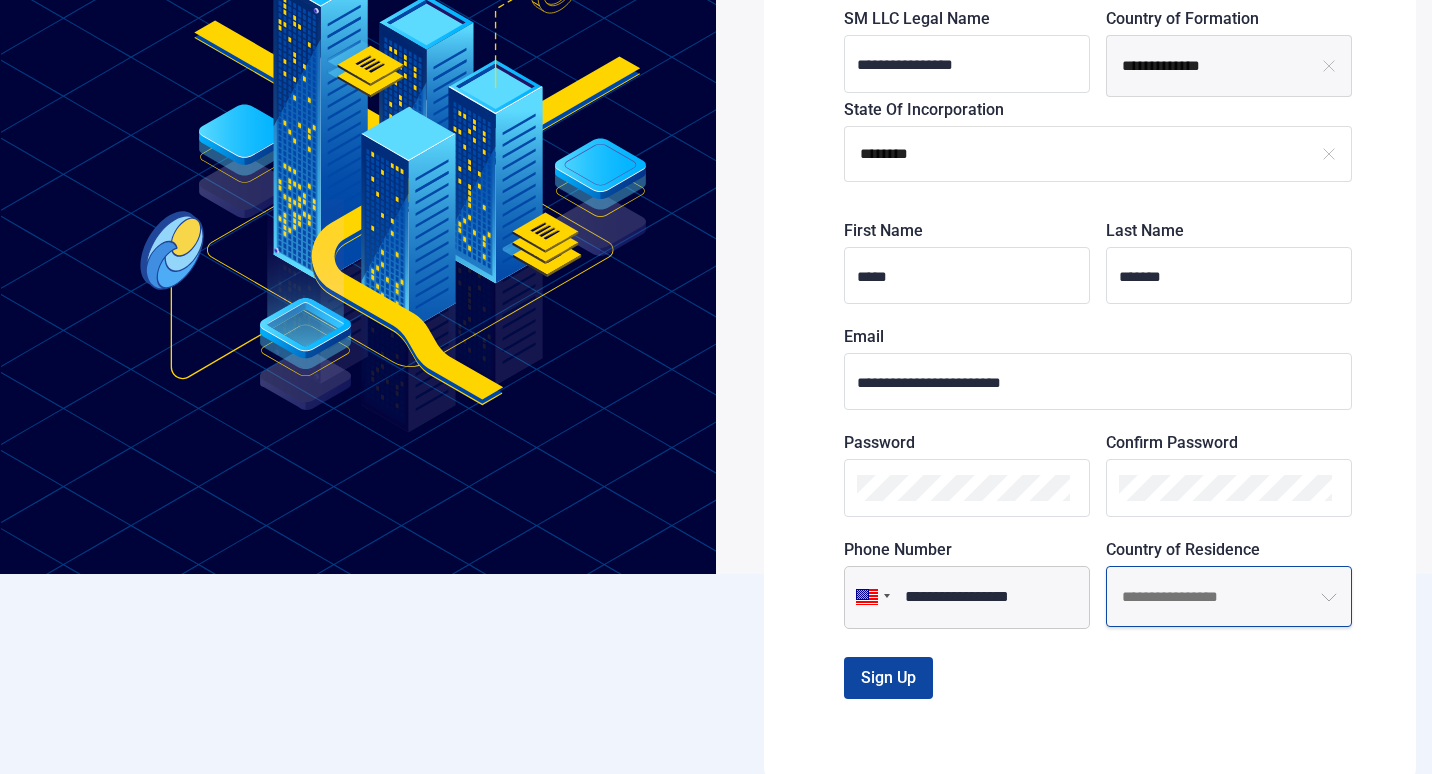 click at bounding box center [1229, 597] 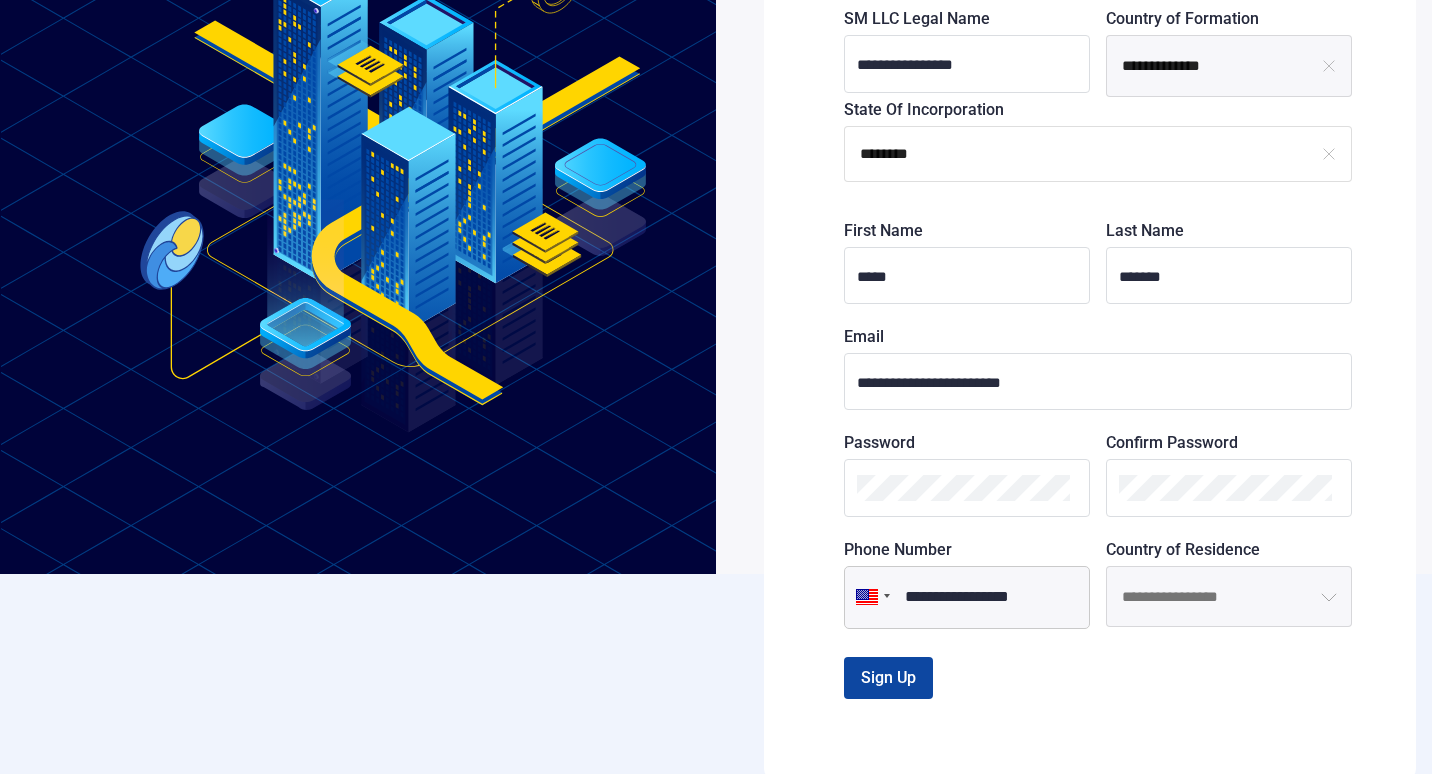click 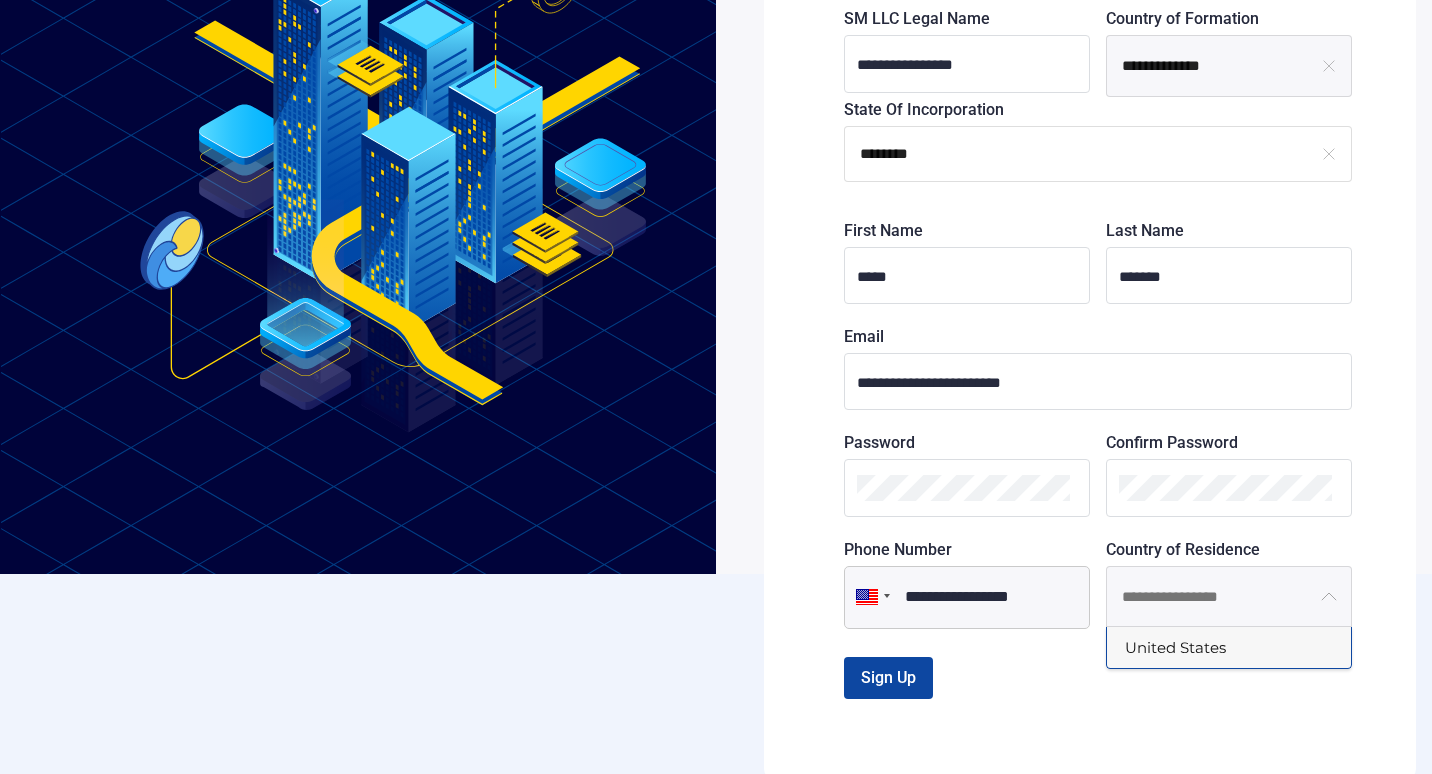 click on "United States" at bounding box center (1229, 647) 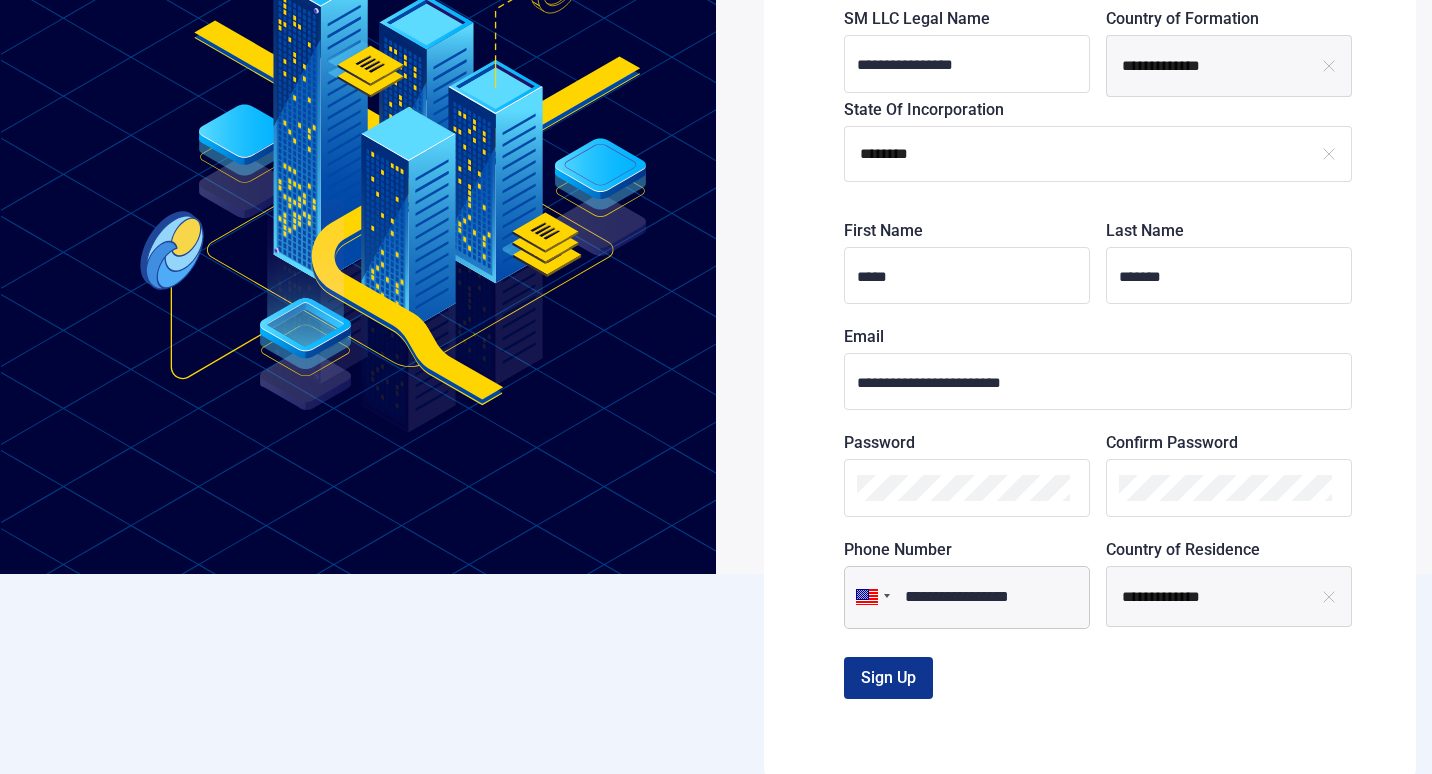 click on "Sign Up" at bounding box center [888, 677] 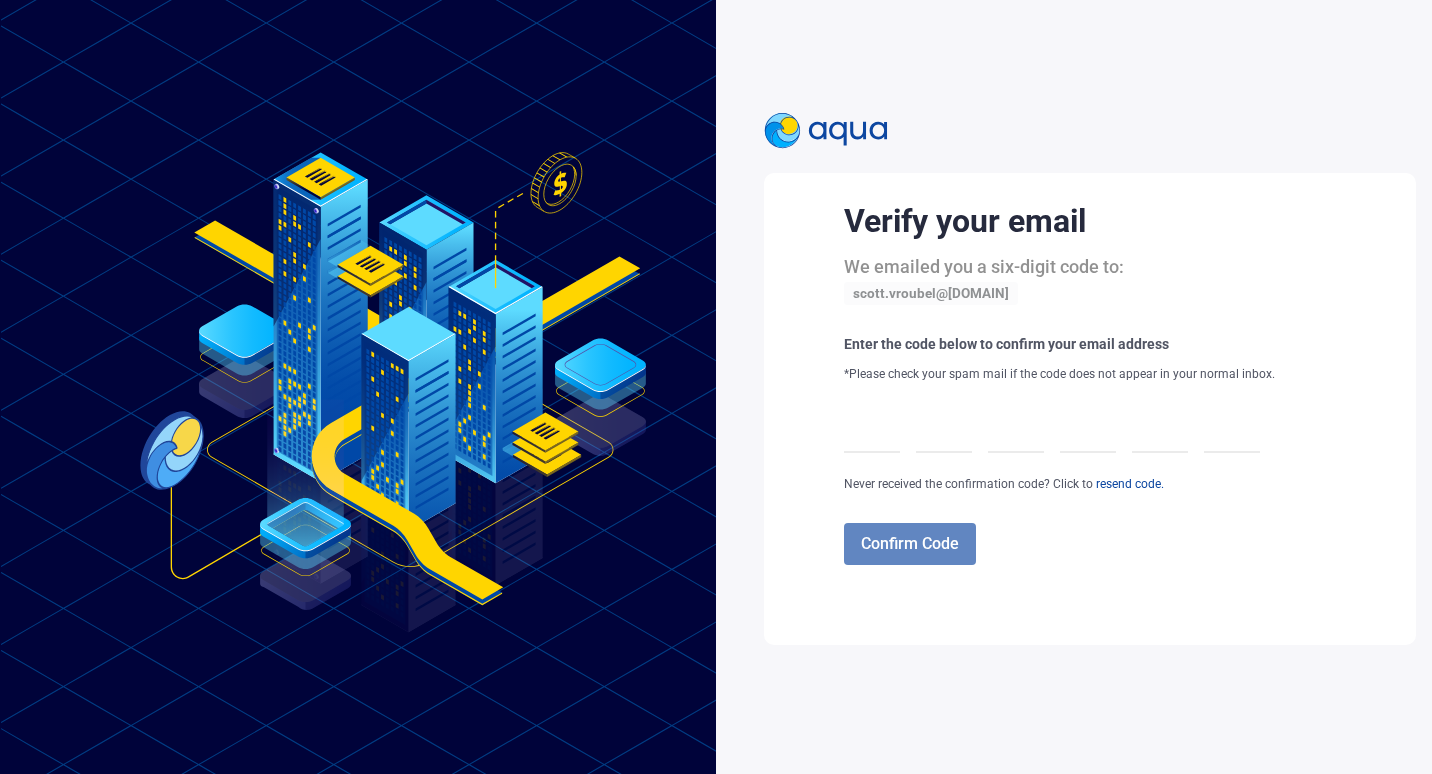 scroll, scrollTop: 0, scrollLeft: 0, axis: both 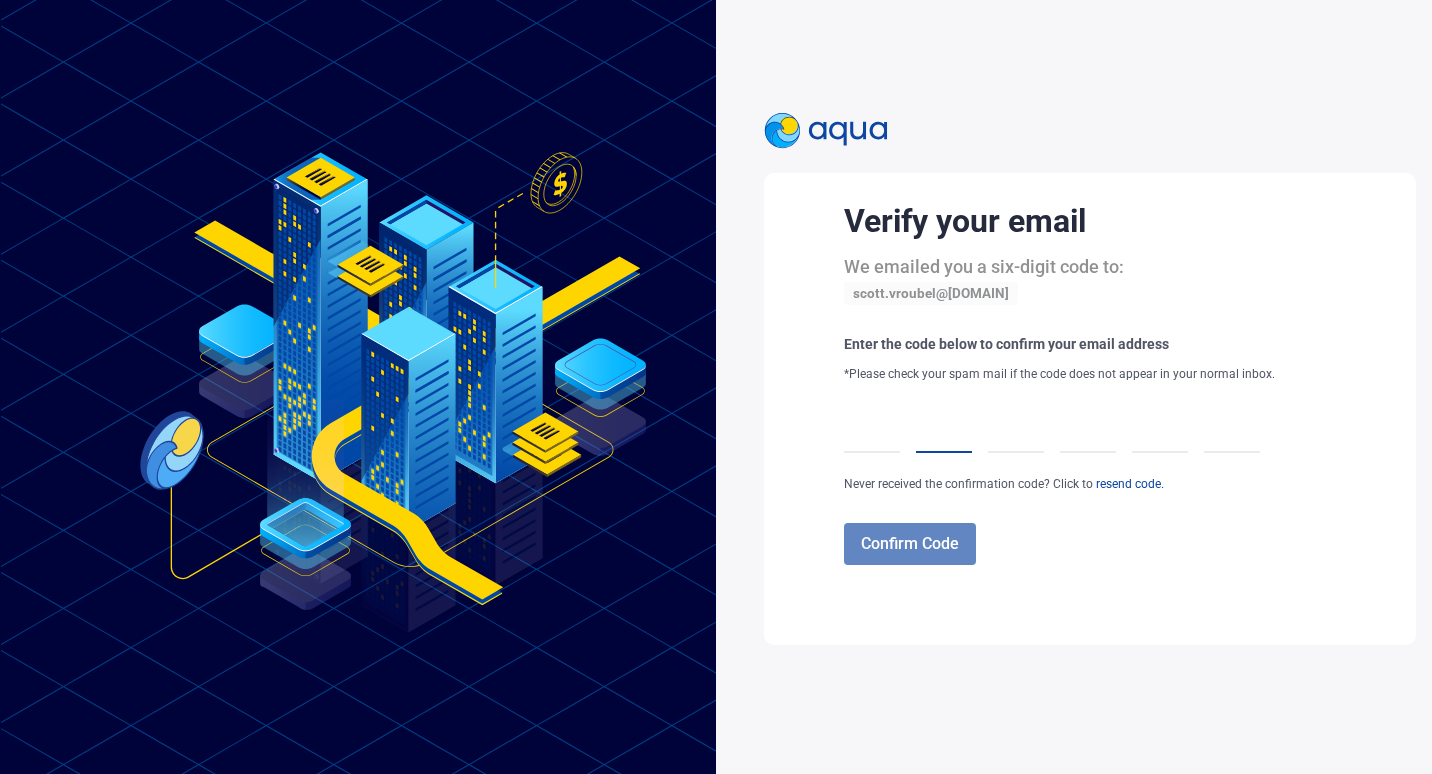 click at bounding box center [944, 425] 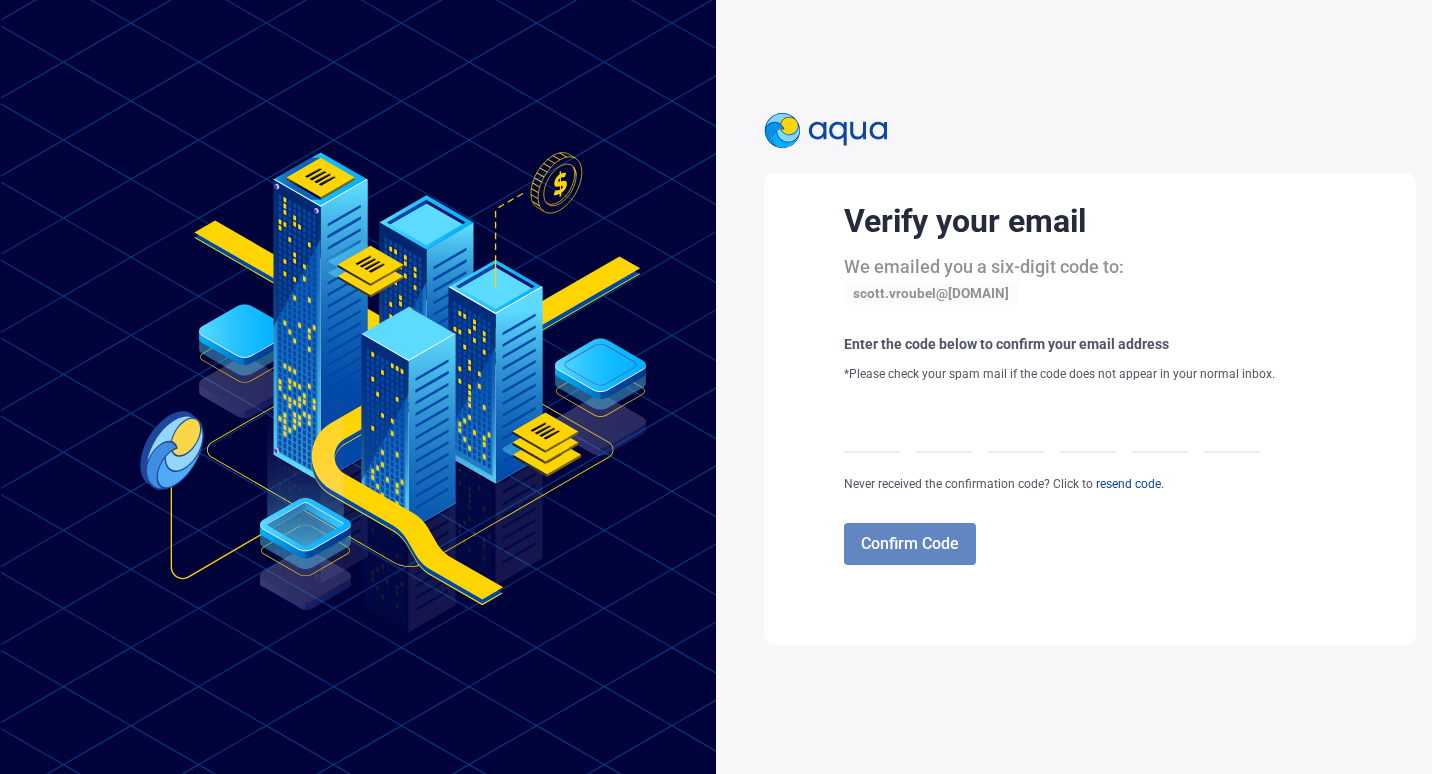 click on "resend code." at bounding box center [1128, 484] 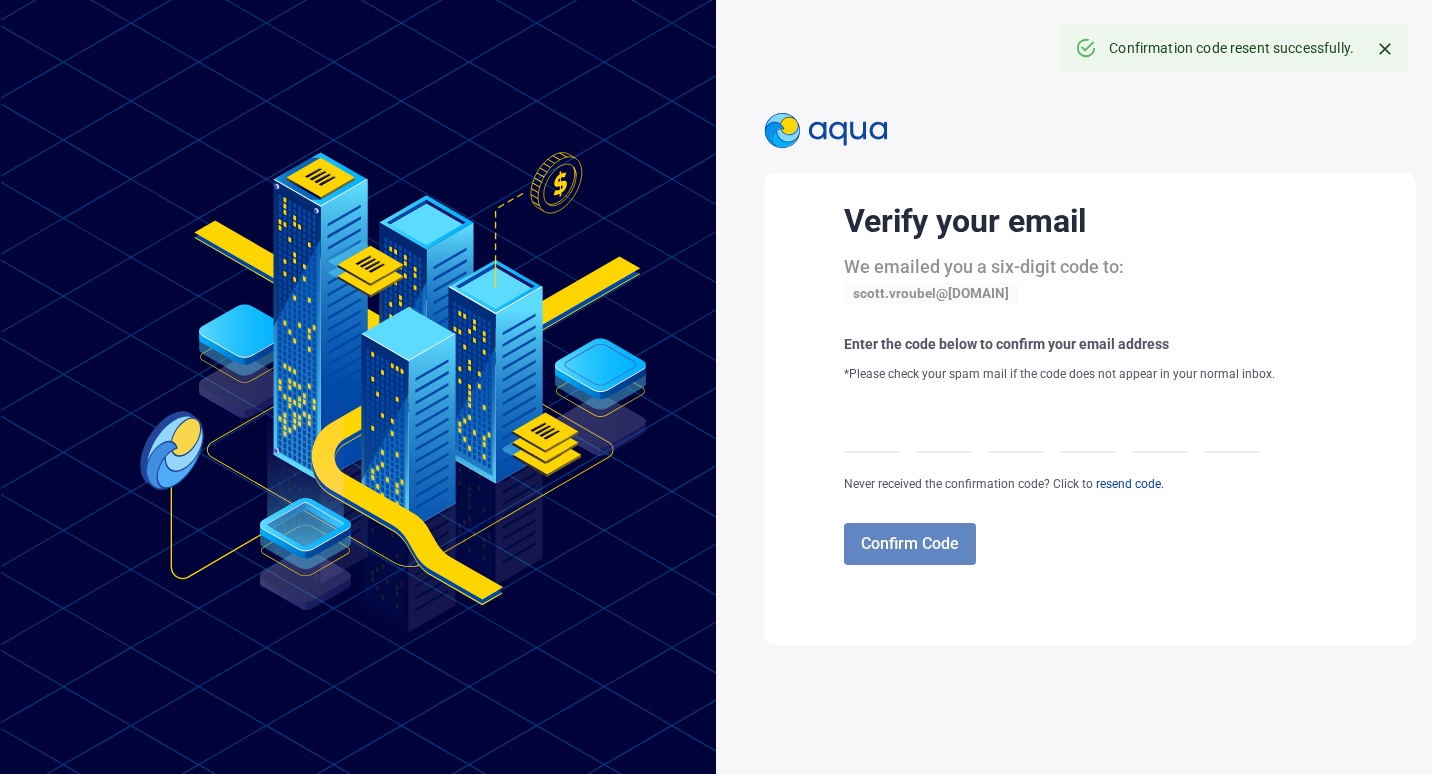 click at bounding box center (872, 425) 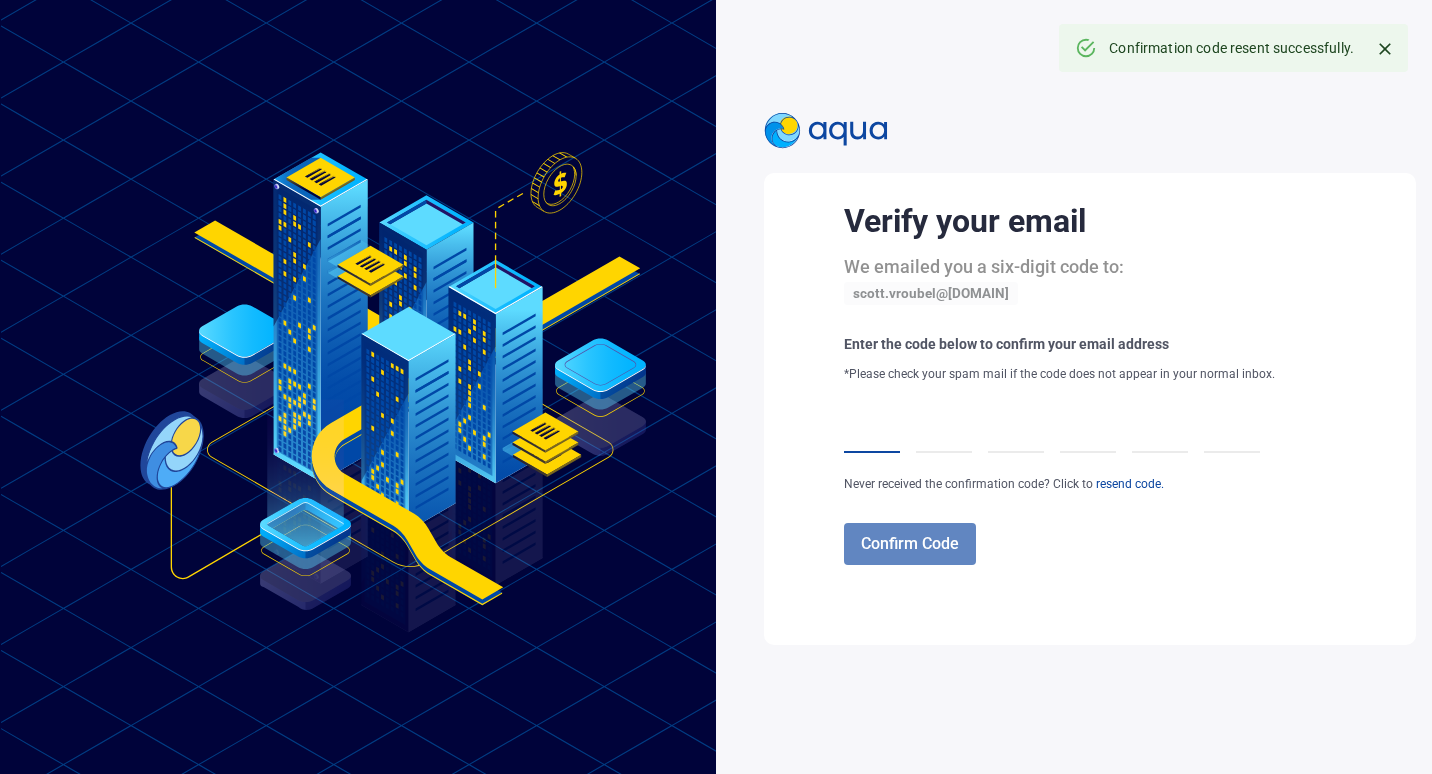 type on "*" 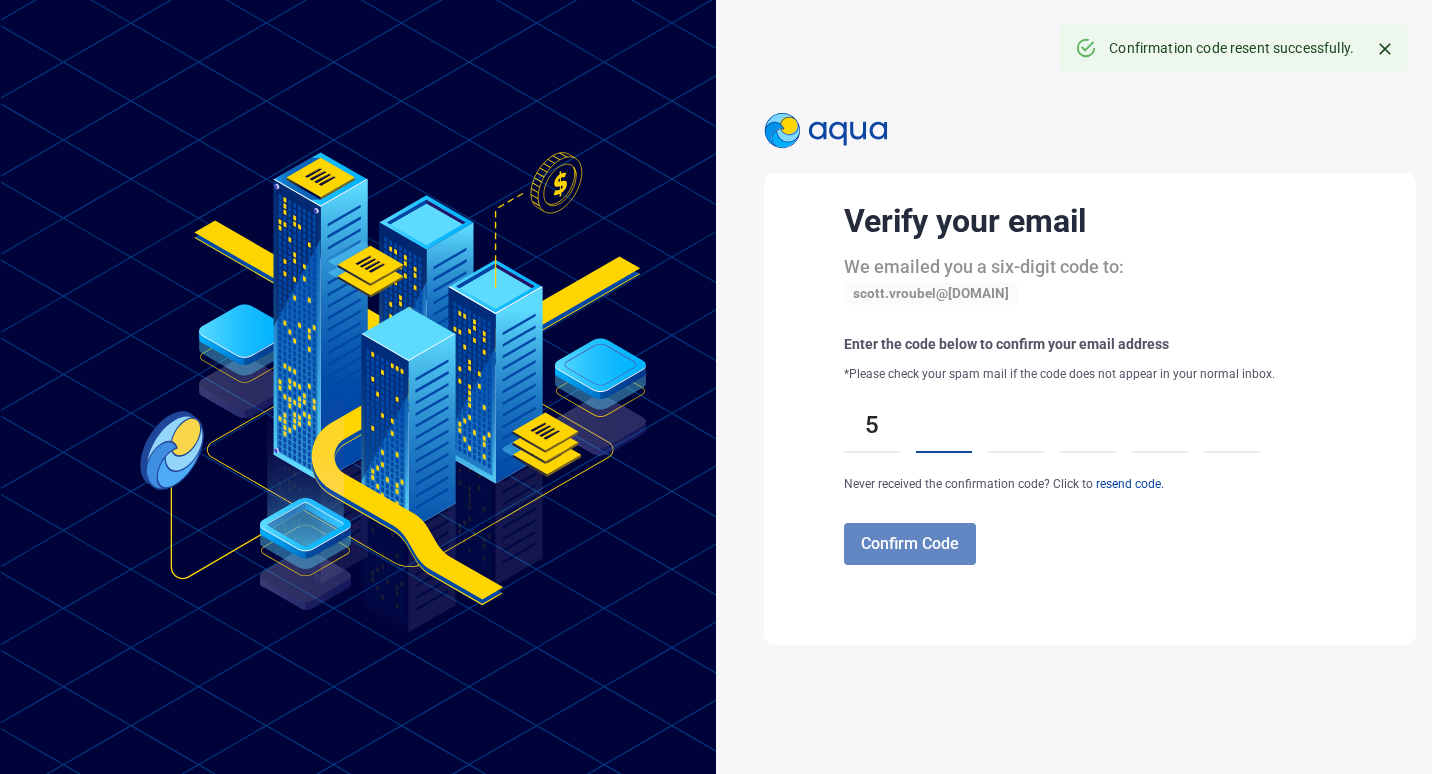 type on "*" 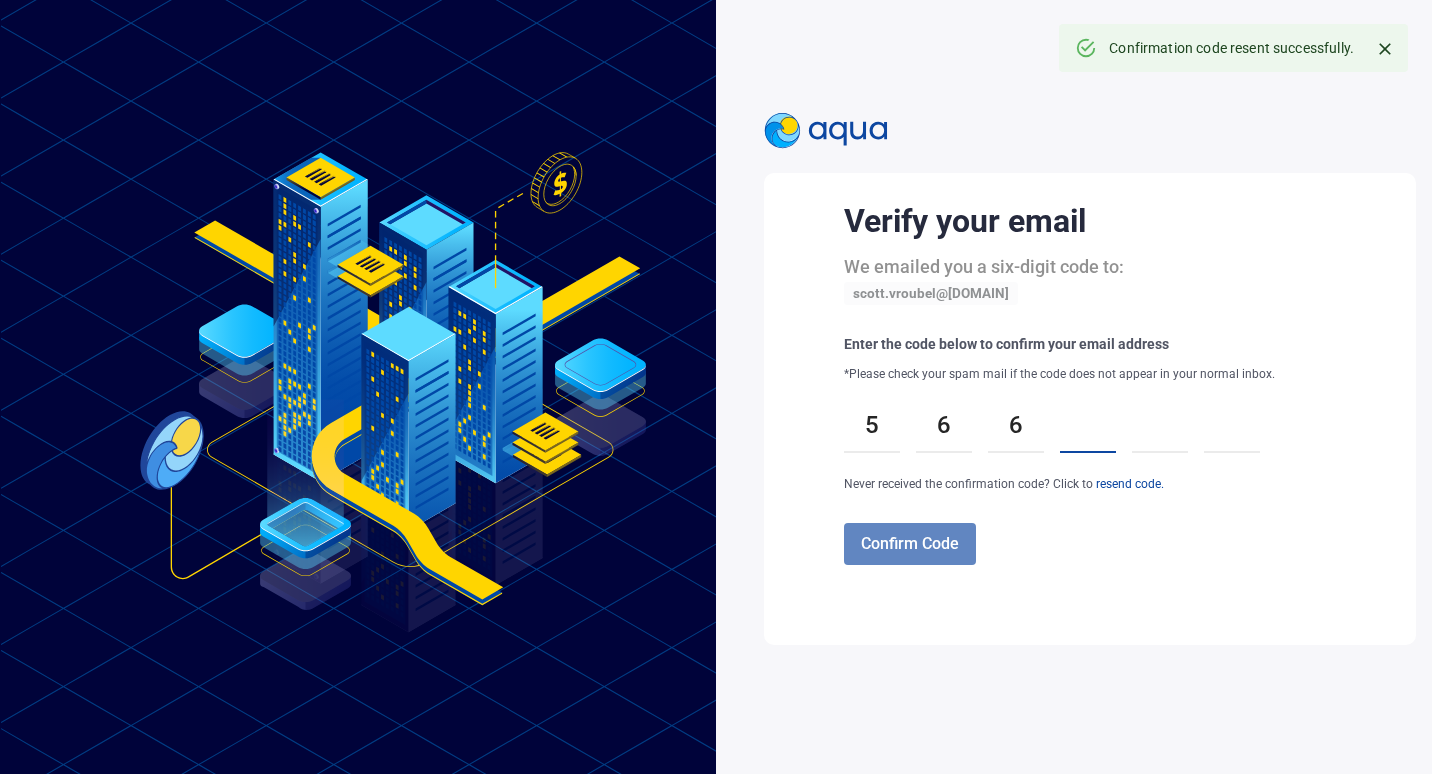 type on "*" 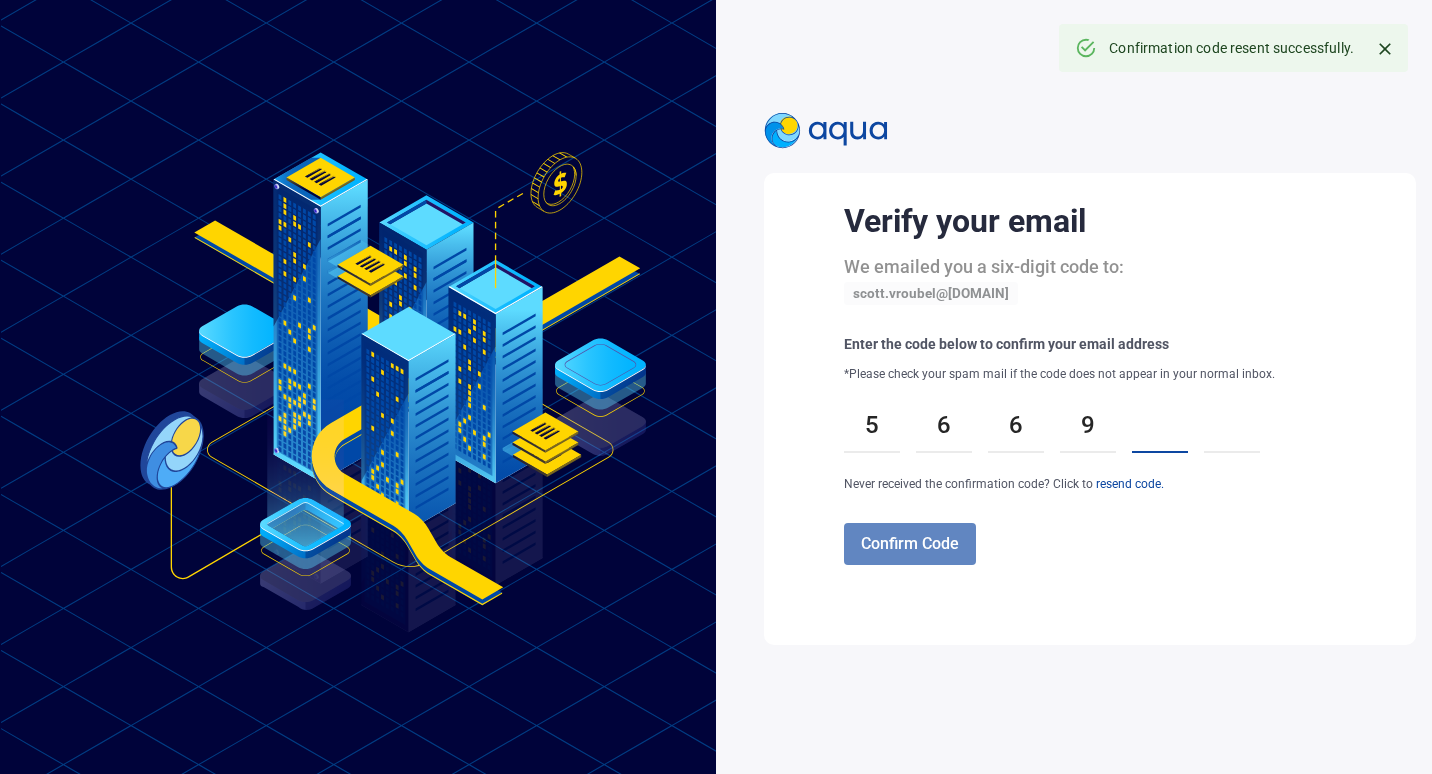type on "*" 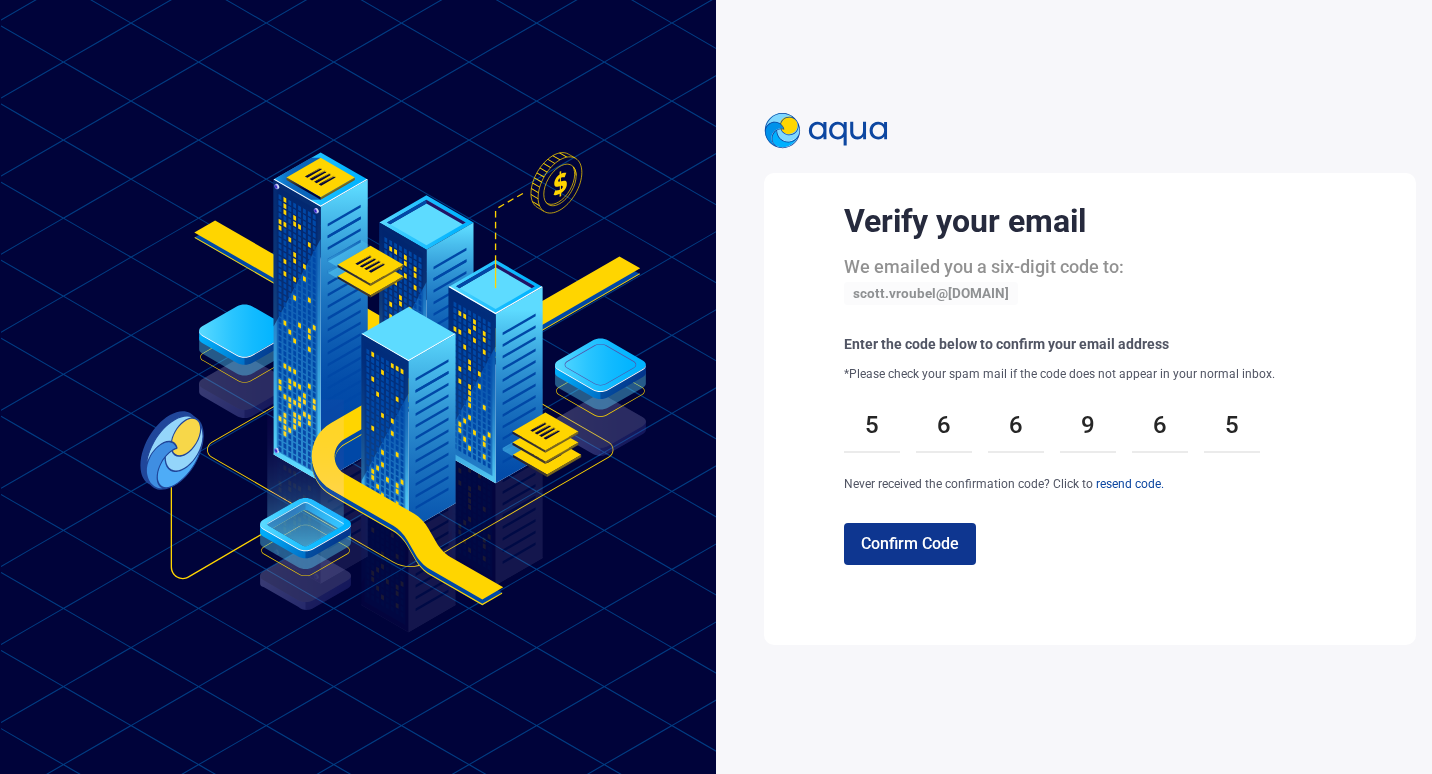 click on "Confirm Code" at bounding box center (910, 543) 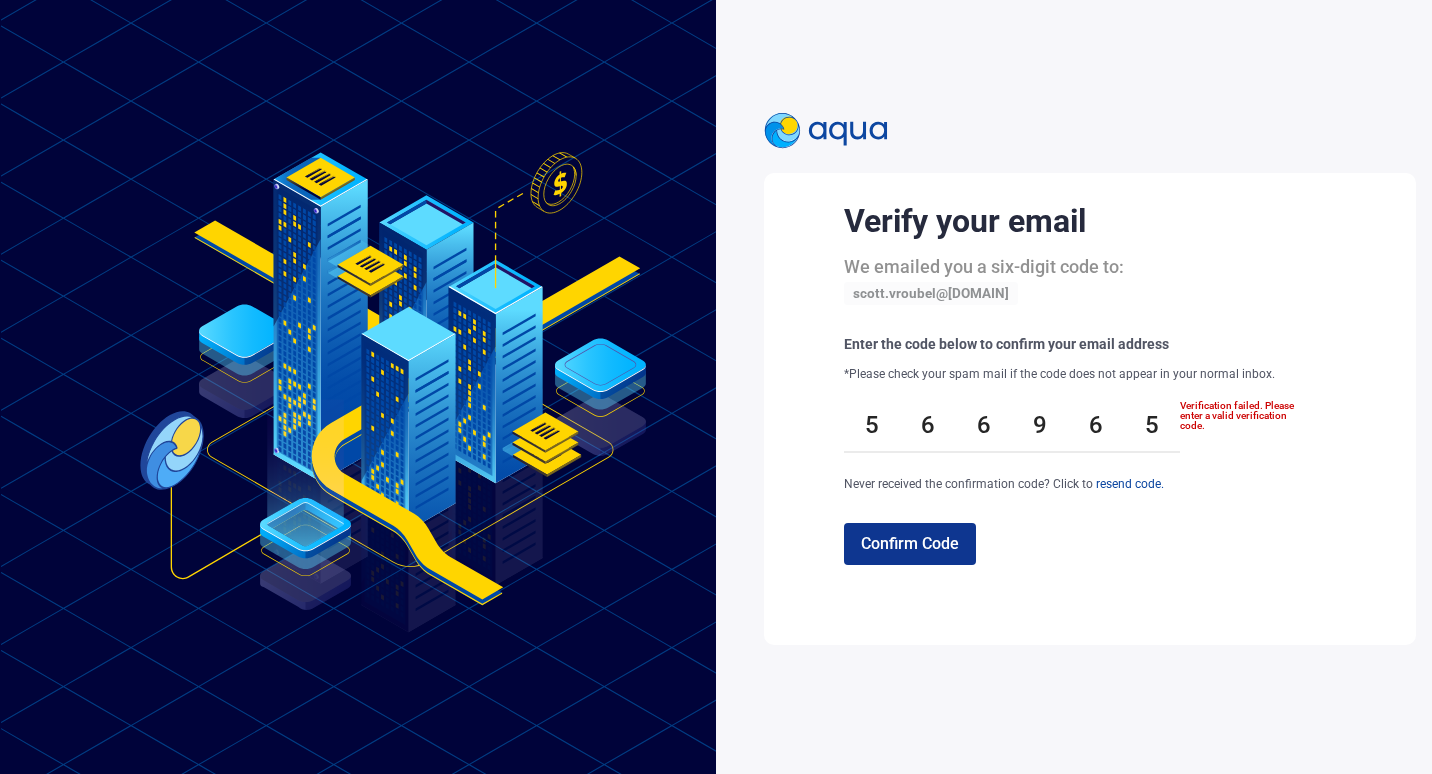 click on "Confirm Code" at bounding box center [910, 543] 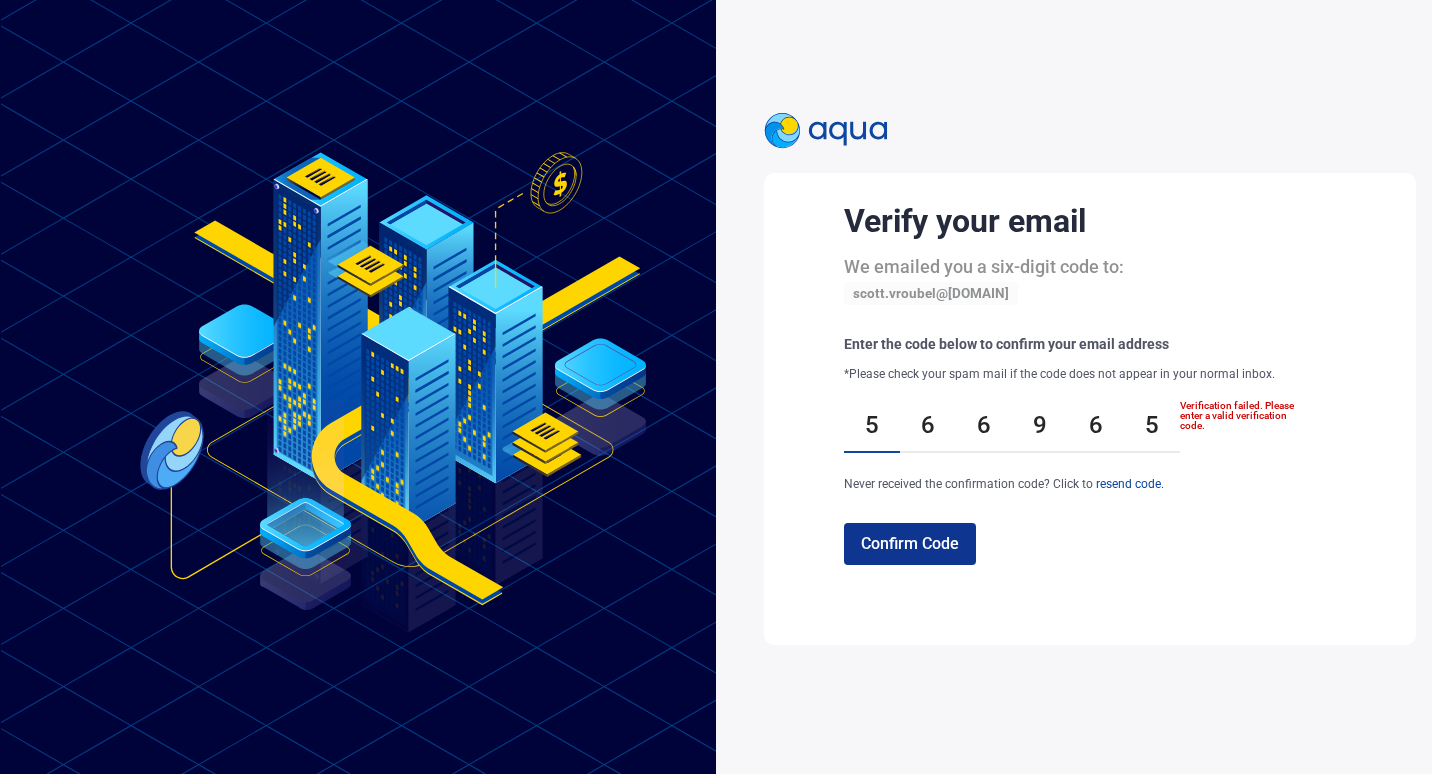 type on "*" 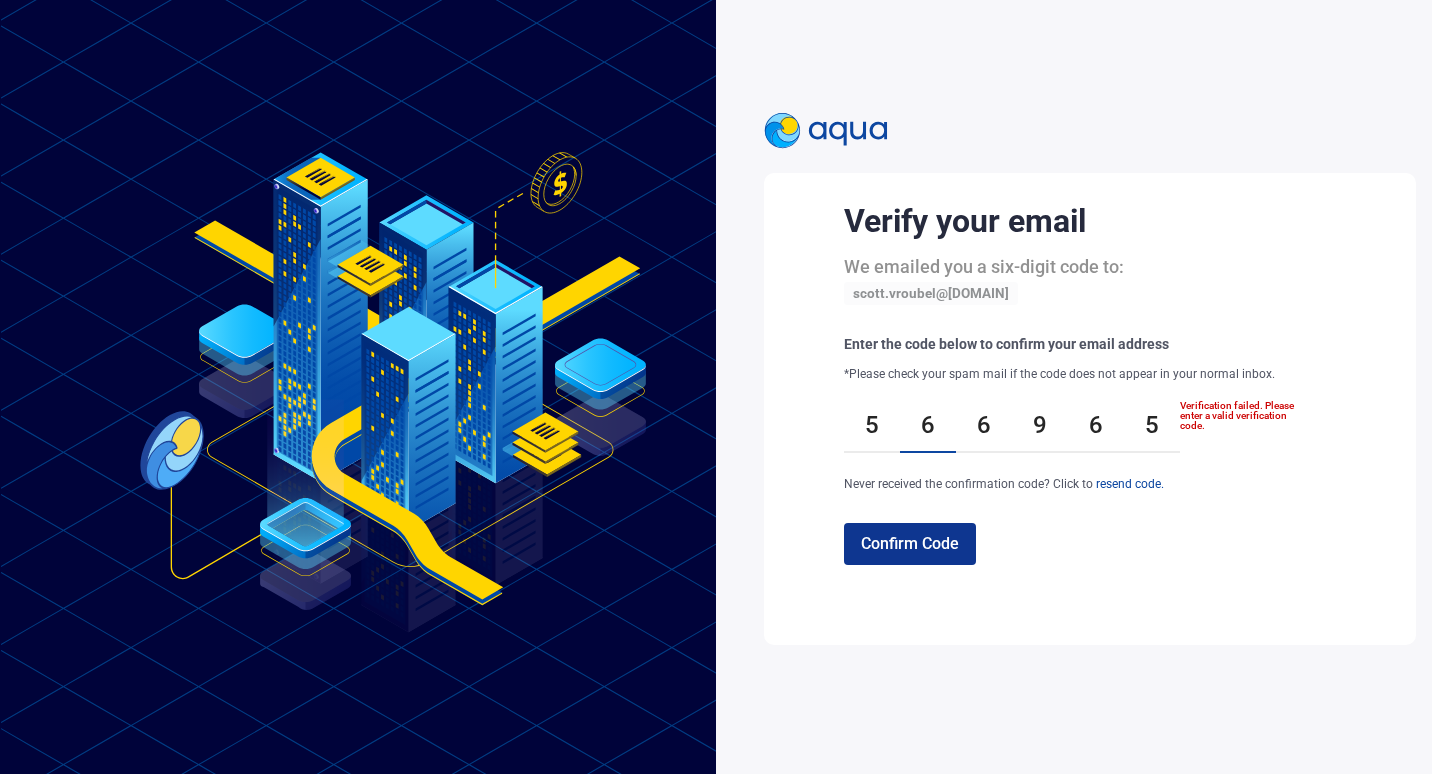 type on "*" 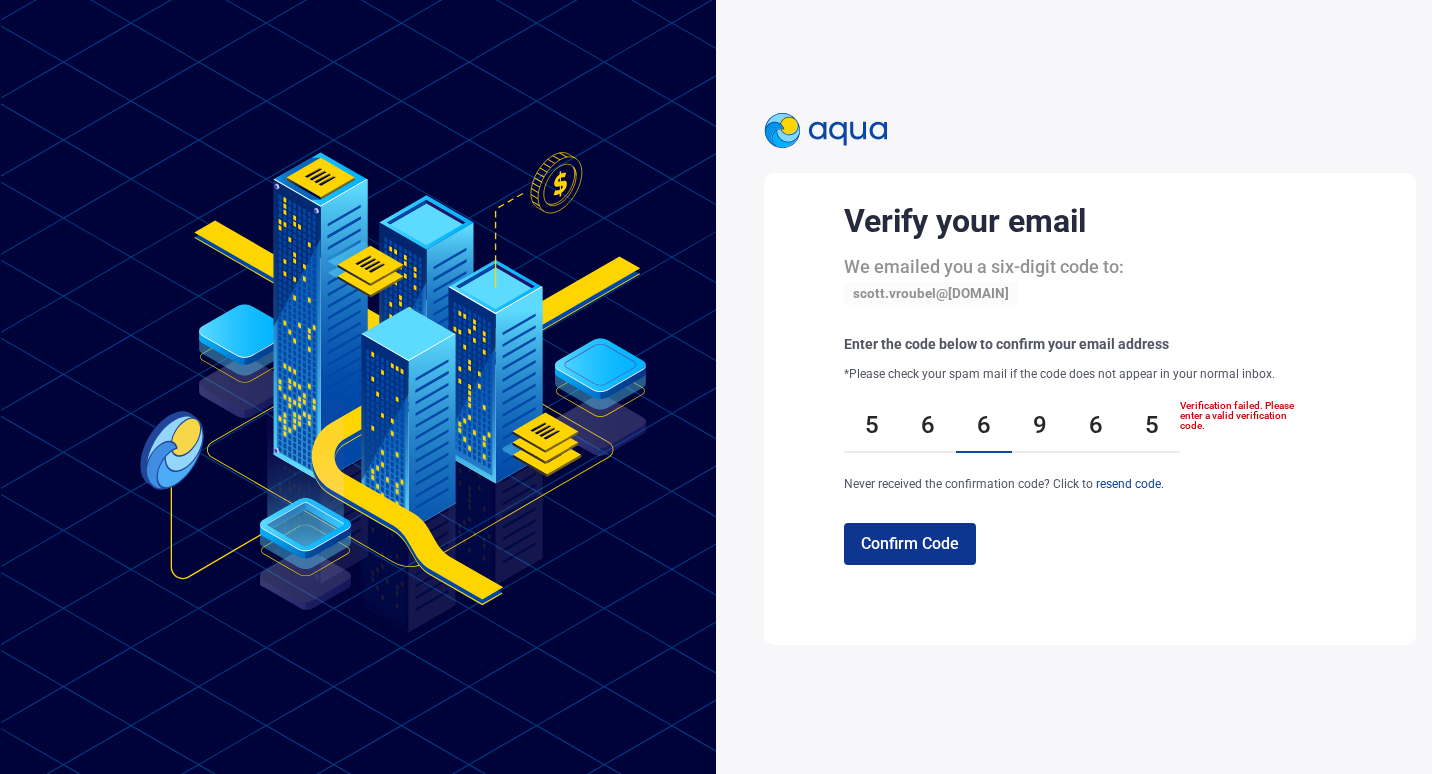 type on "*" 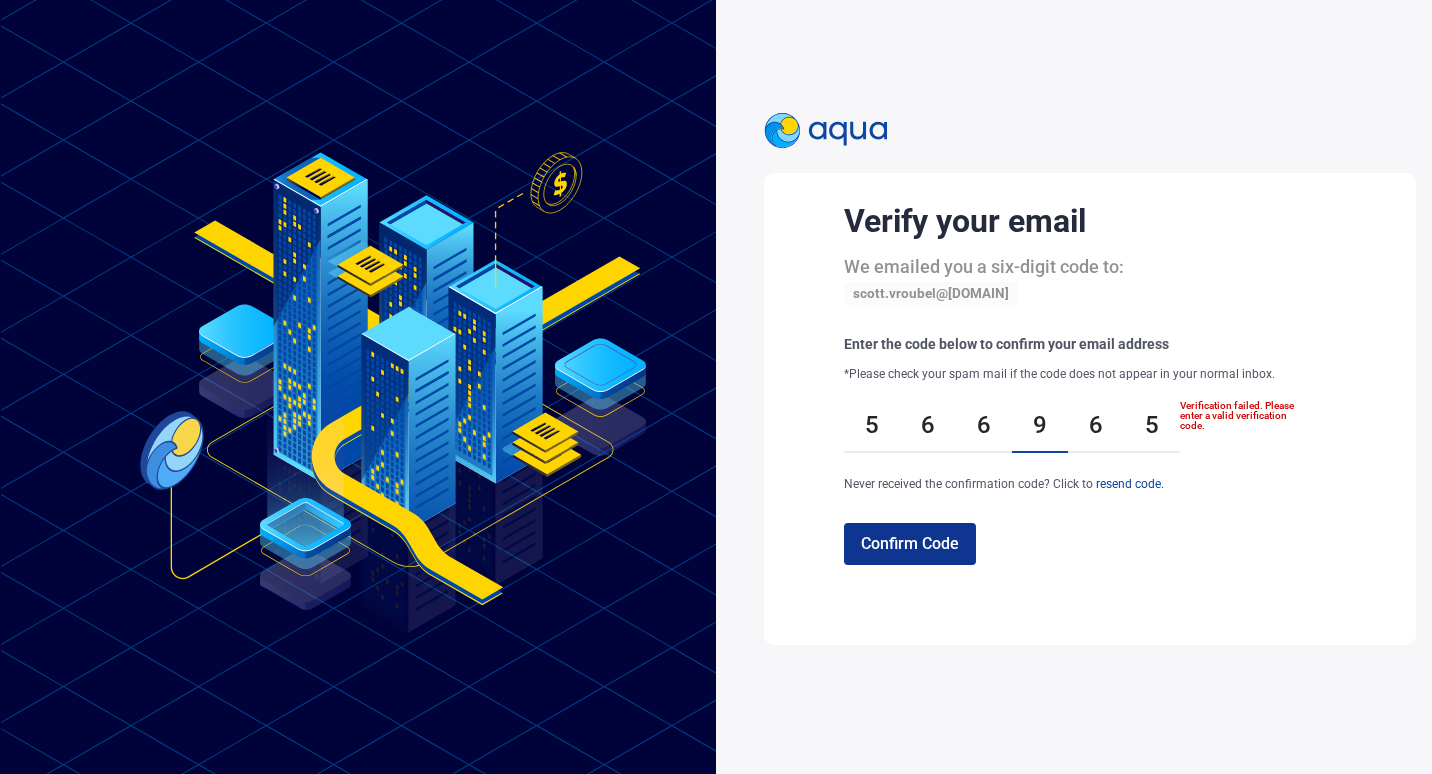 type on "*" 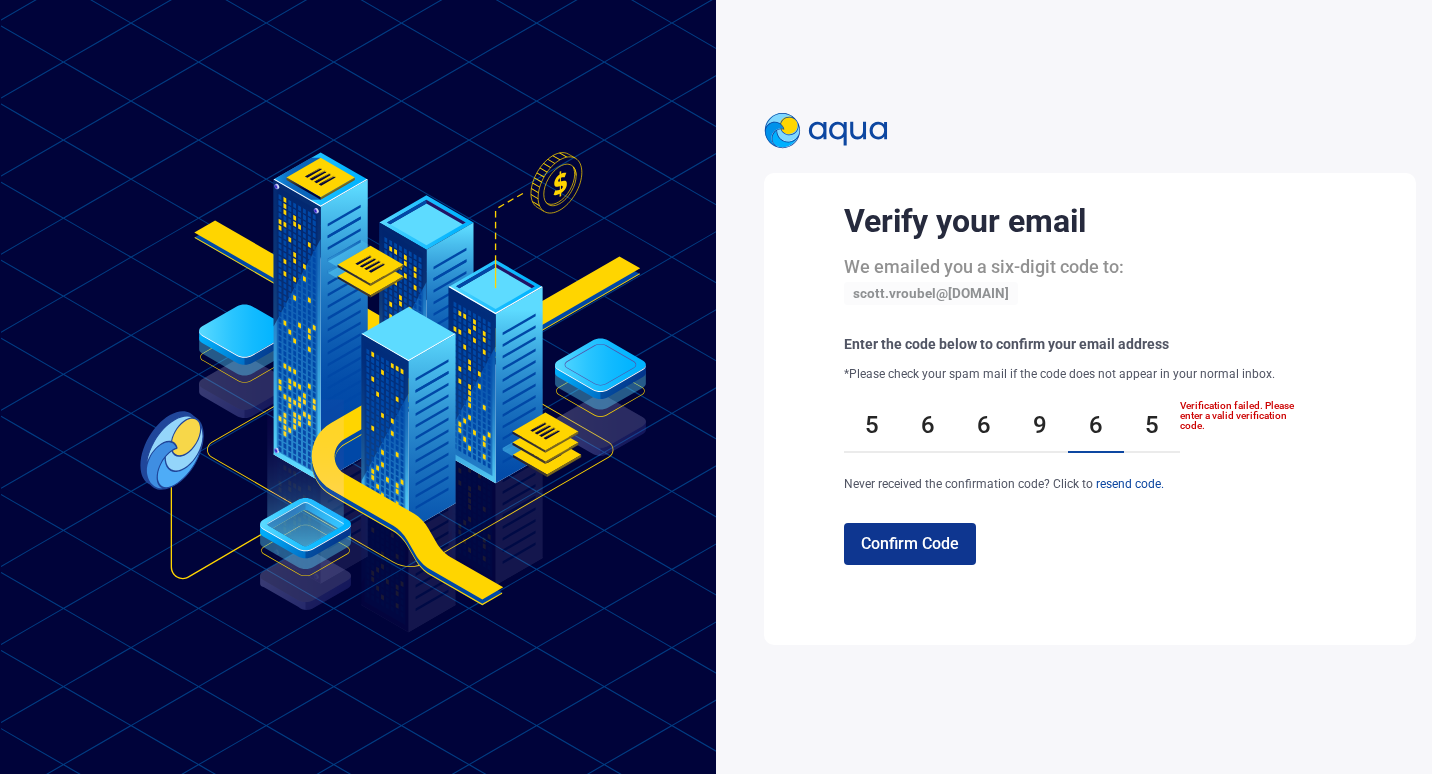 type on "*" 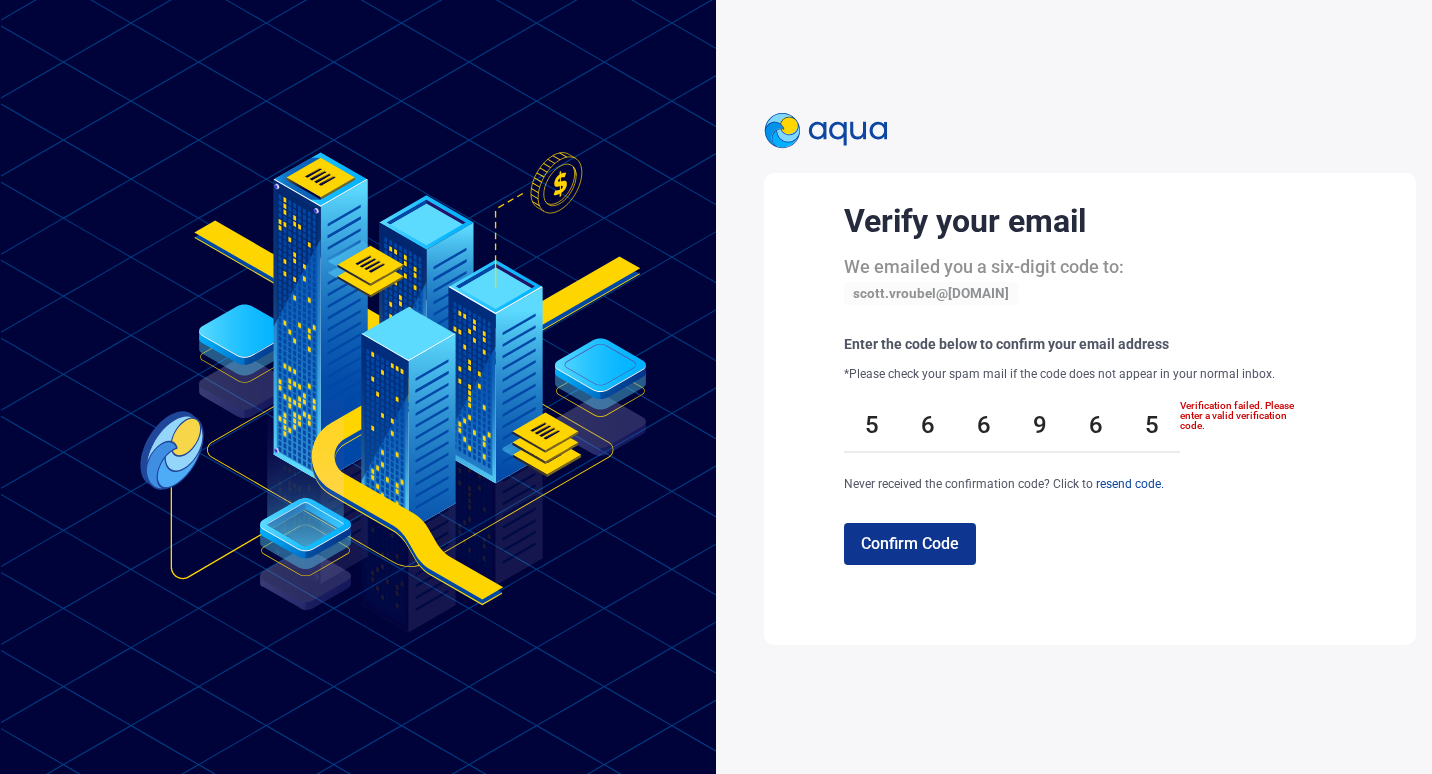 click on "Confirm Code" at bounding box center (910, 544) 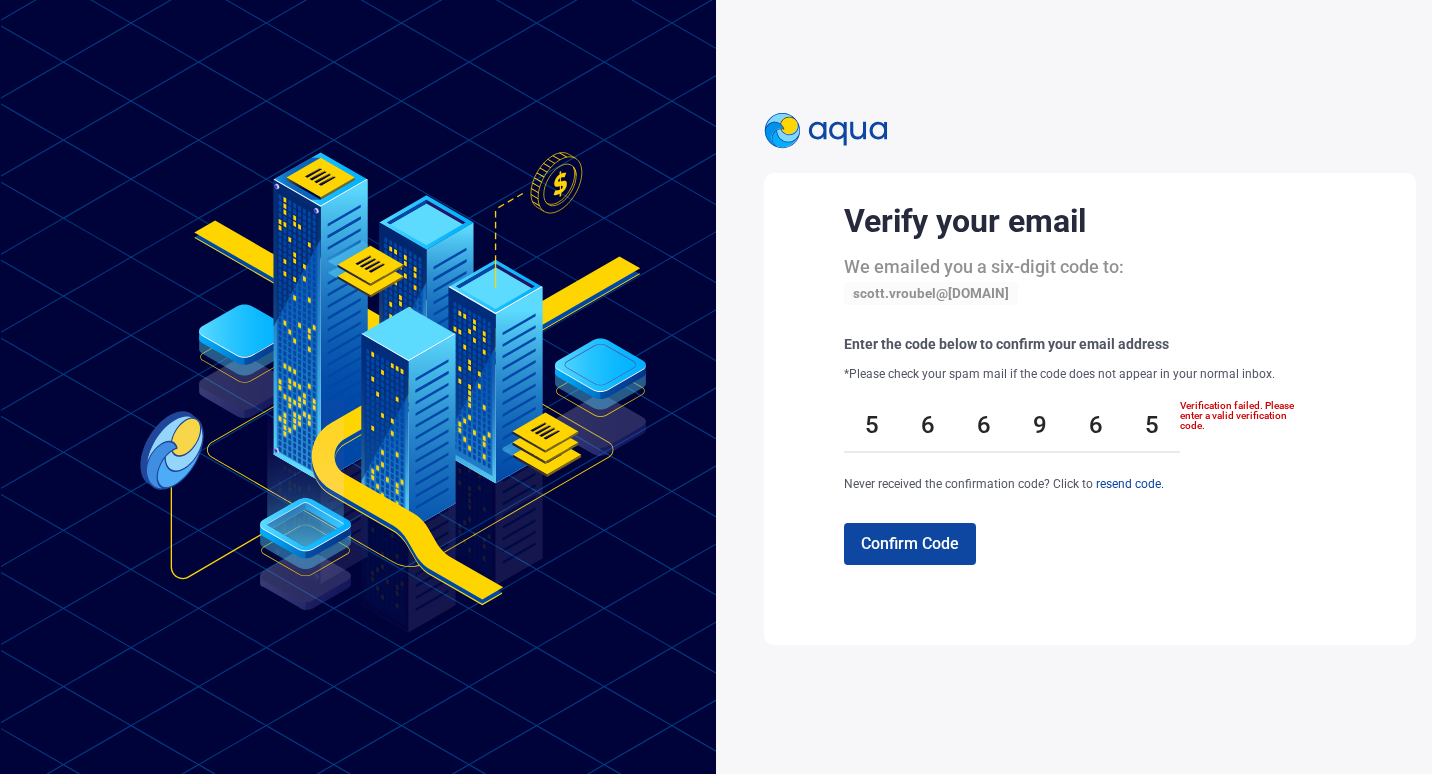 click on "resend code." at bounding box center [1128, 484] 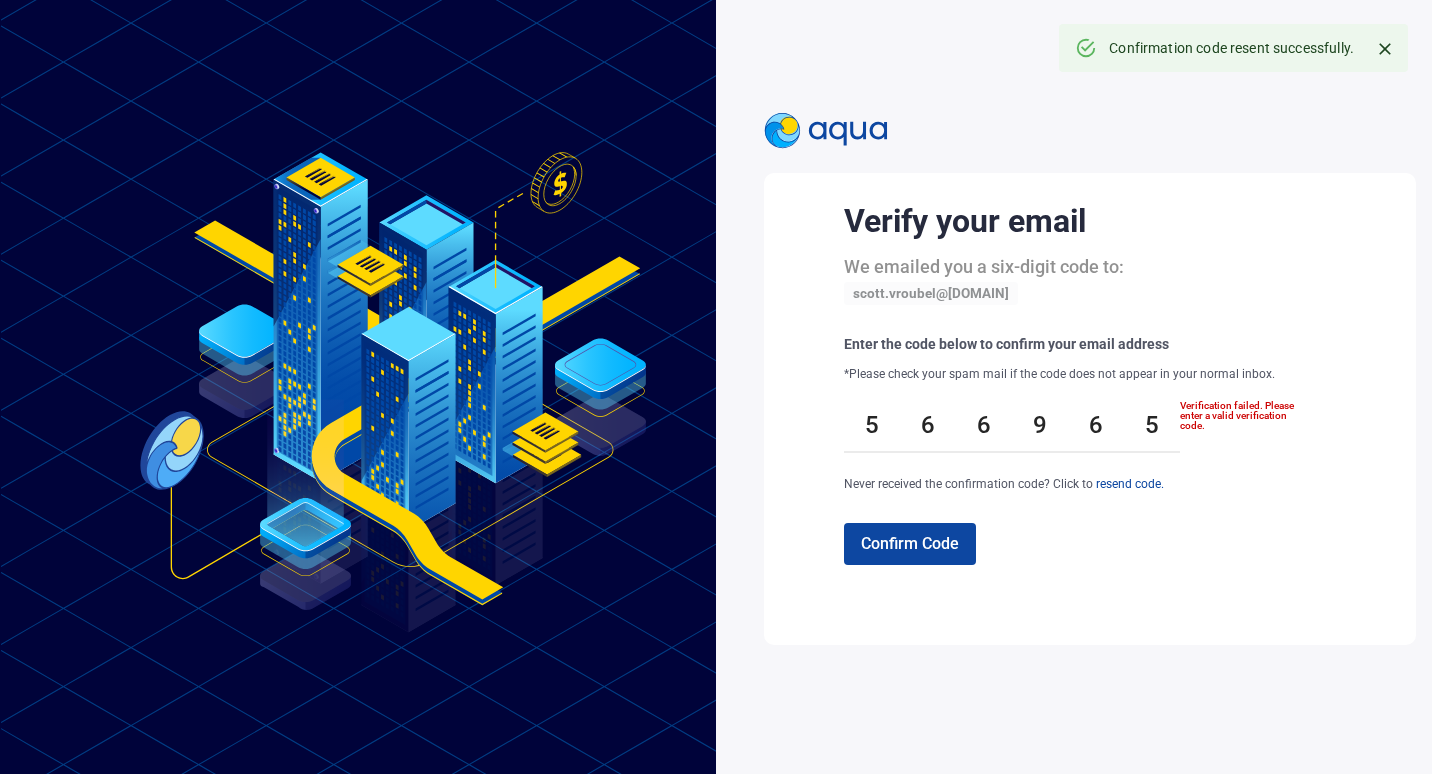 click on "5" at bounding box center (872, 425) 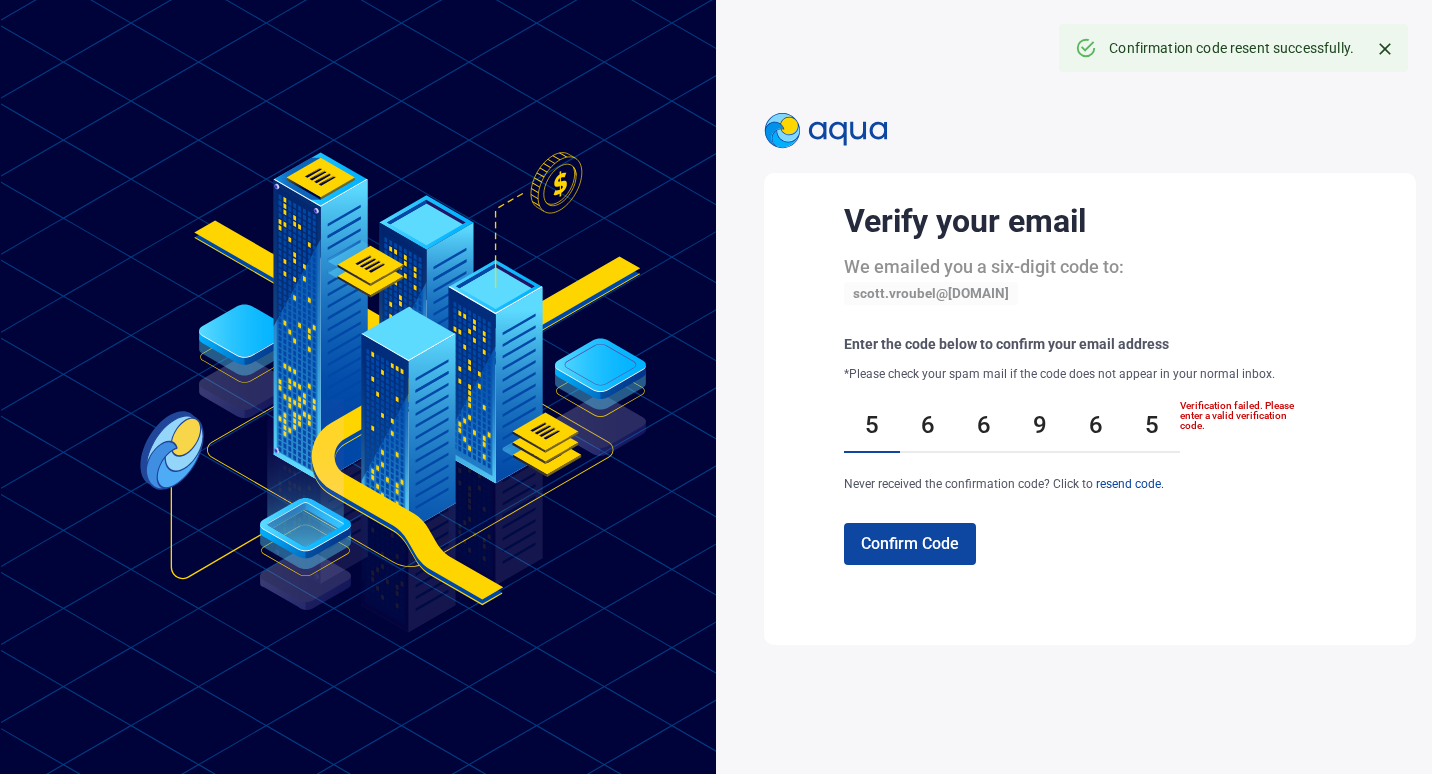 type on "*" 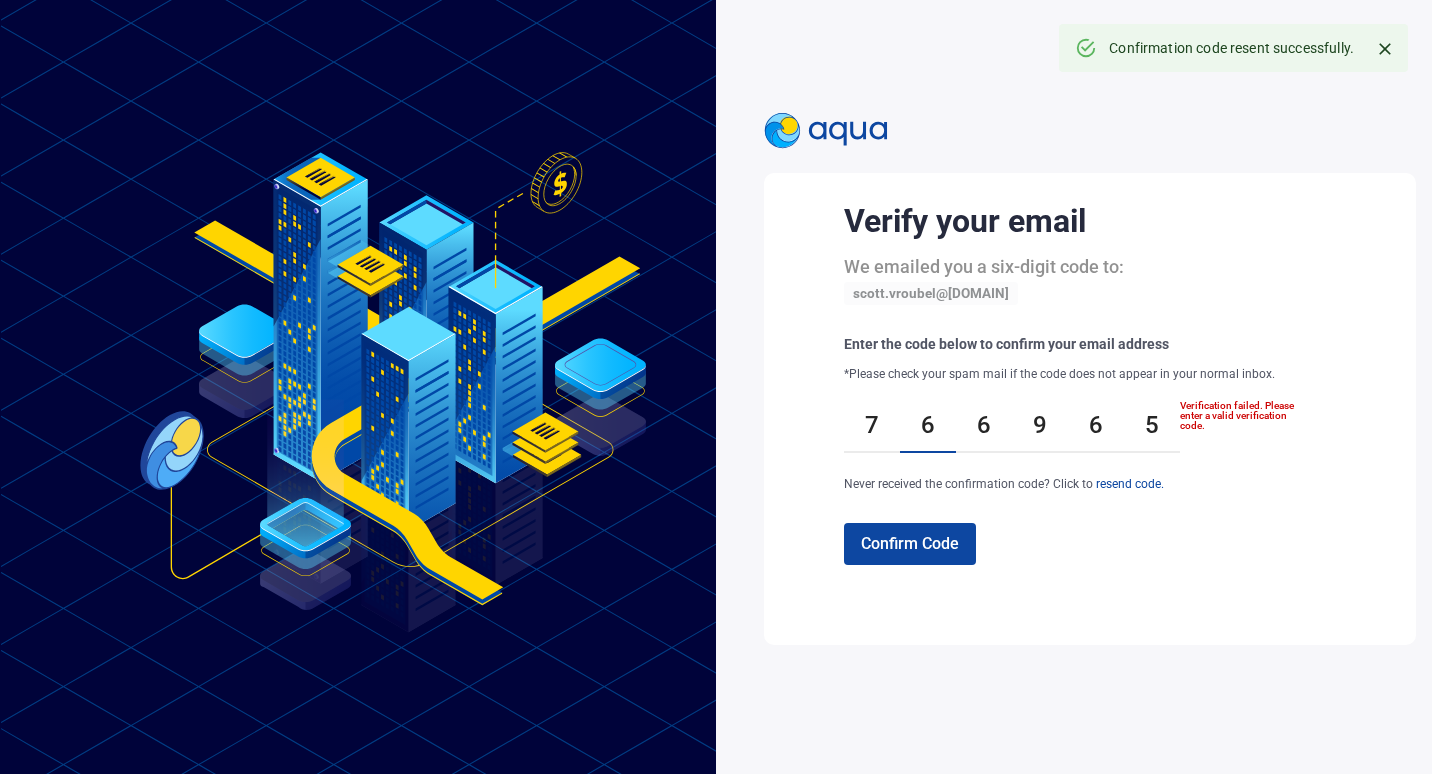 type on "*" 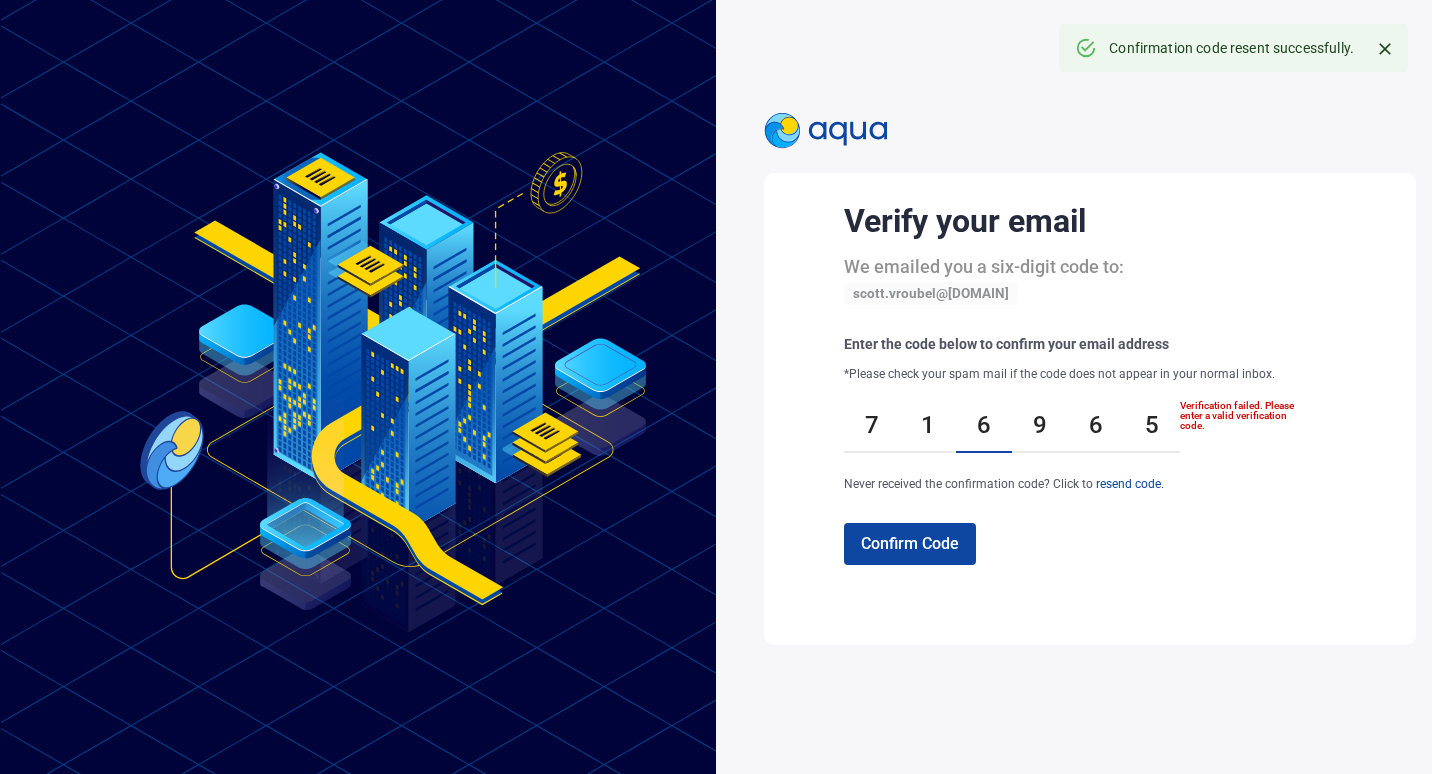 type on "*" 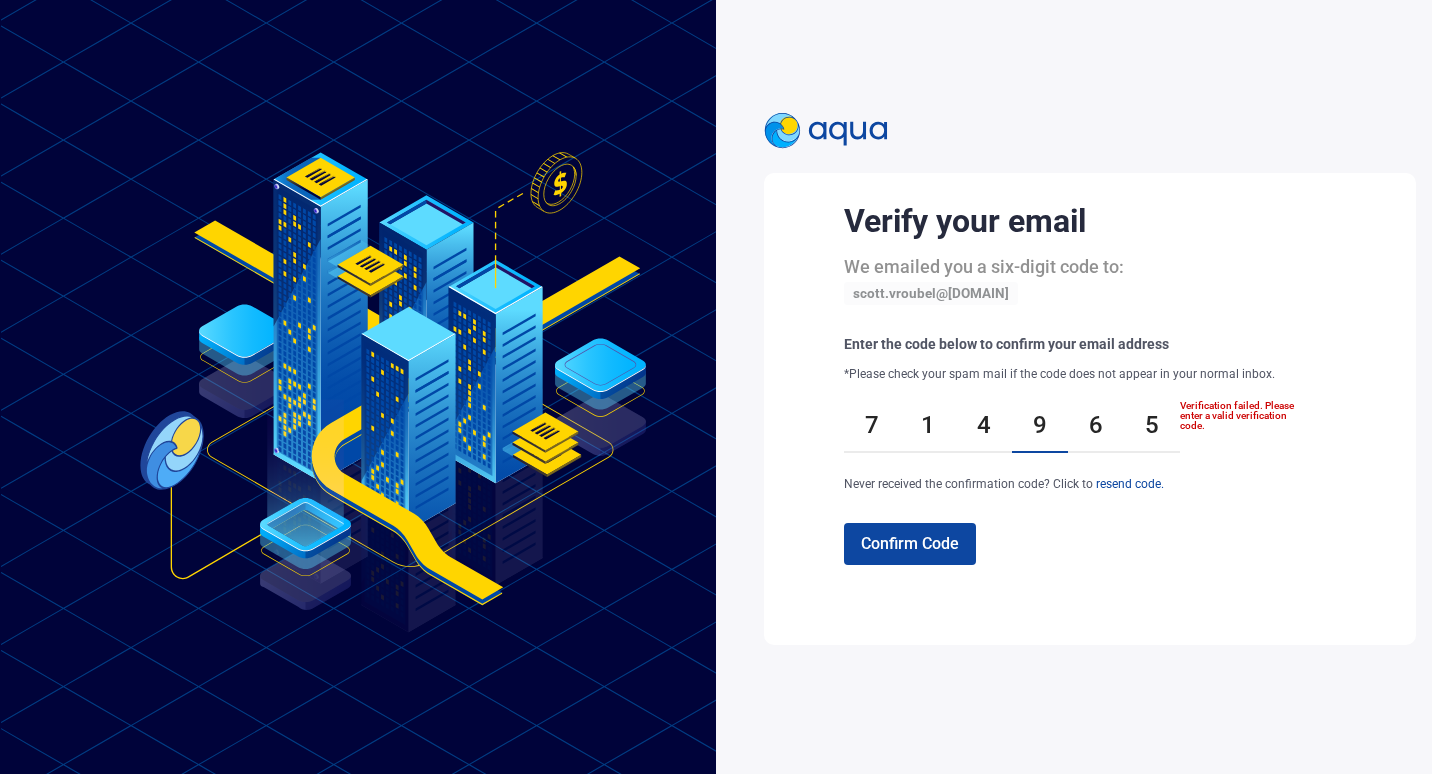 type on "*" 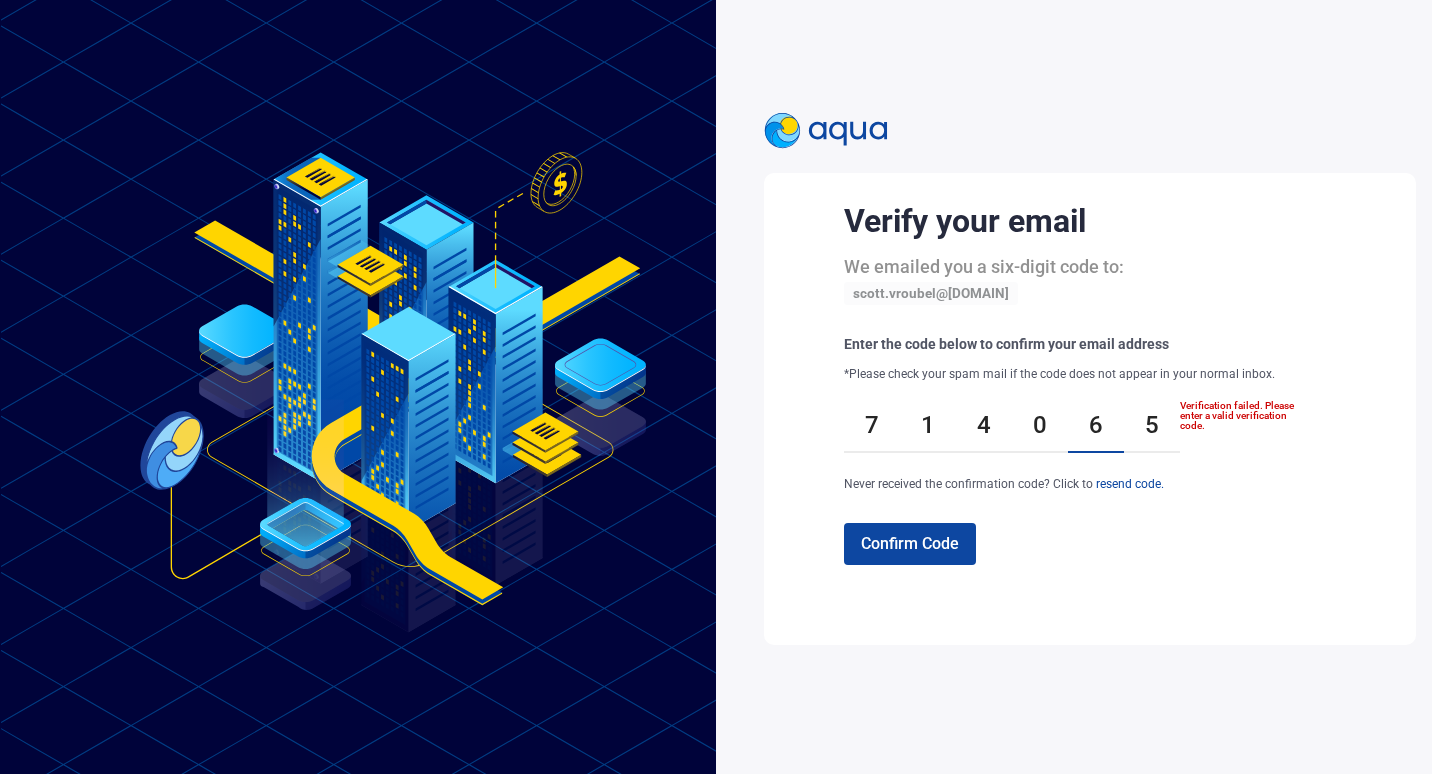 type on "*" 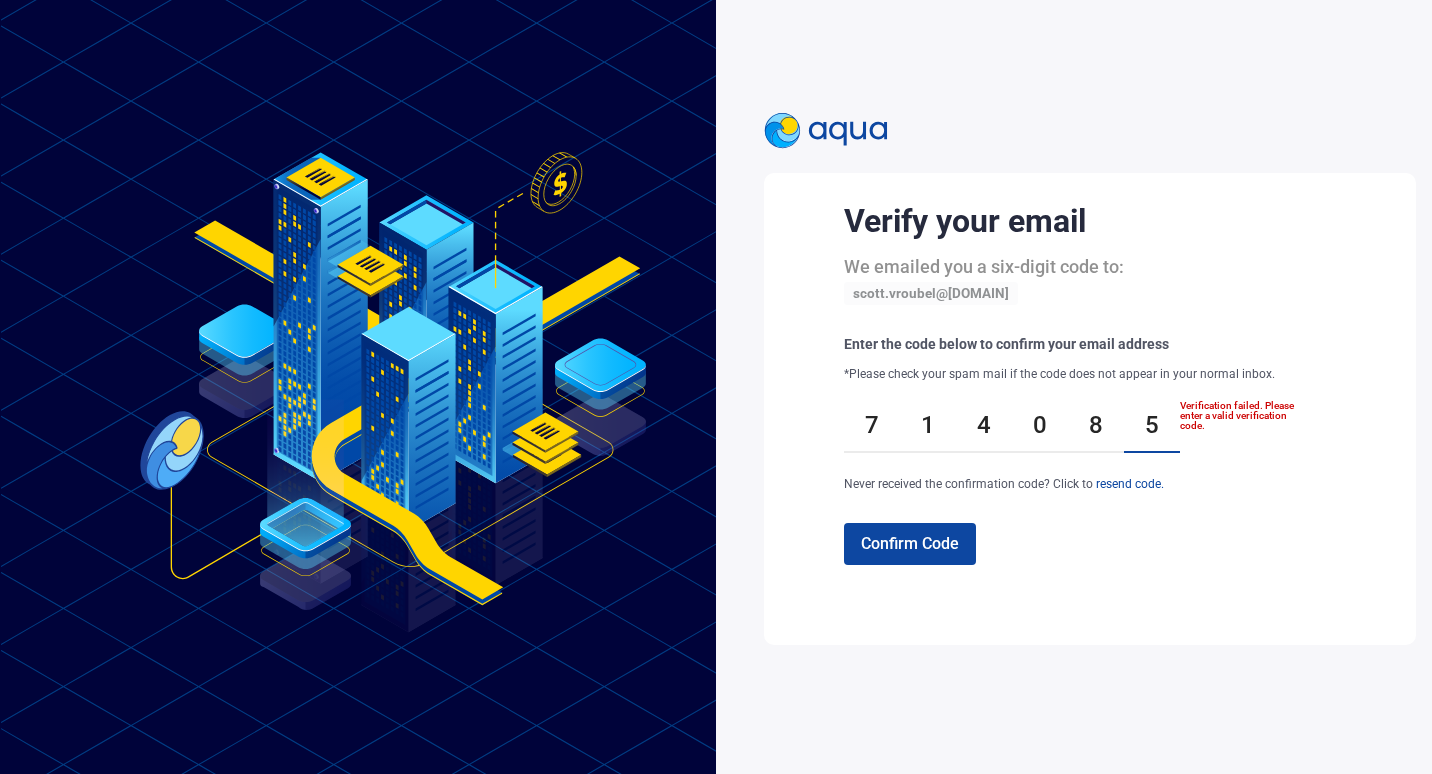 type on "*" 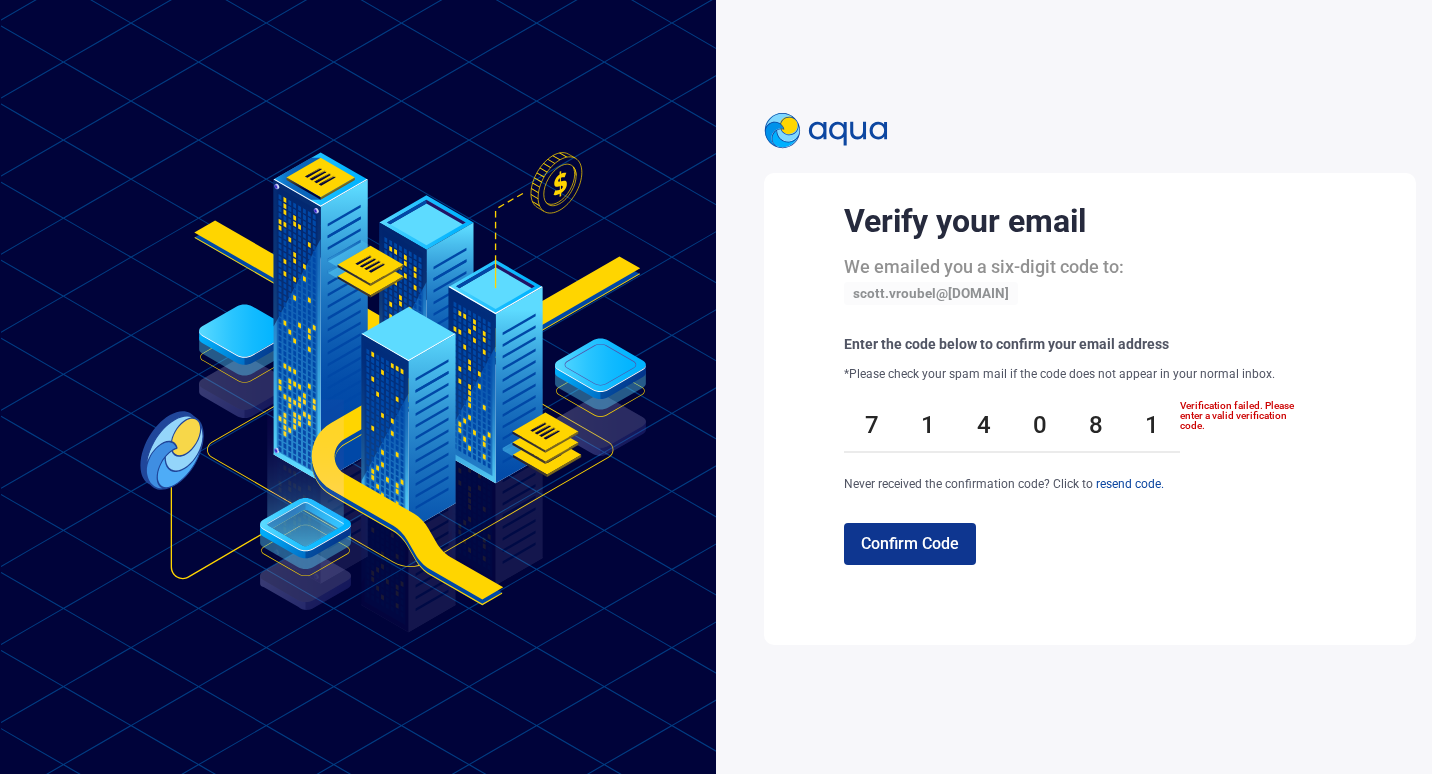 click on "Confirm Code" at bounding box center [910, 544] 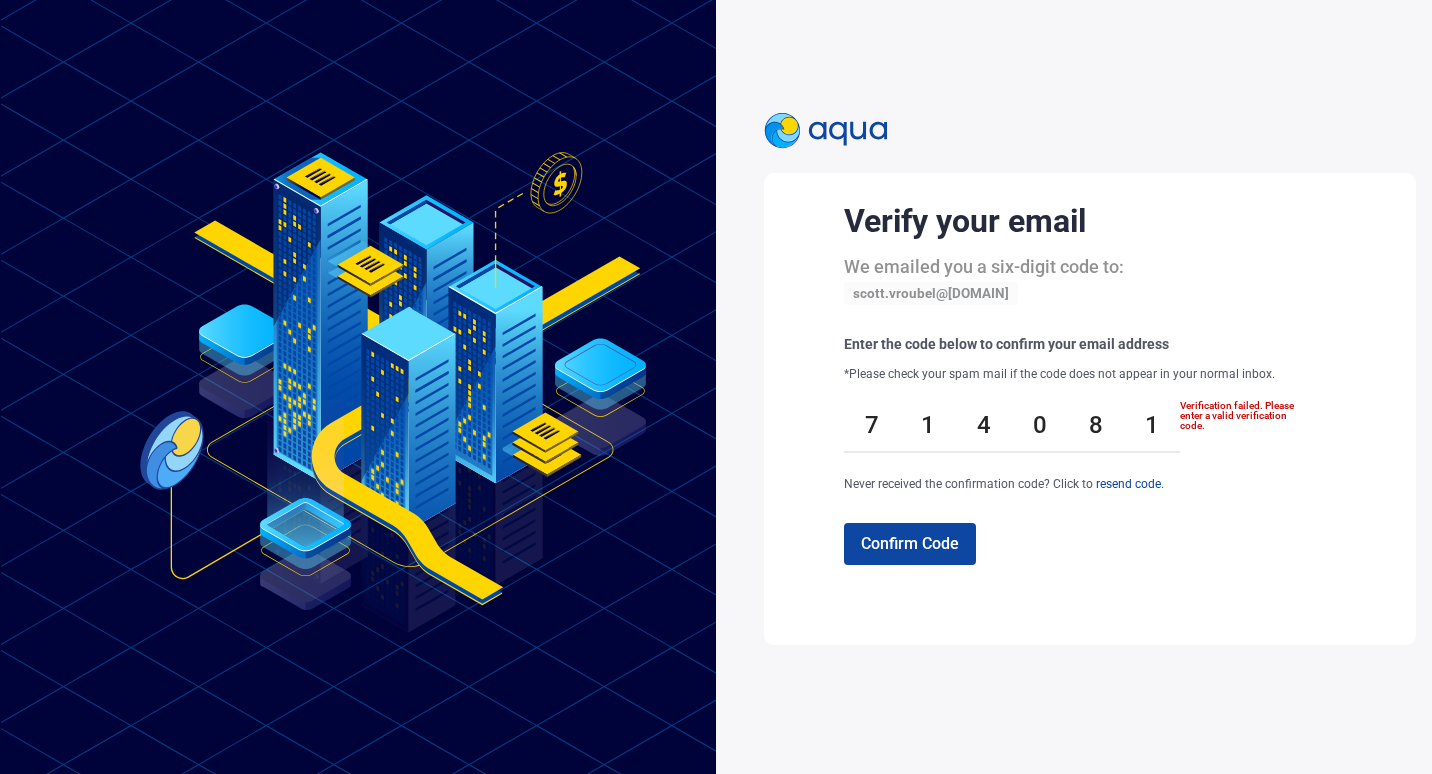 click on "7" at bounding box center (872, 425) 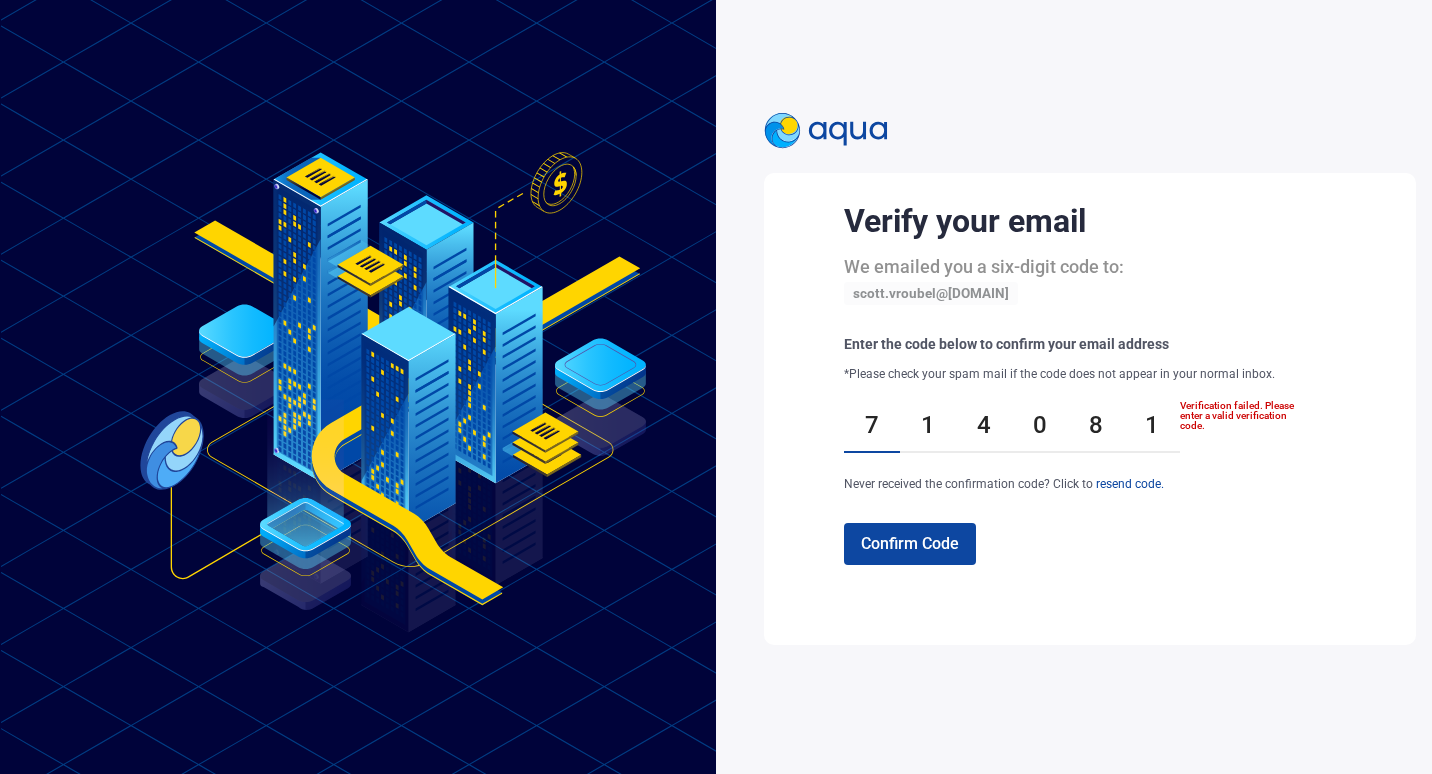 type on "*" 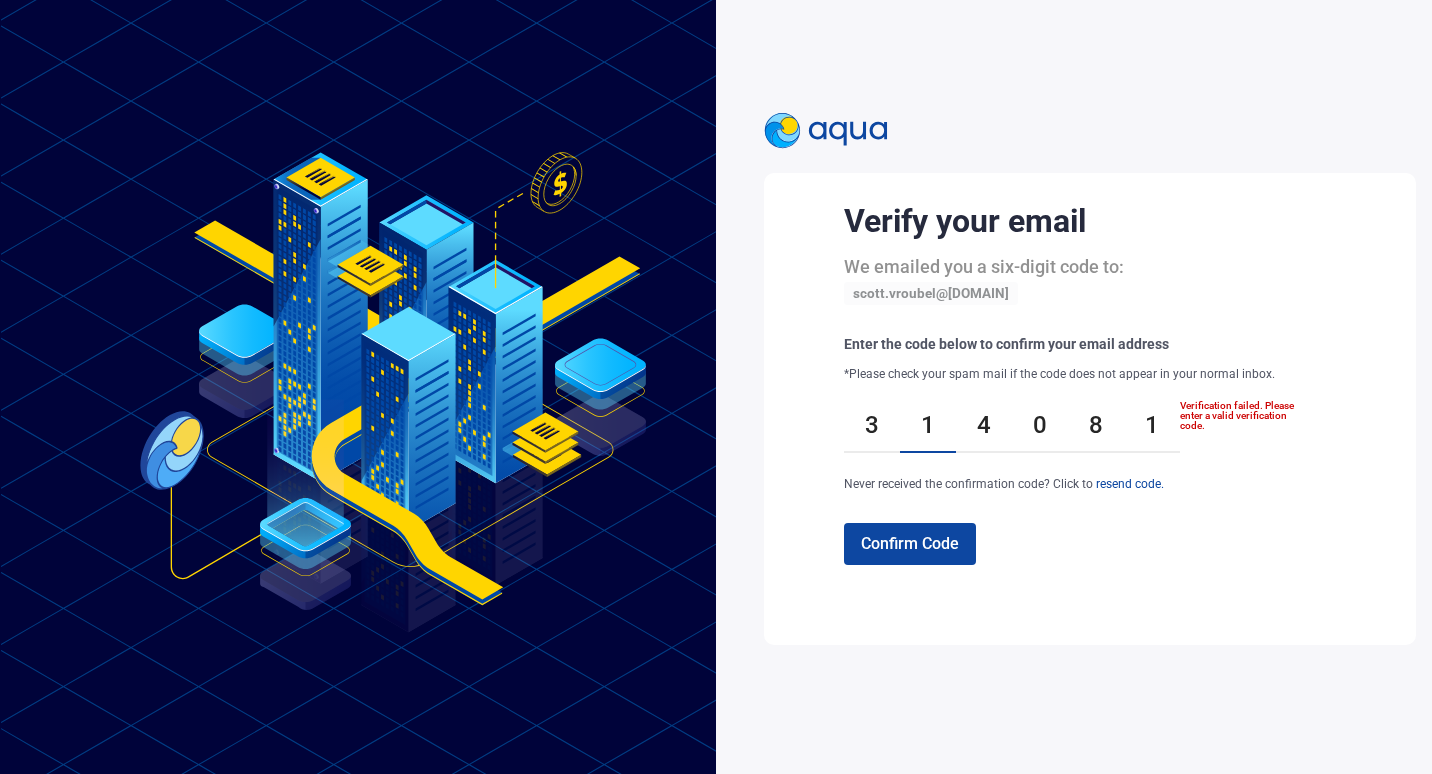 type on "*" 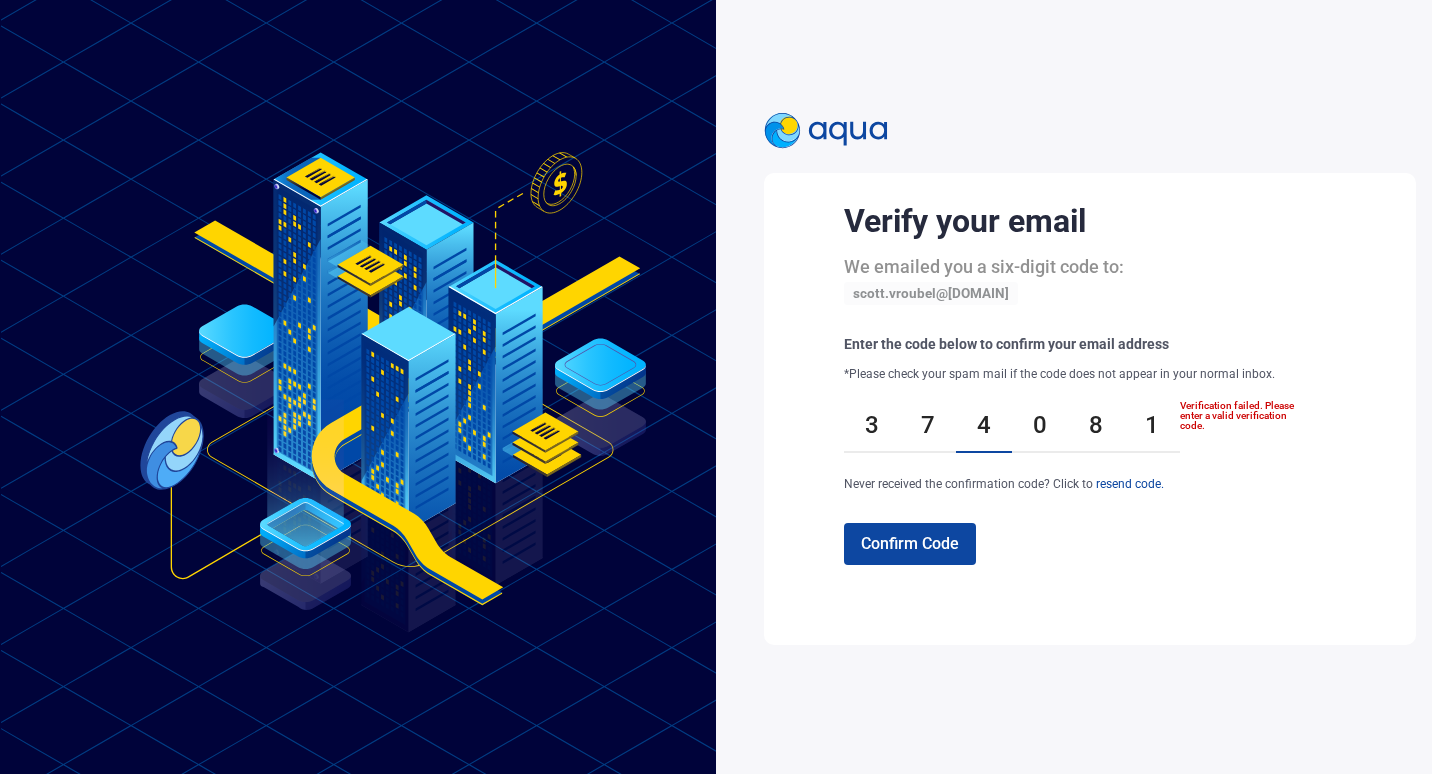 type on "*" 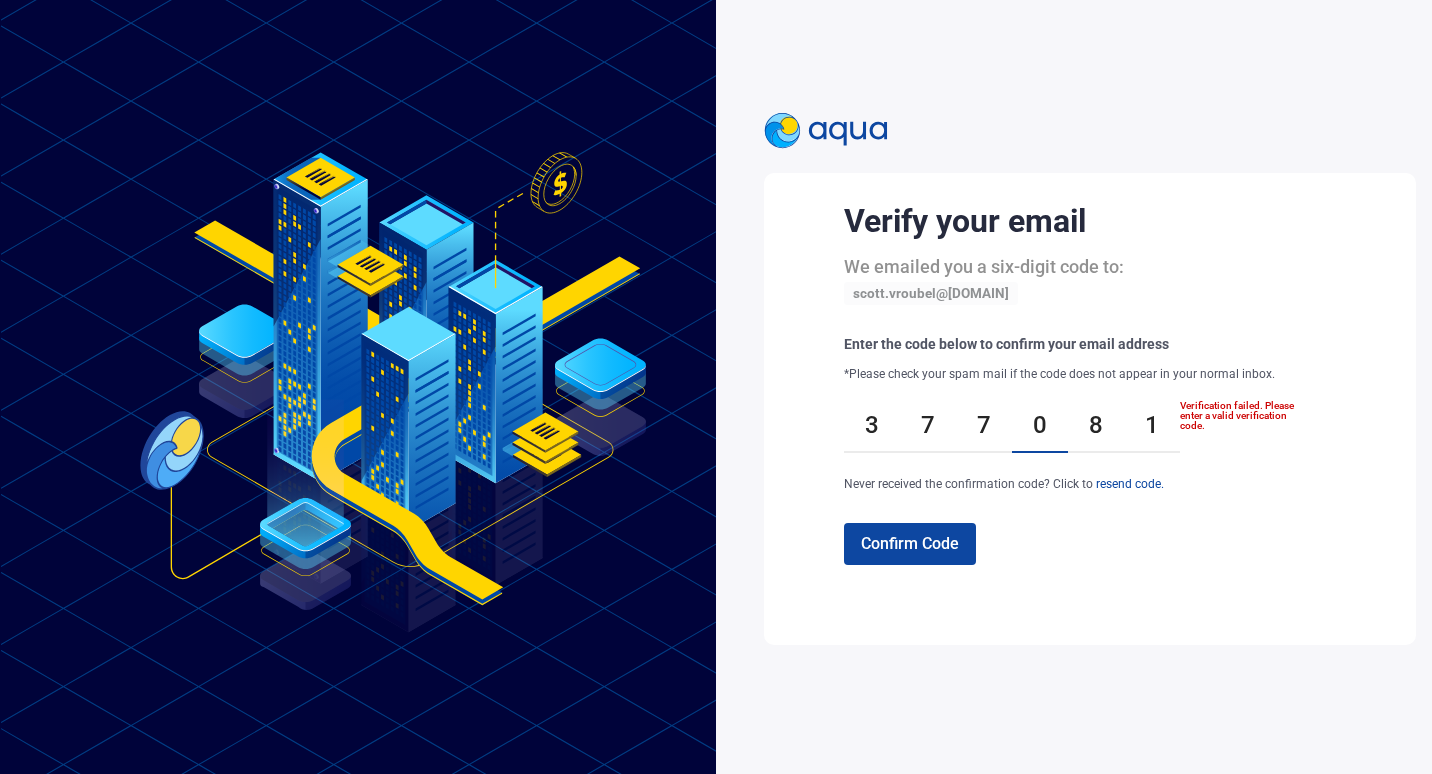 type on "*" 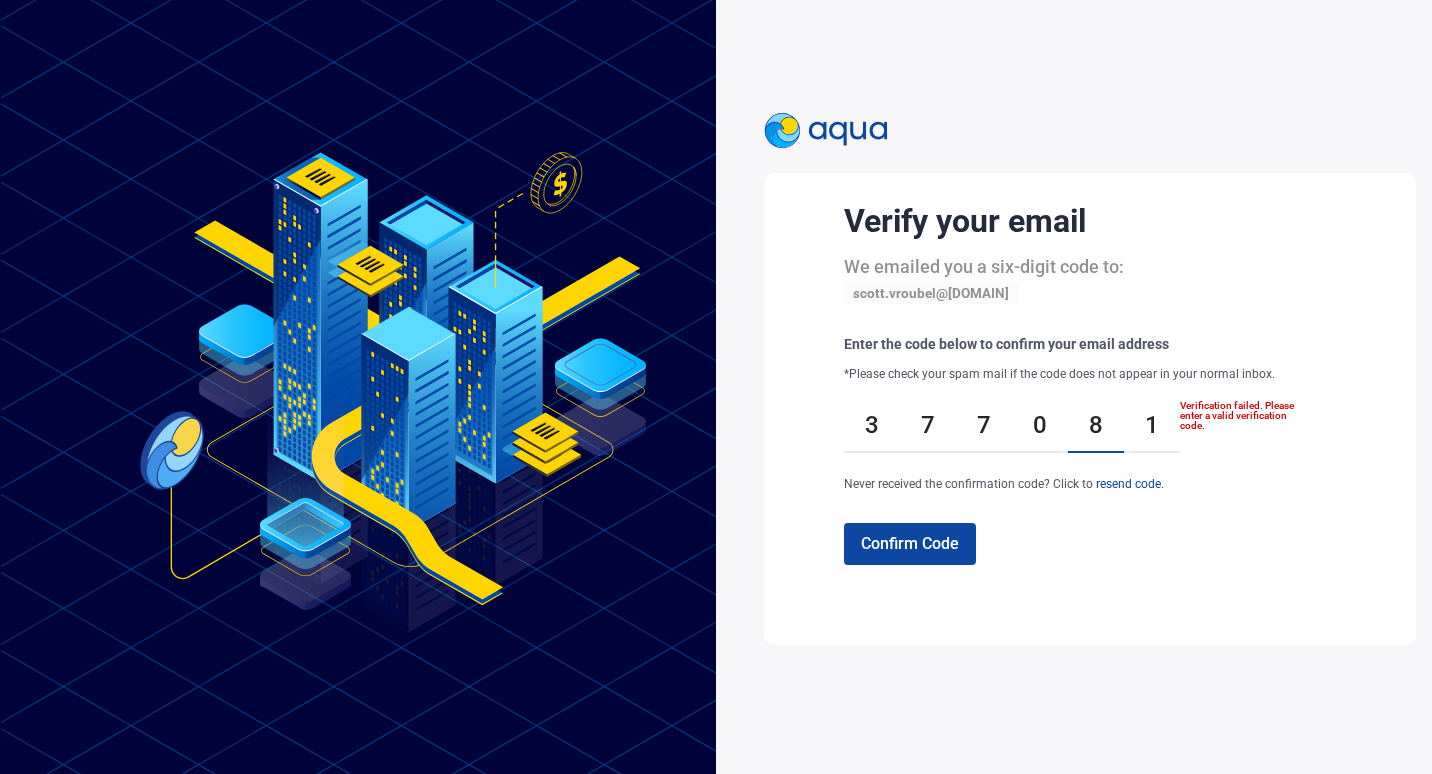 type on "*" 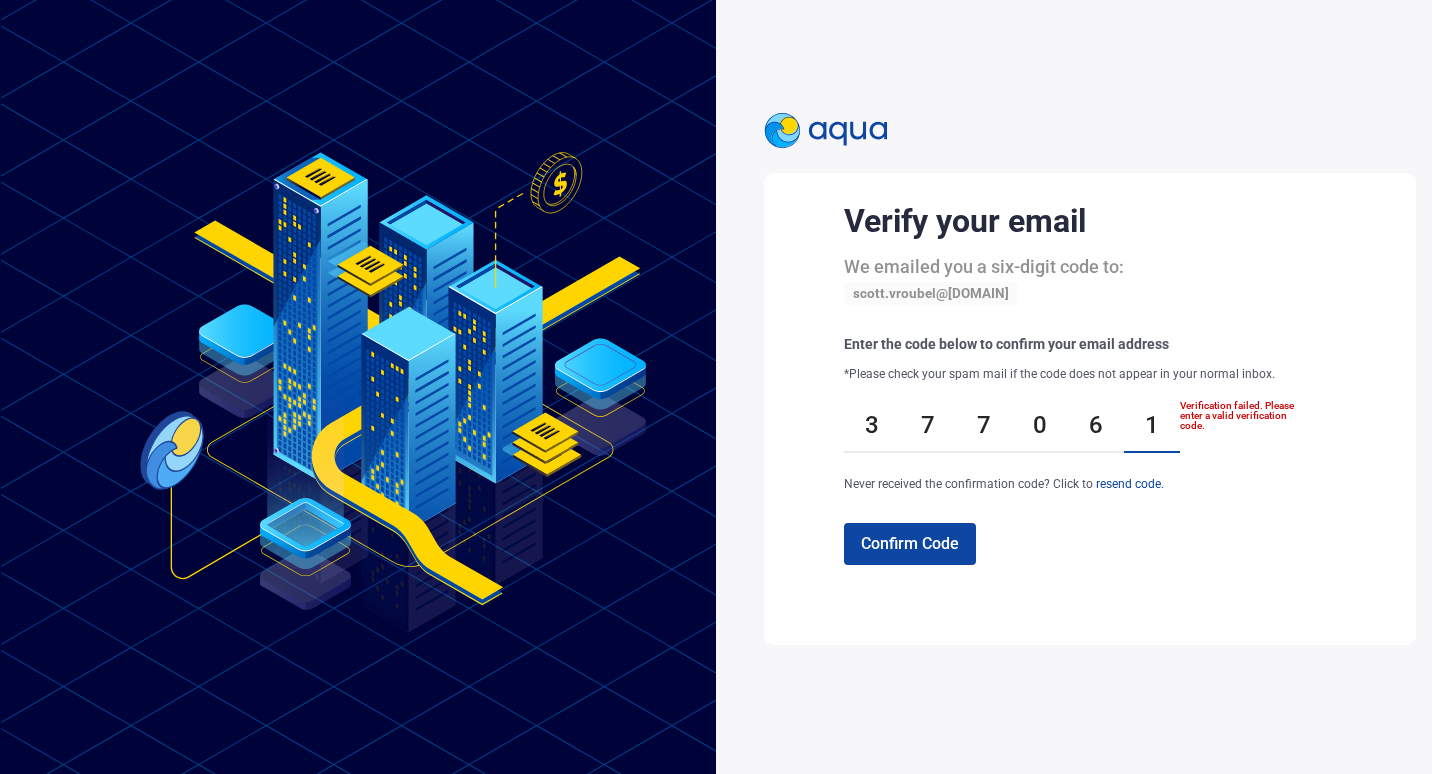 type on "*" 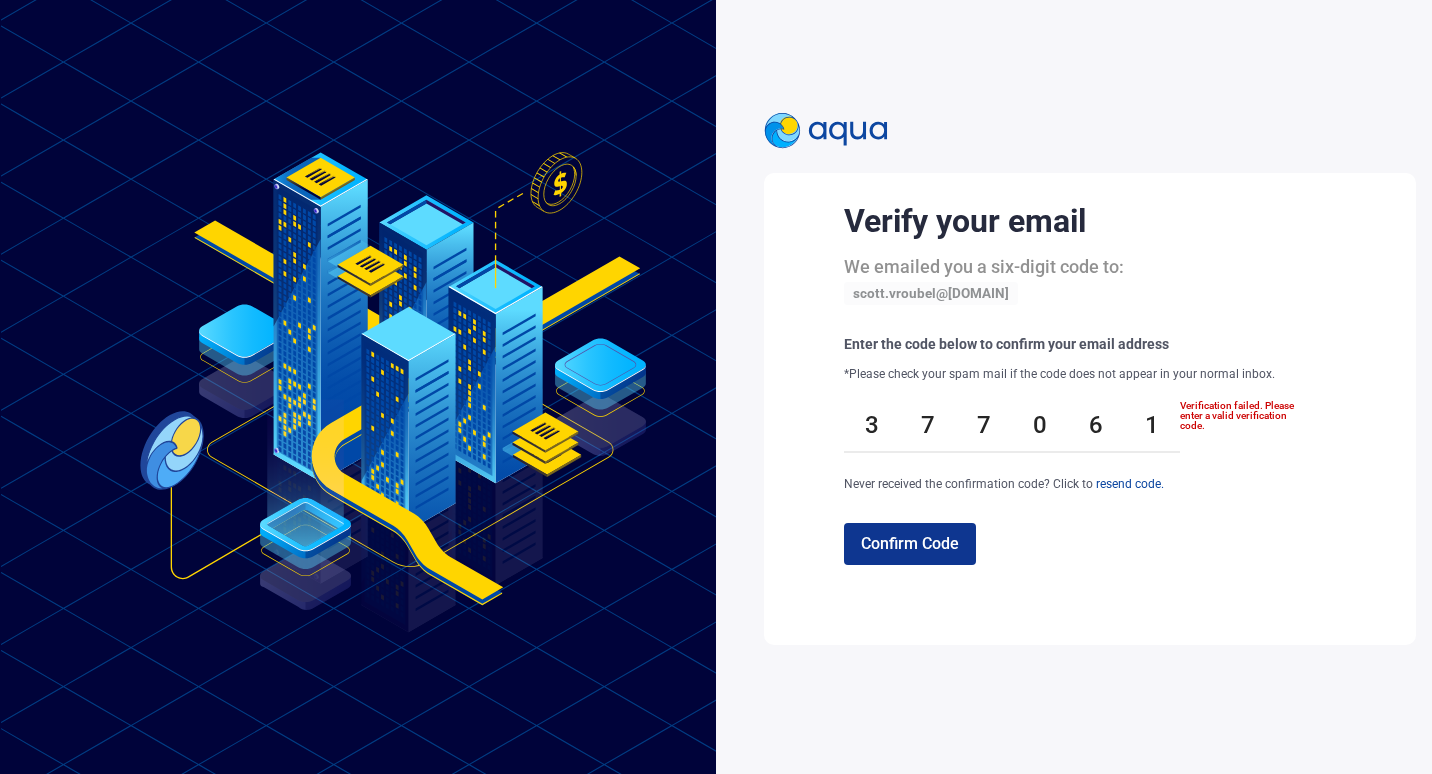 click on "Confirm Code" at bounding box center (910, 543) 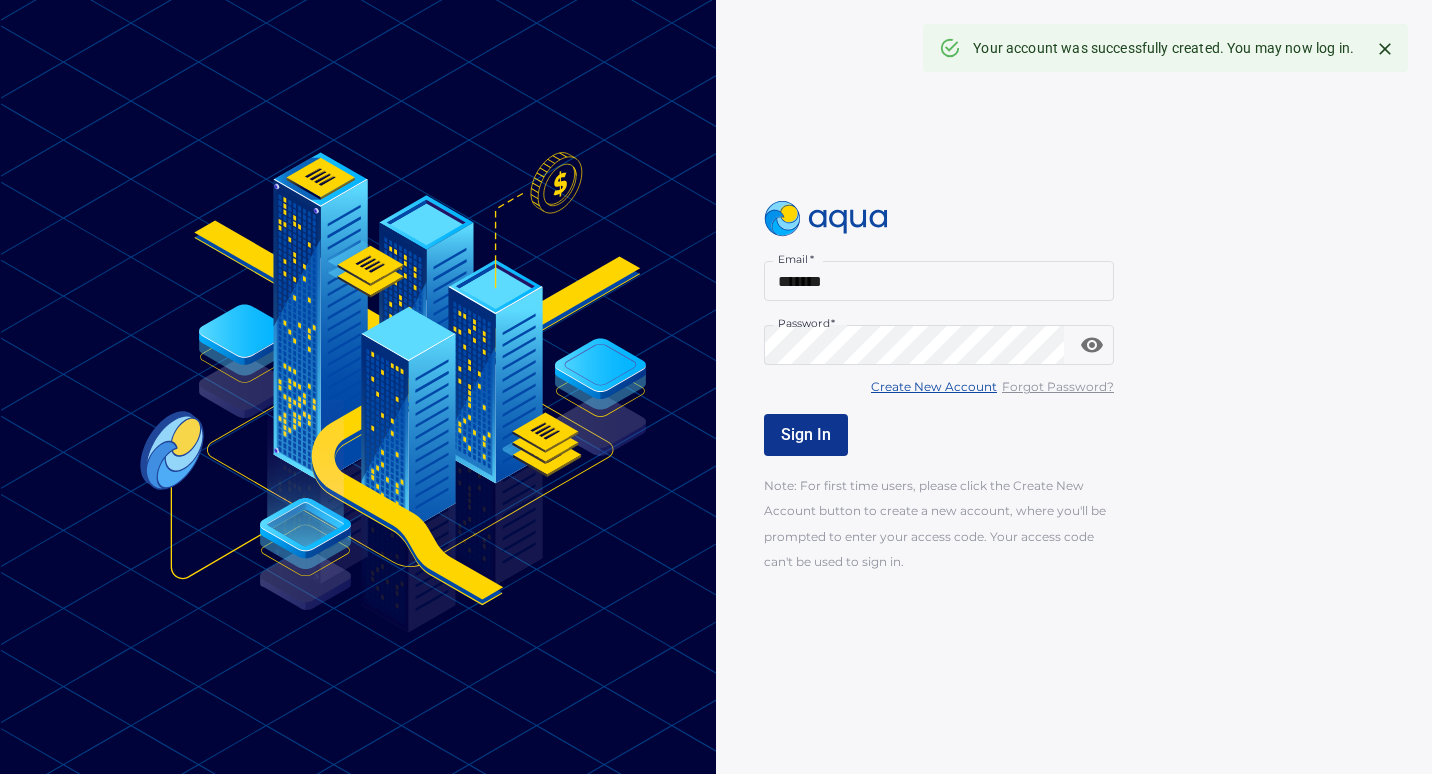 click on "Sign In" at bounding box center (806, 434) 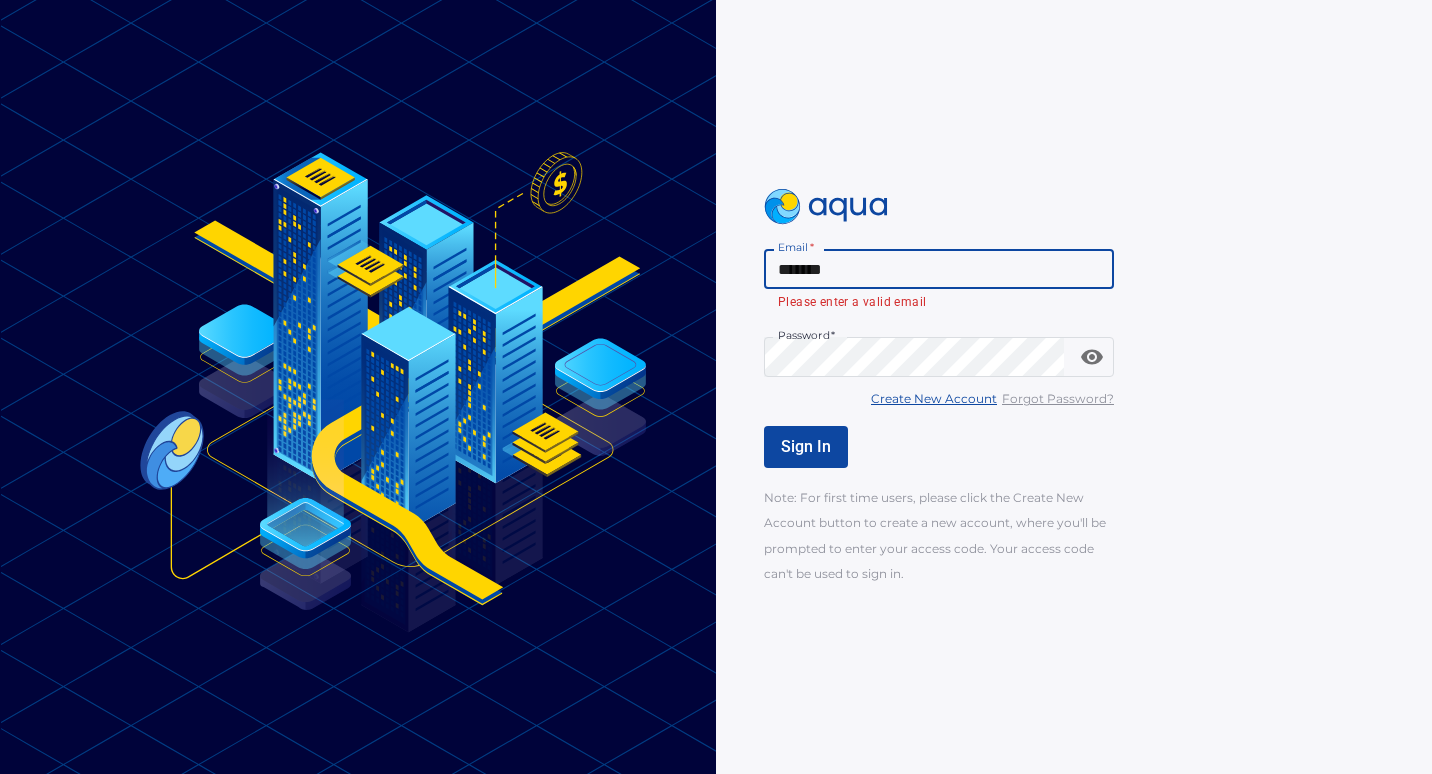 click on "*******" at bounding box center [939, 269] 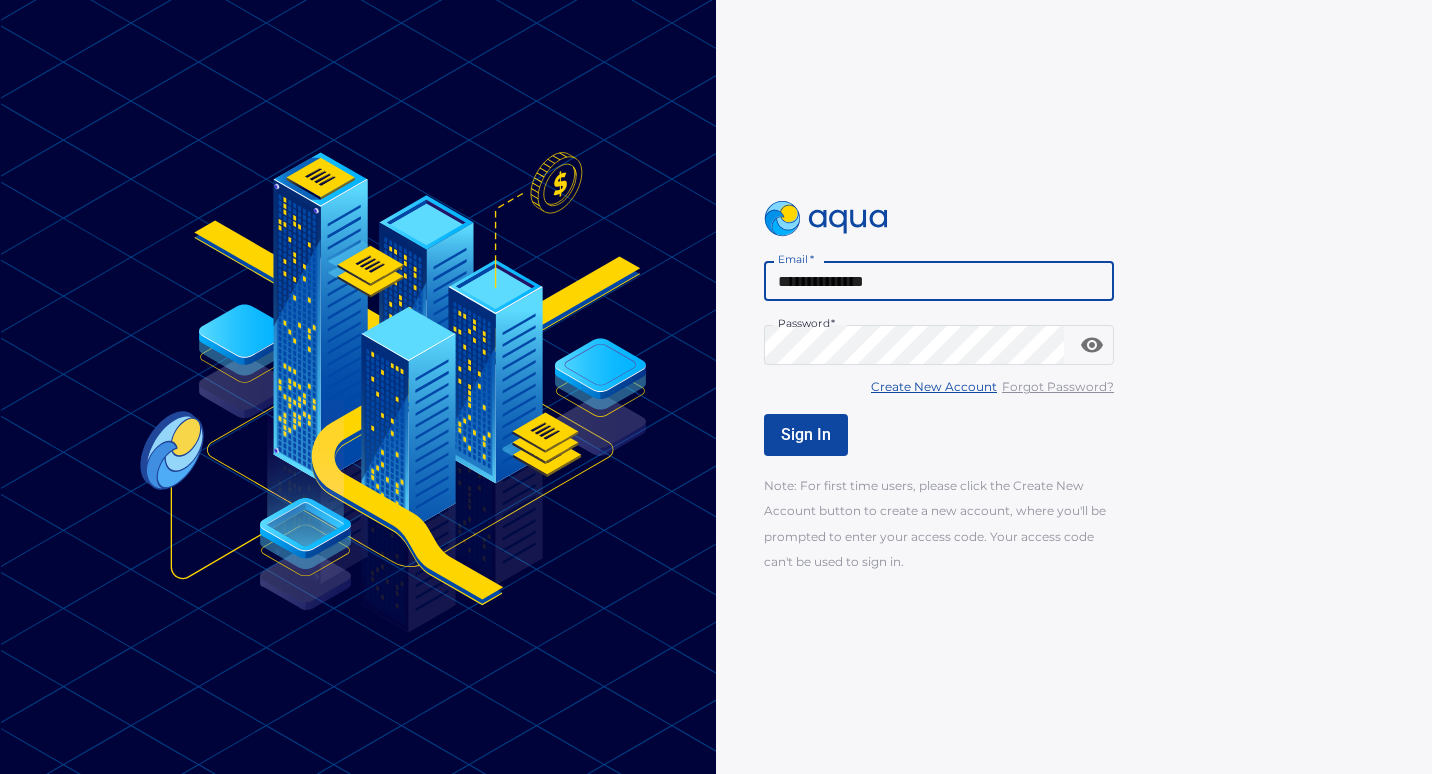 type on "**********" 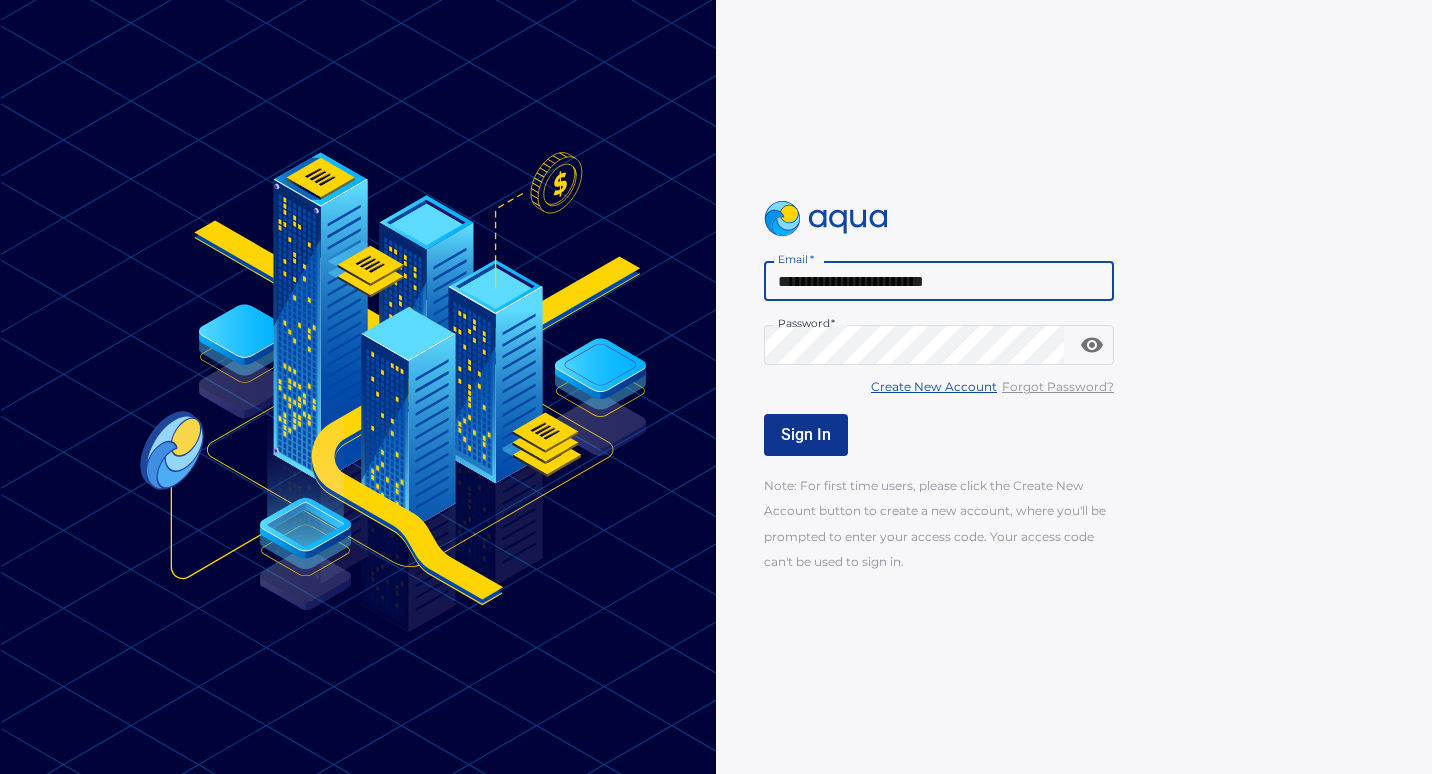 click on "Sign In" at bounding box center (806, 435) 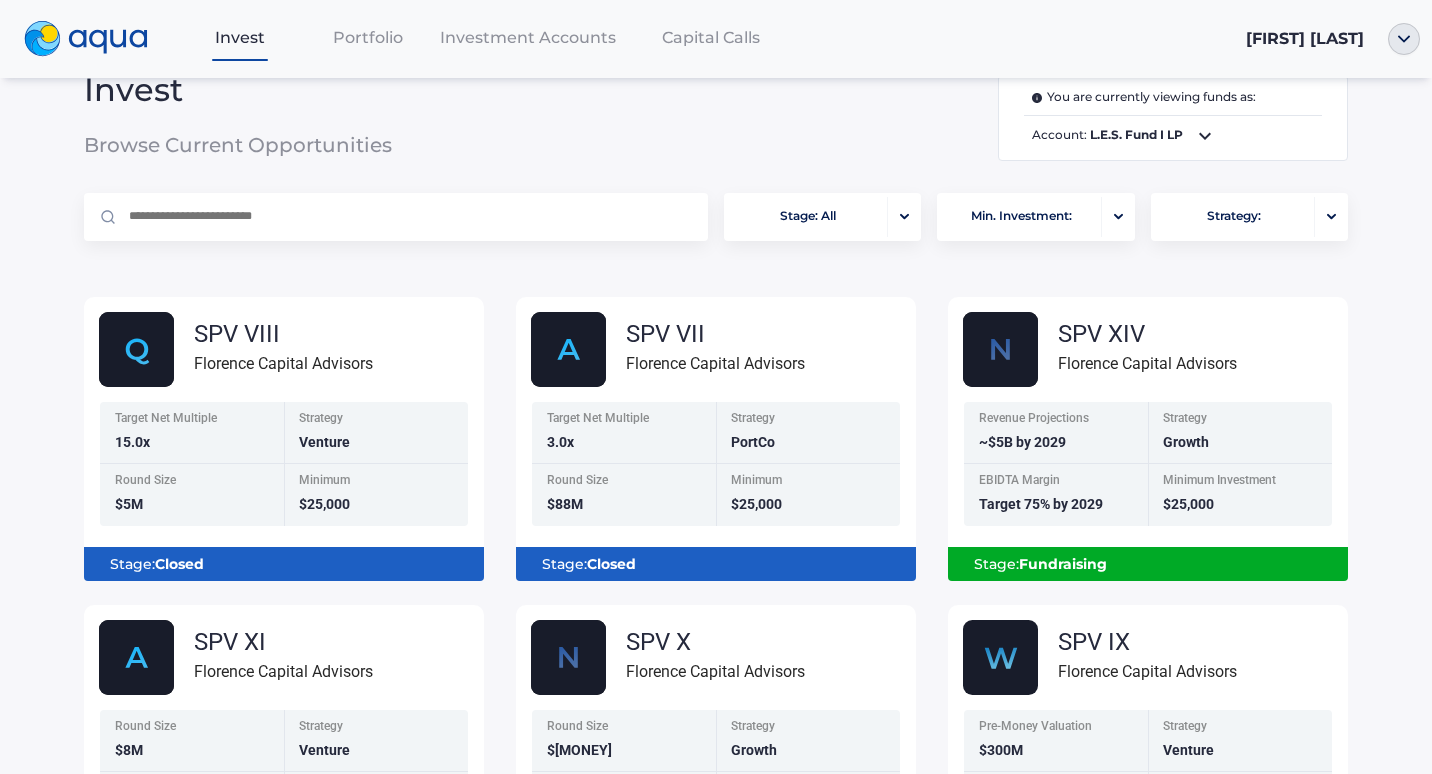 scroll, scrollTop: 100, scrollLeft: 0, axis: vertical 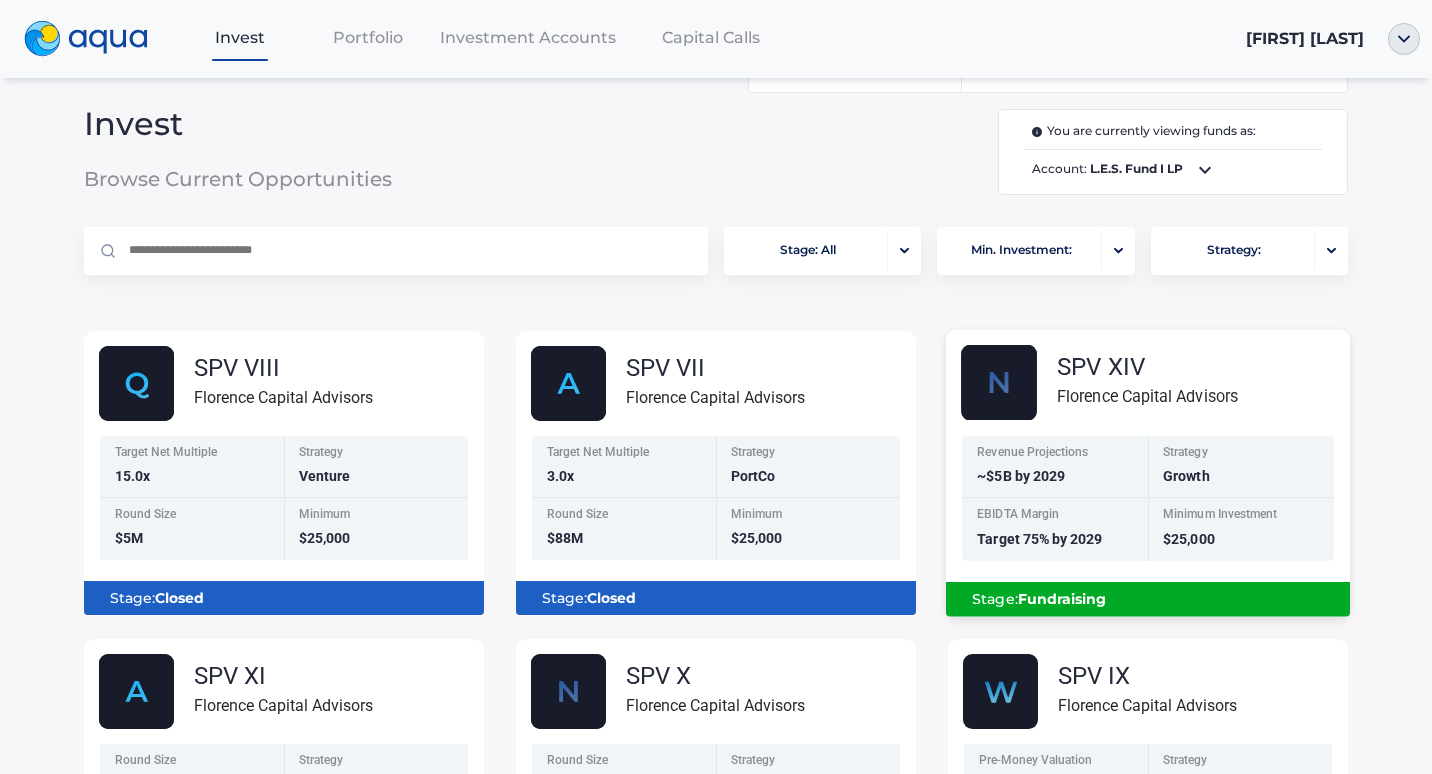 click at bounding box center (999, 382) 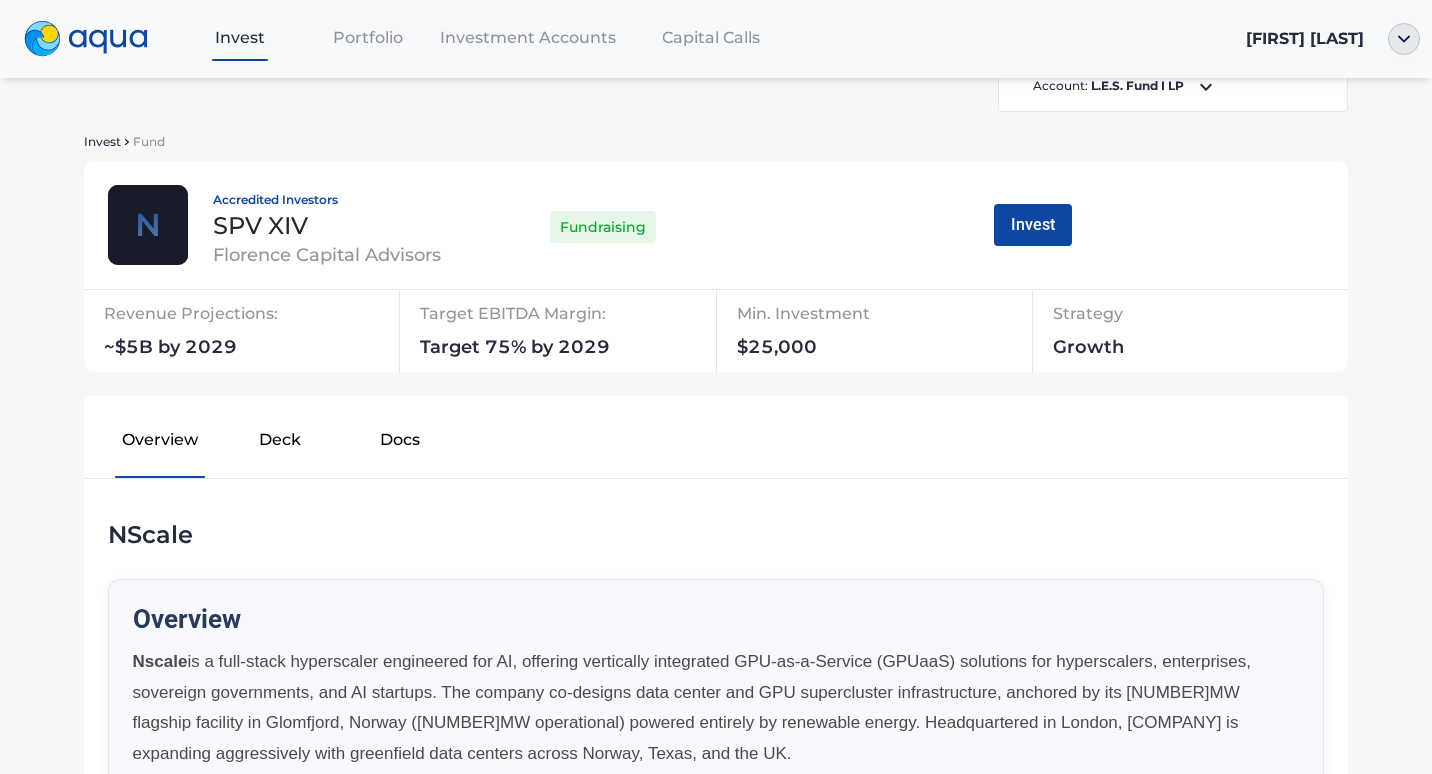 scroll, scrollTop: 0, scrollLeft: 0, axis: both 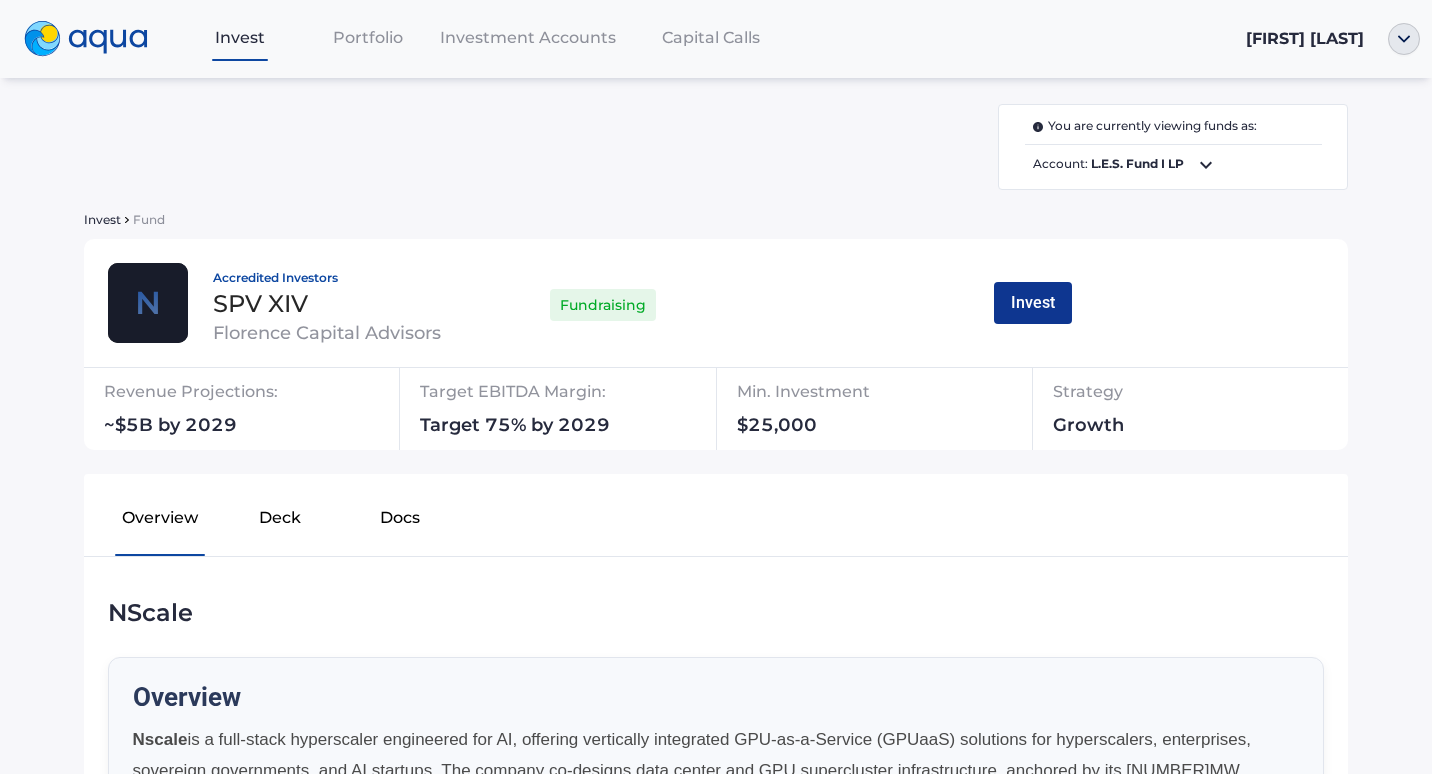 click on "Invest" at bounding box center (1033, 303) 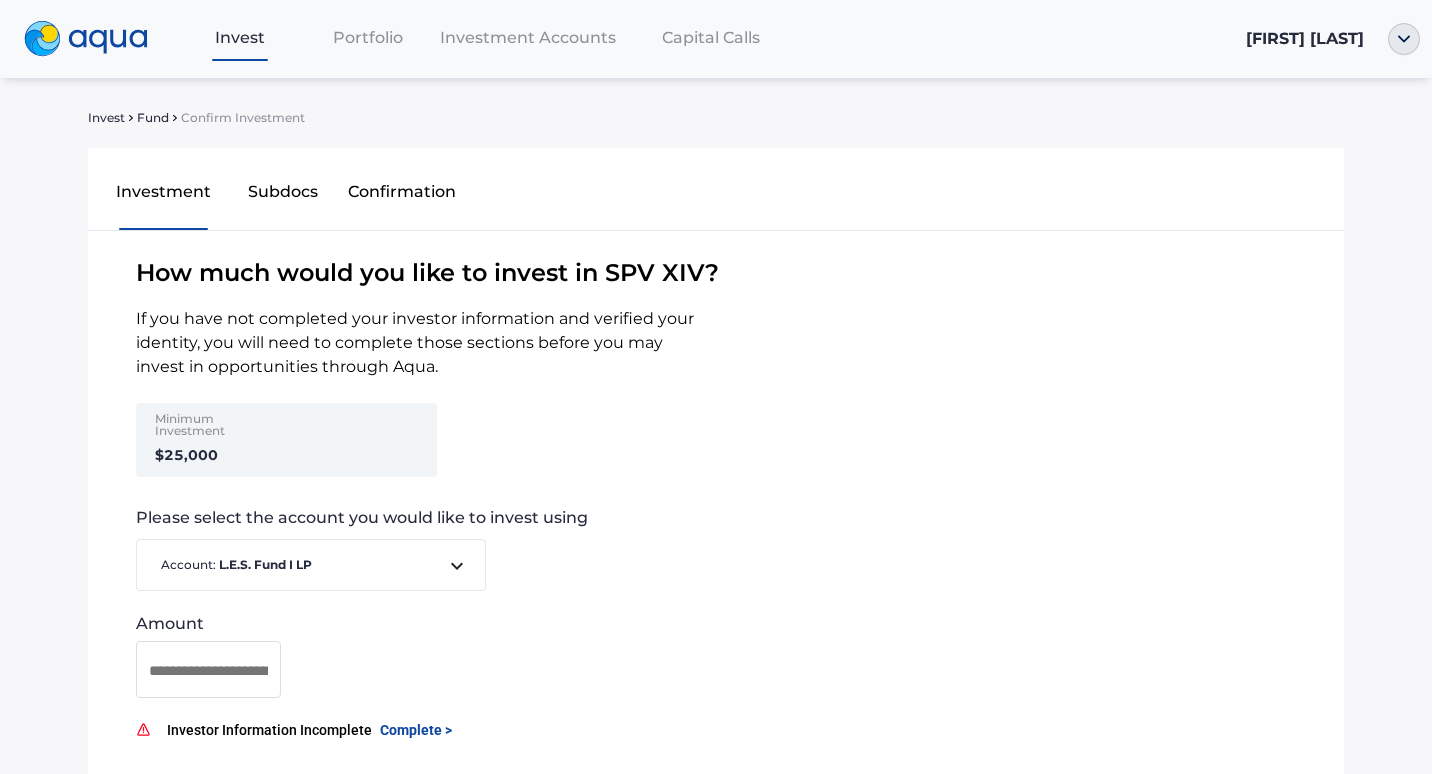 click on "Minimum Investment     $25,000" at bounding box center [217, 440] 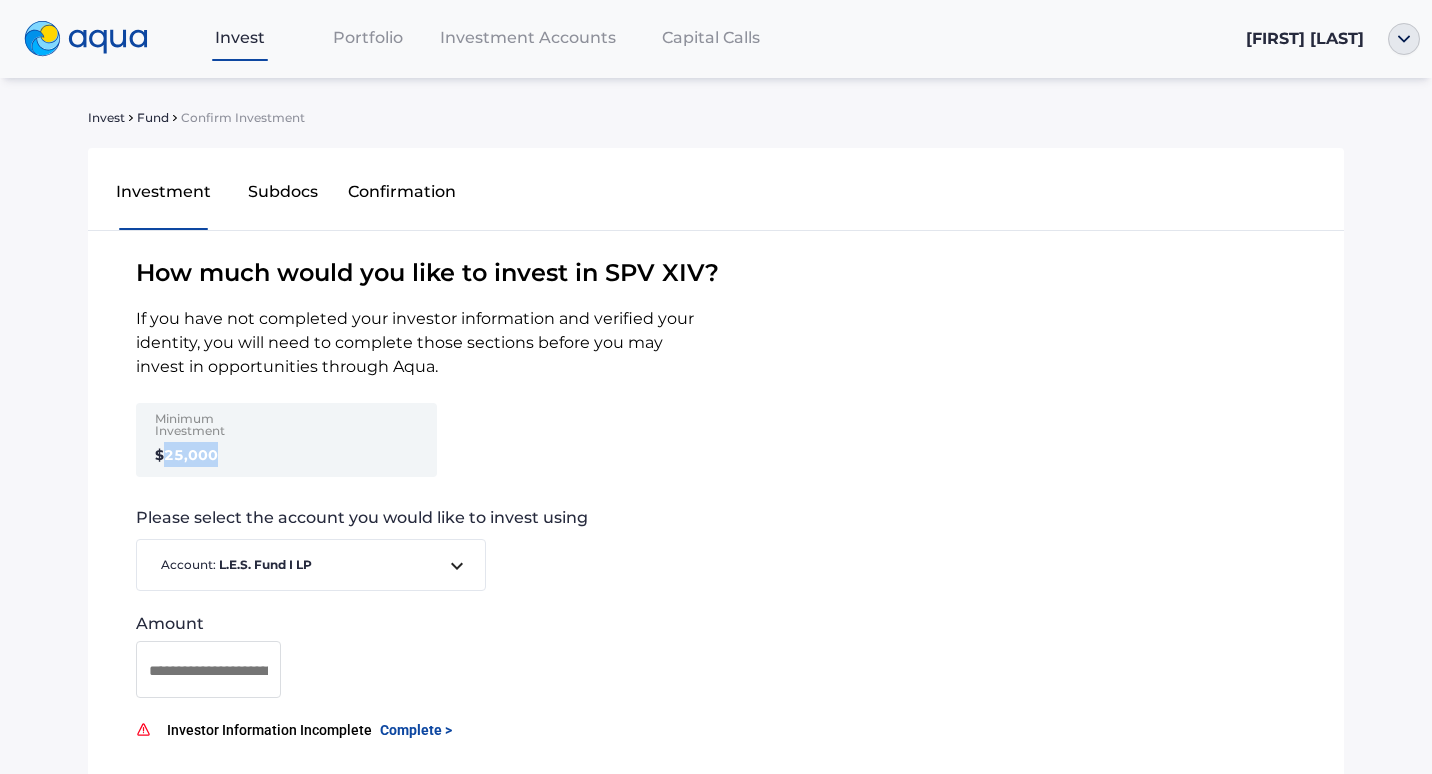 click on "$25,000" at bounding box center [186, 455] 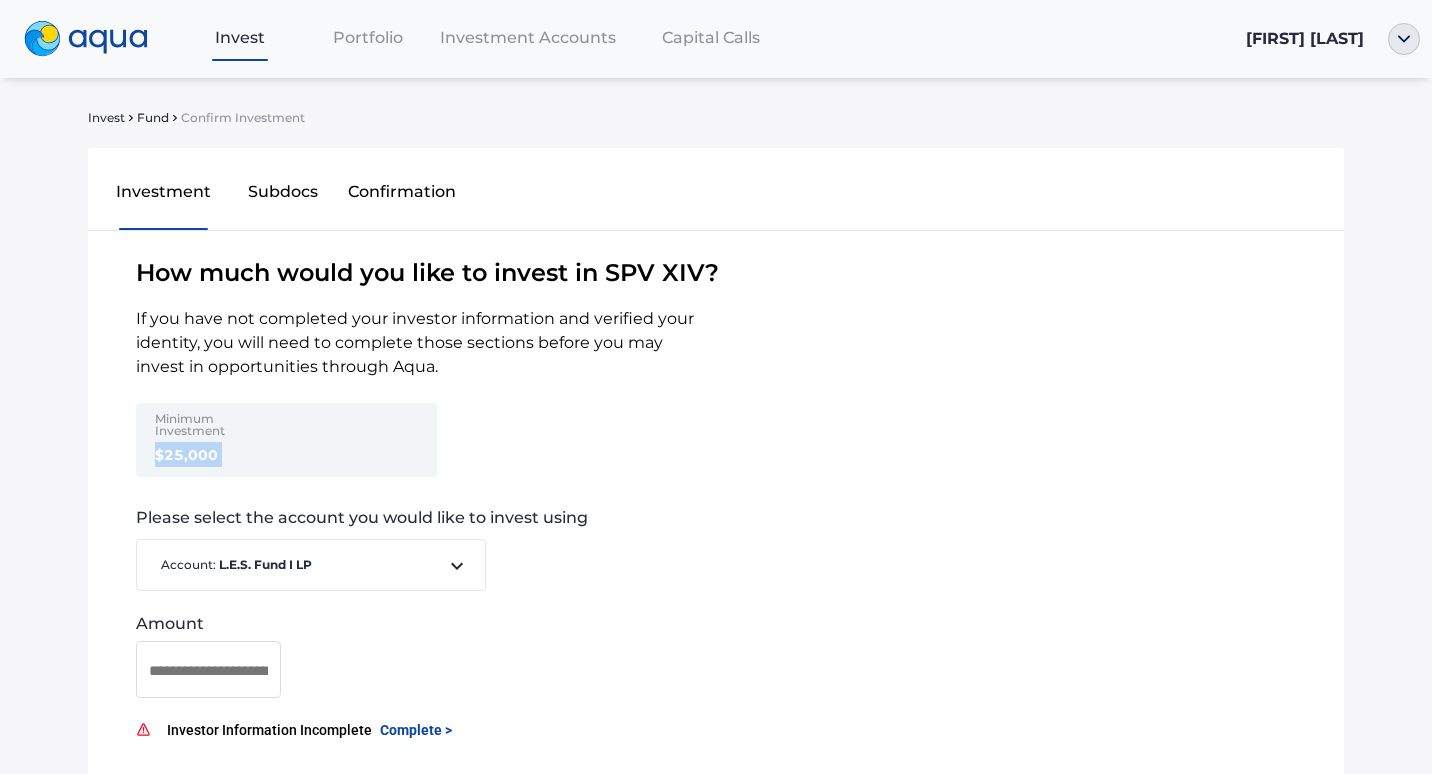 click on "$25,000" at bounding box center [186, 455] 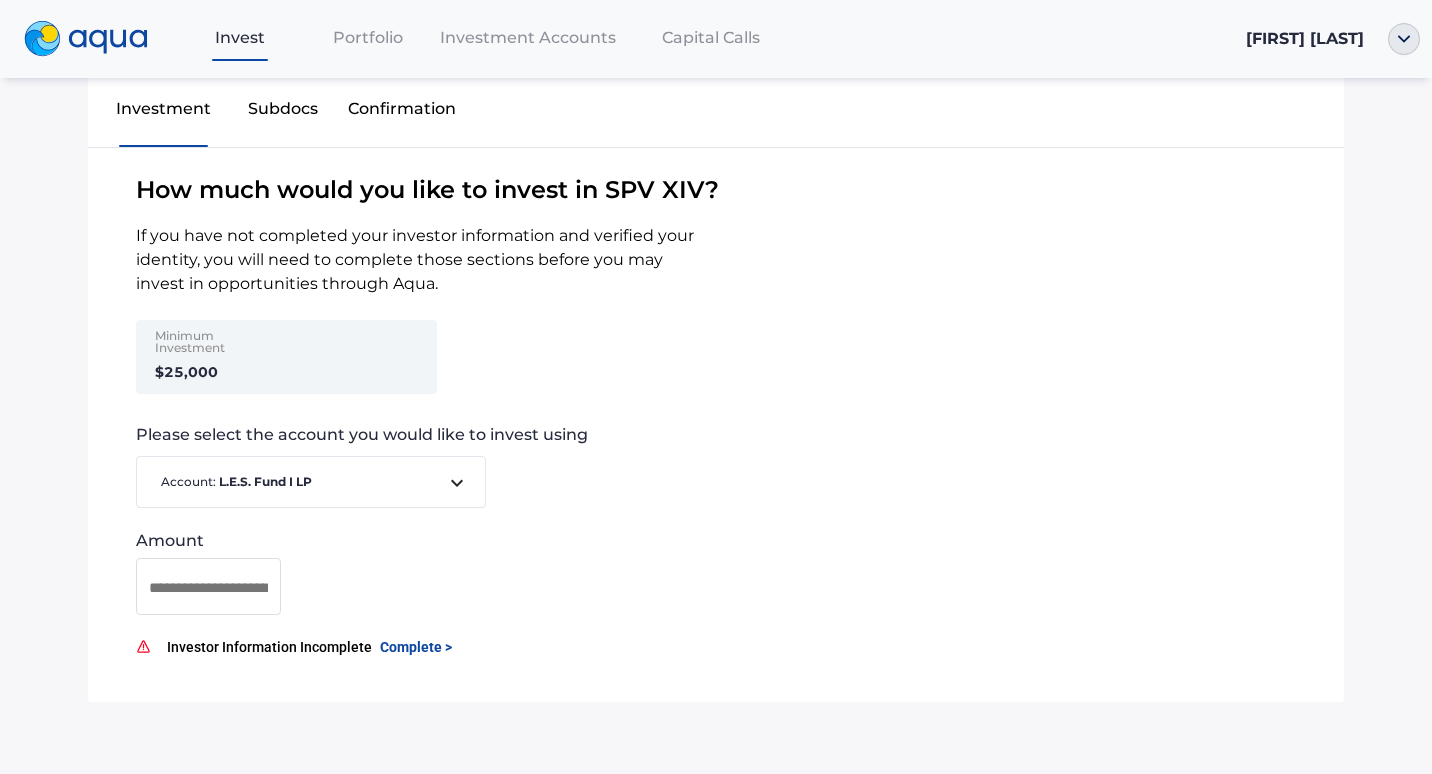click at bounding box center [208, 587] 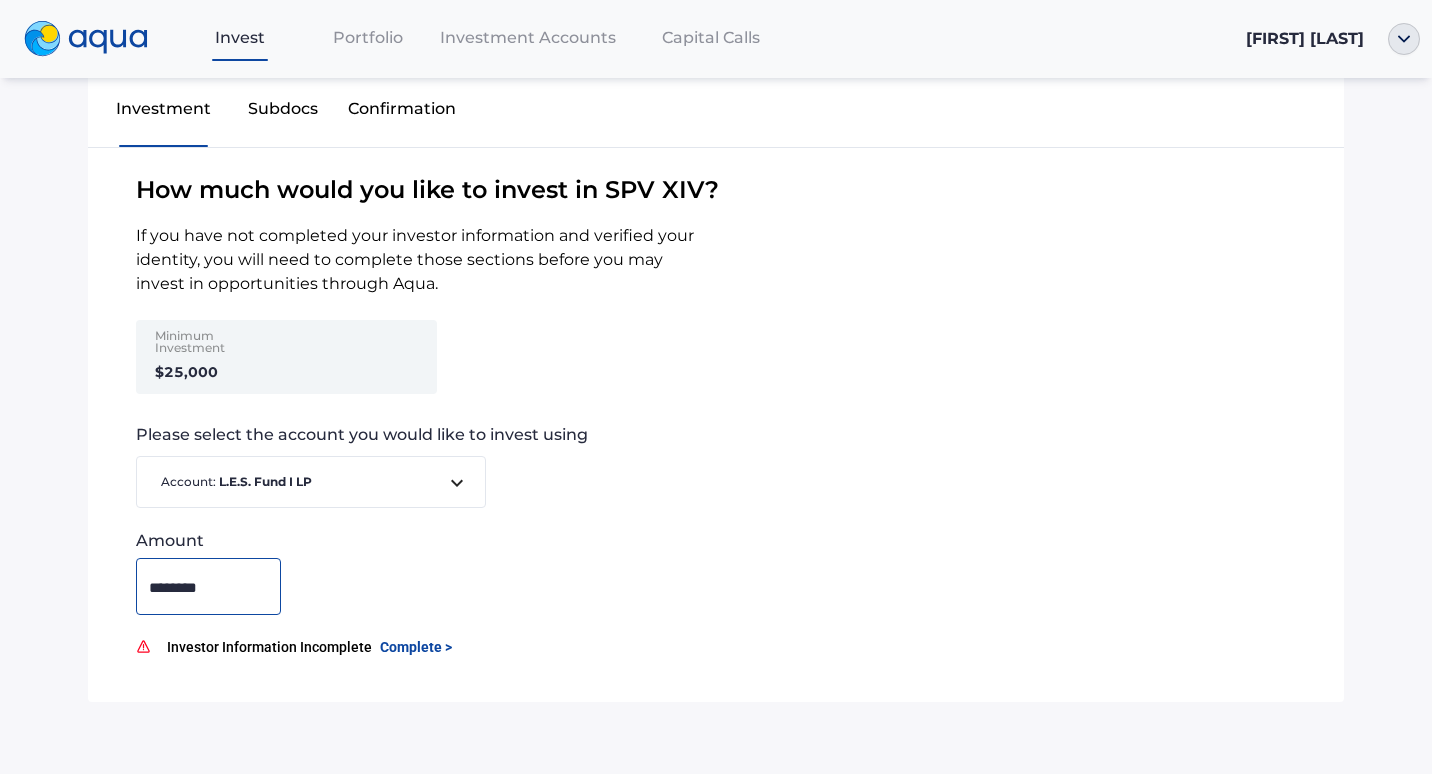 type on "********" 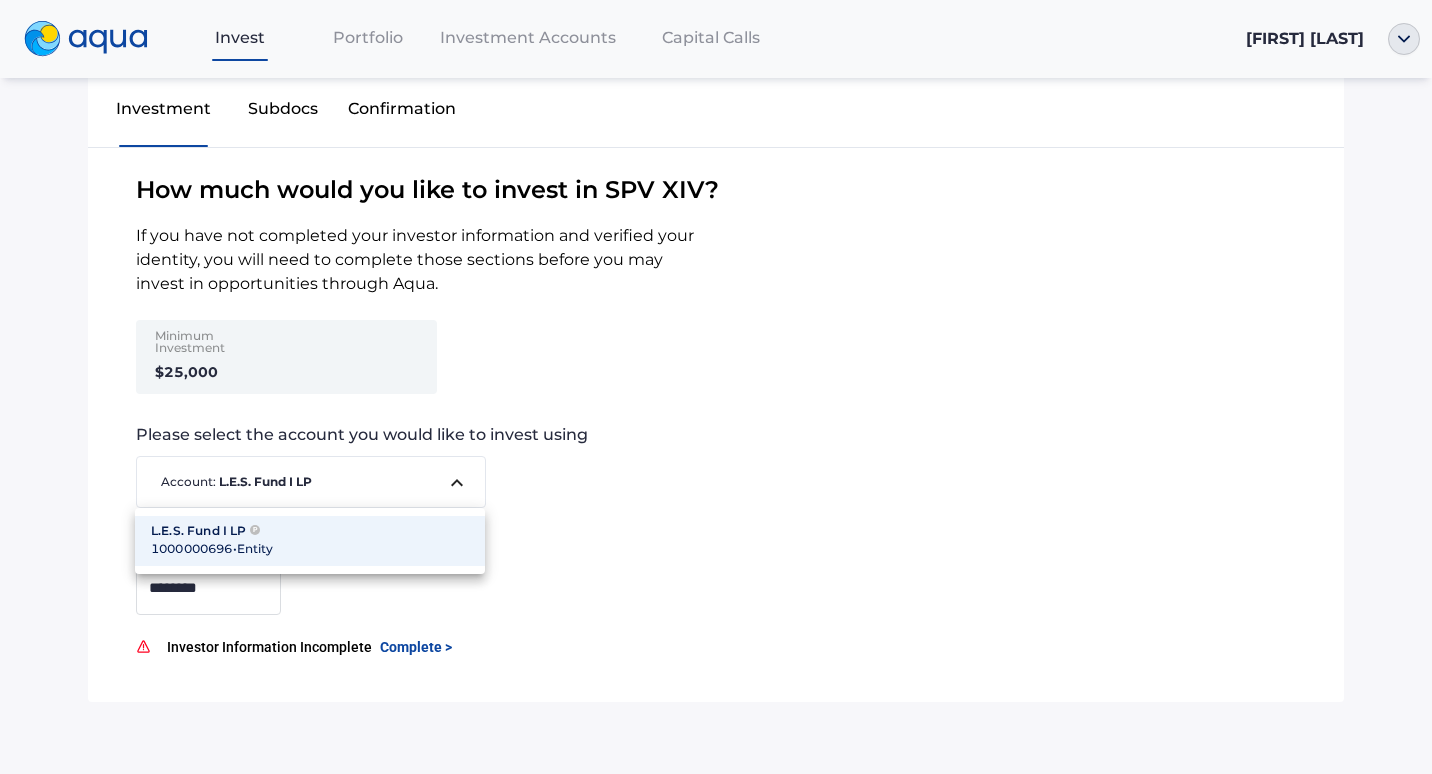 click at bounding box center [716, 387] 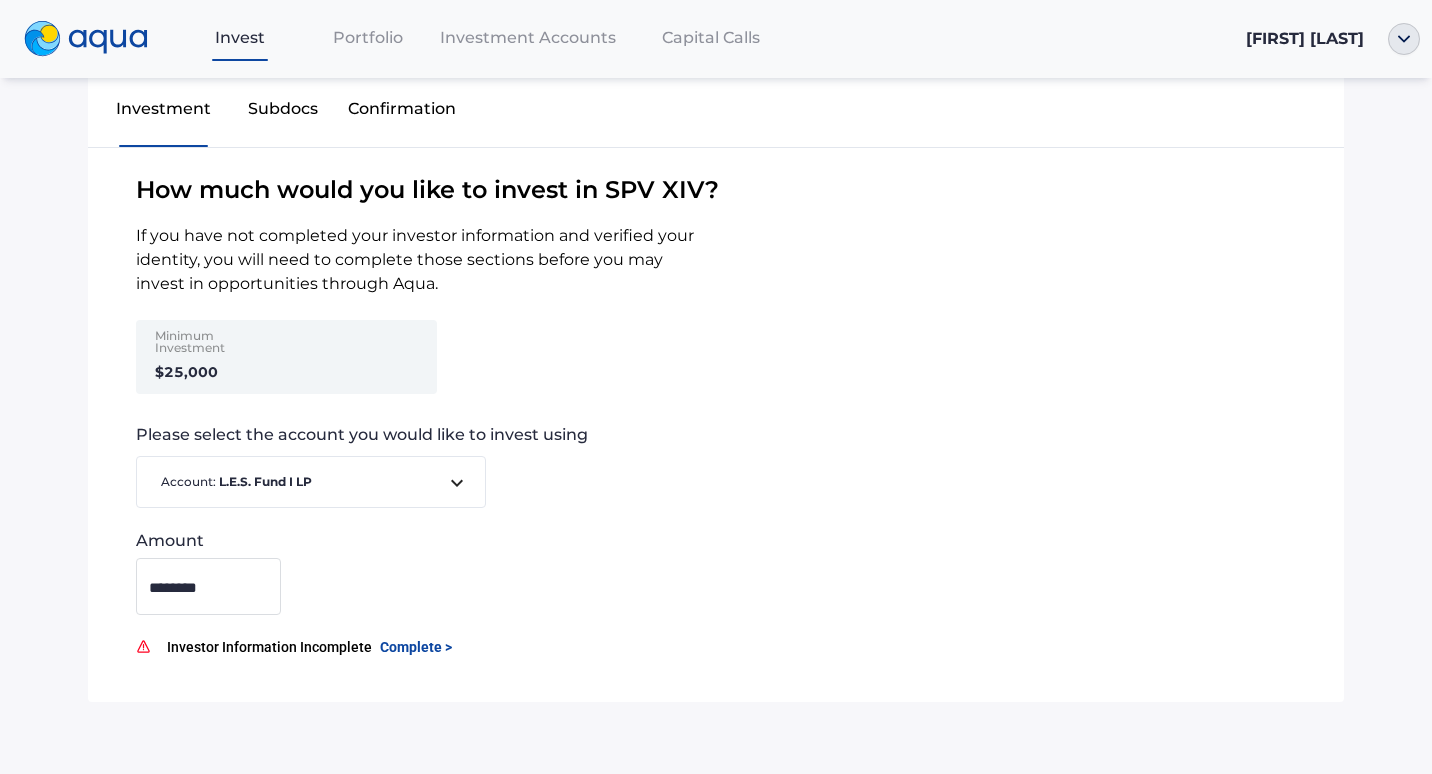 click on "Amount ********" at bounding box center [716, 573] 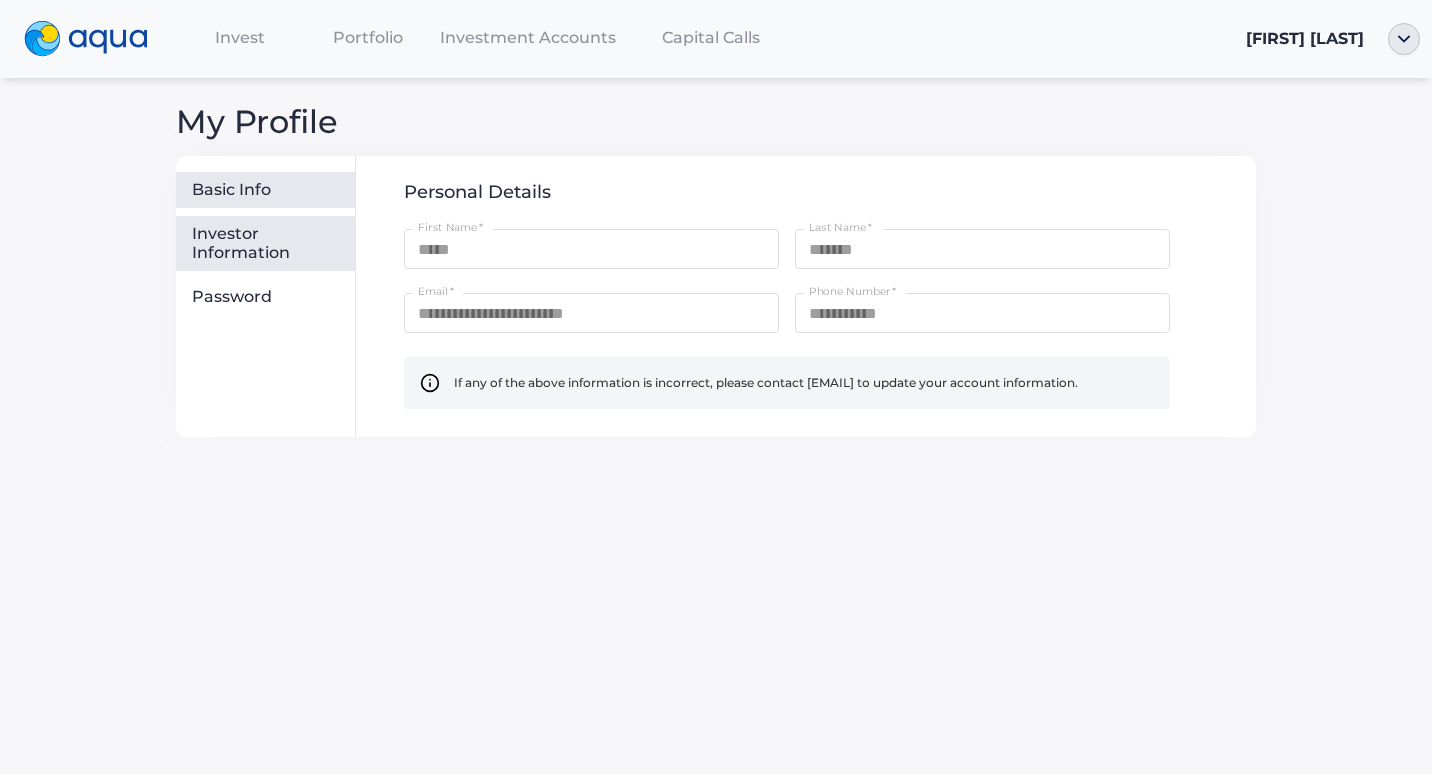 click on "Investor Information" at bounding box center [269, 243] 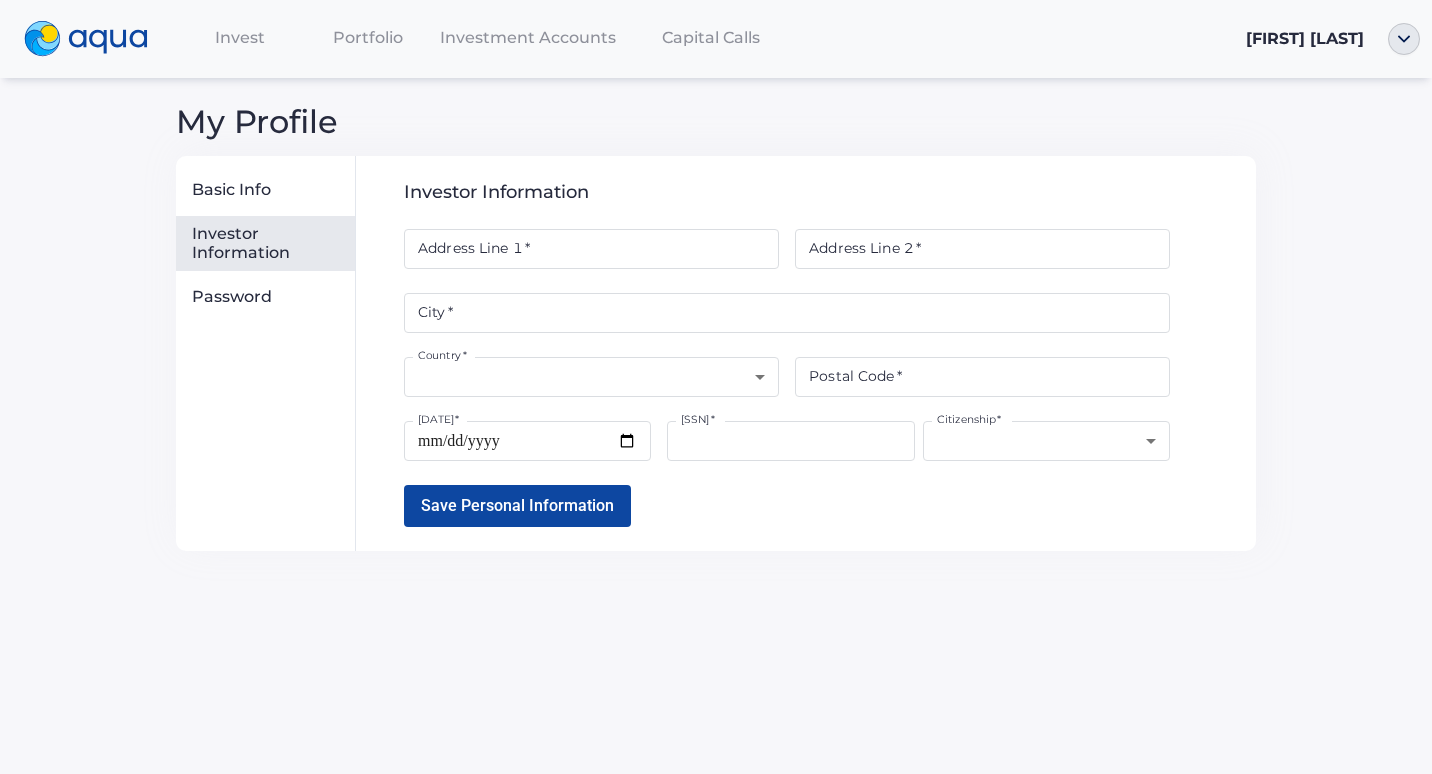 click on "Address Line 1   *" at bounding box center [591, 249] 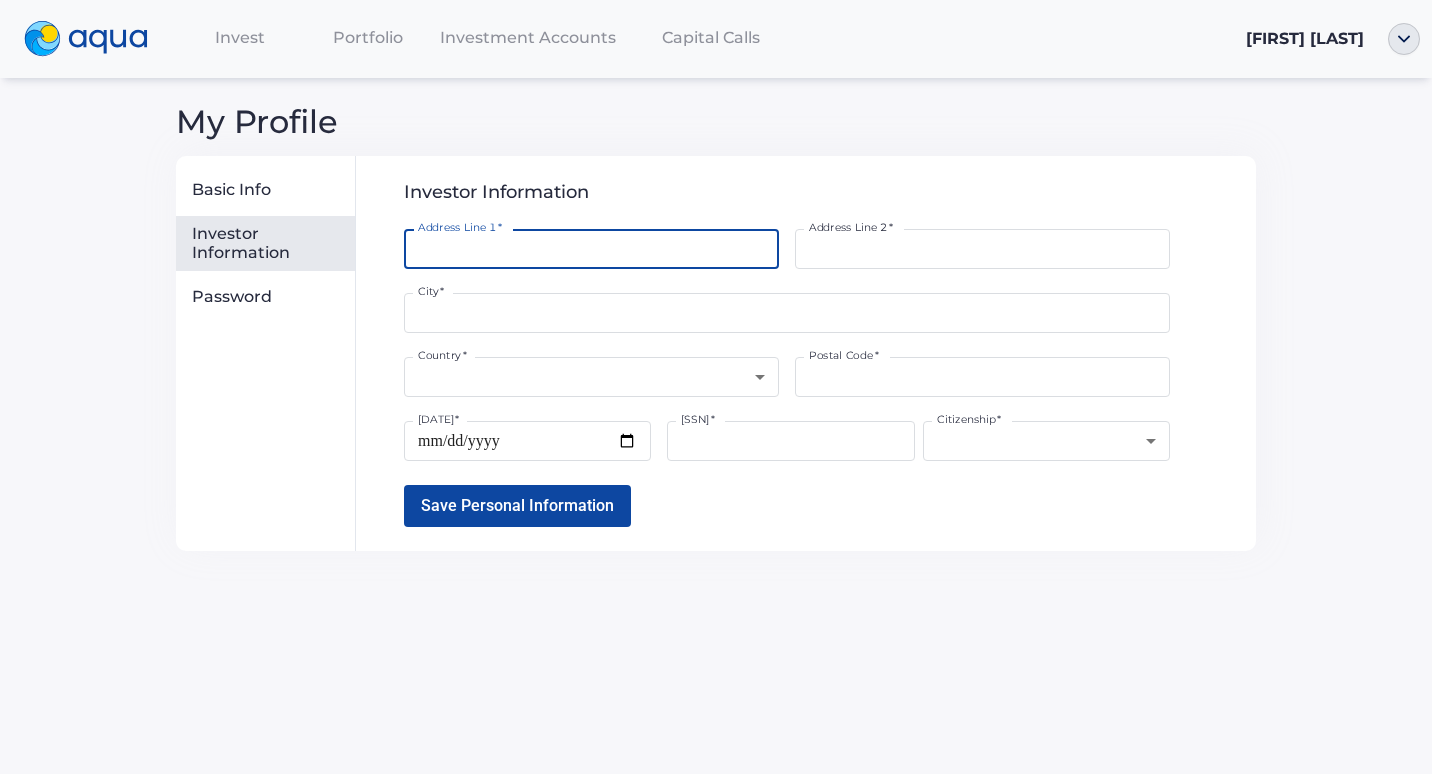 type on "**********" 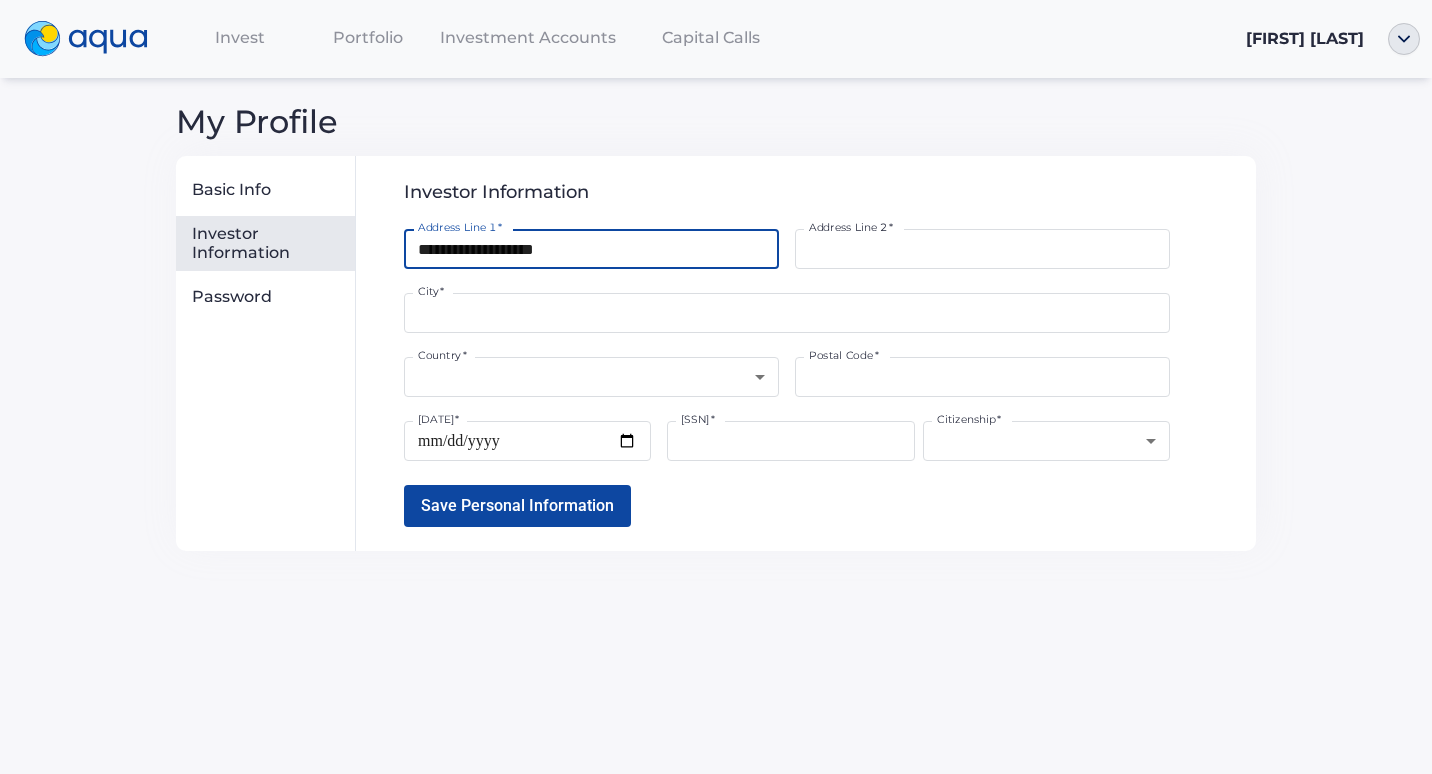 type on "**********" 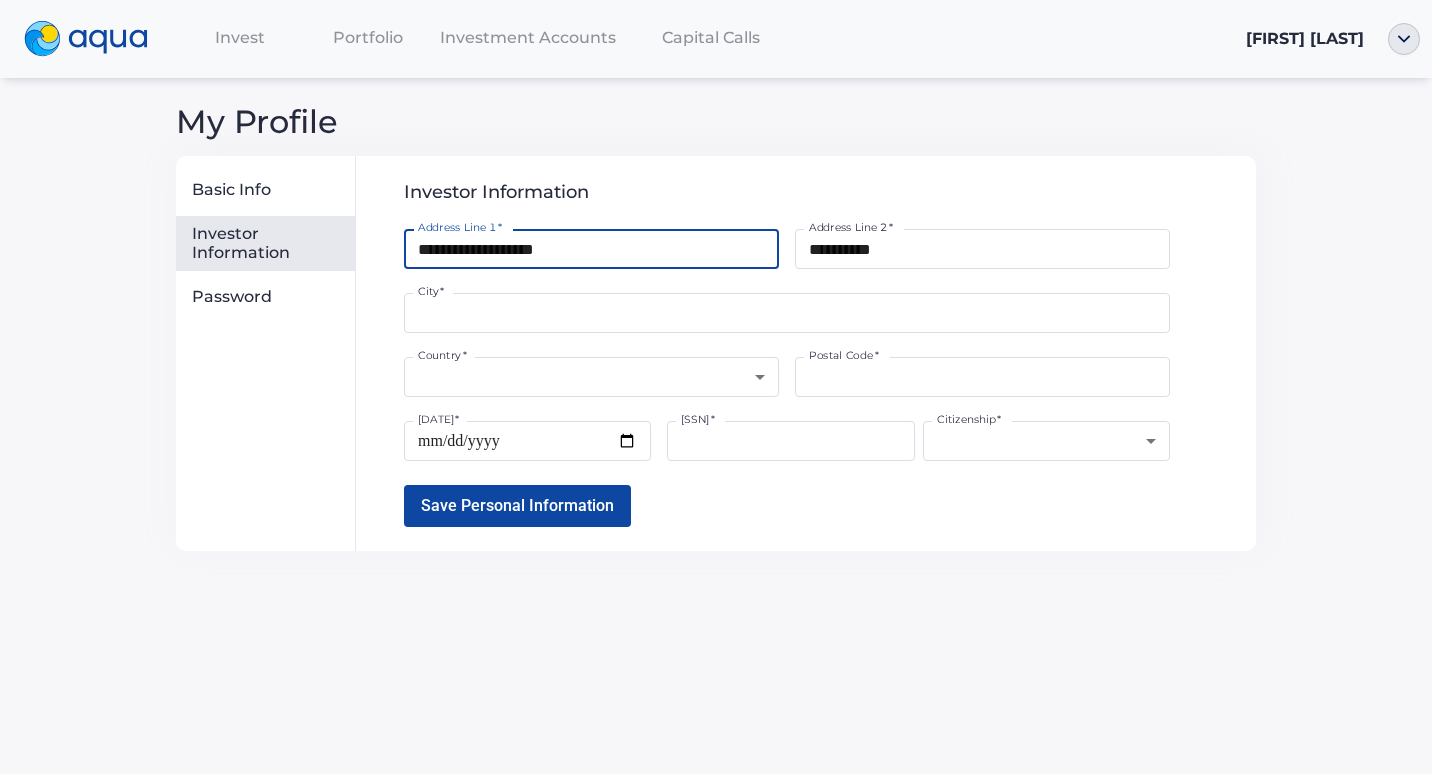 type on "**********" 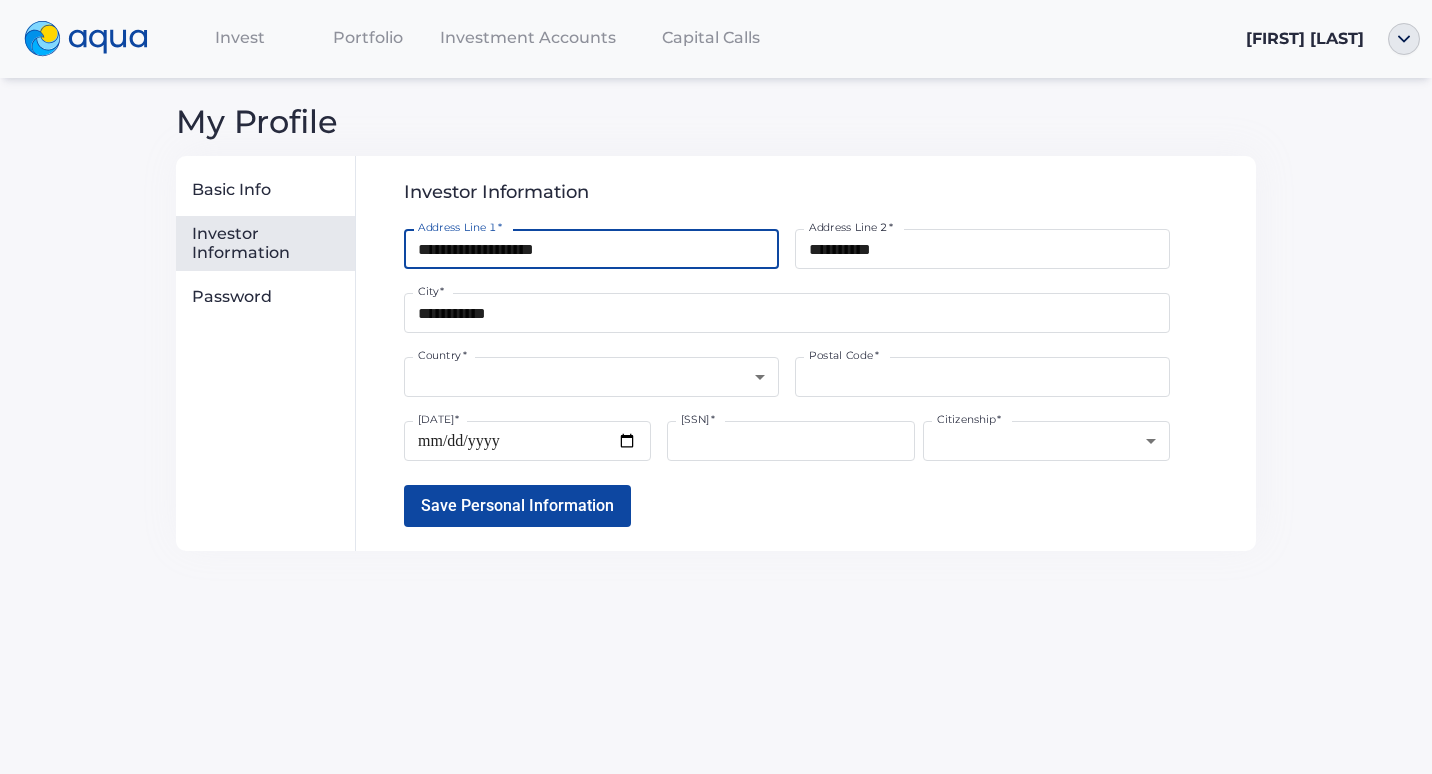 type on "*****" 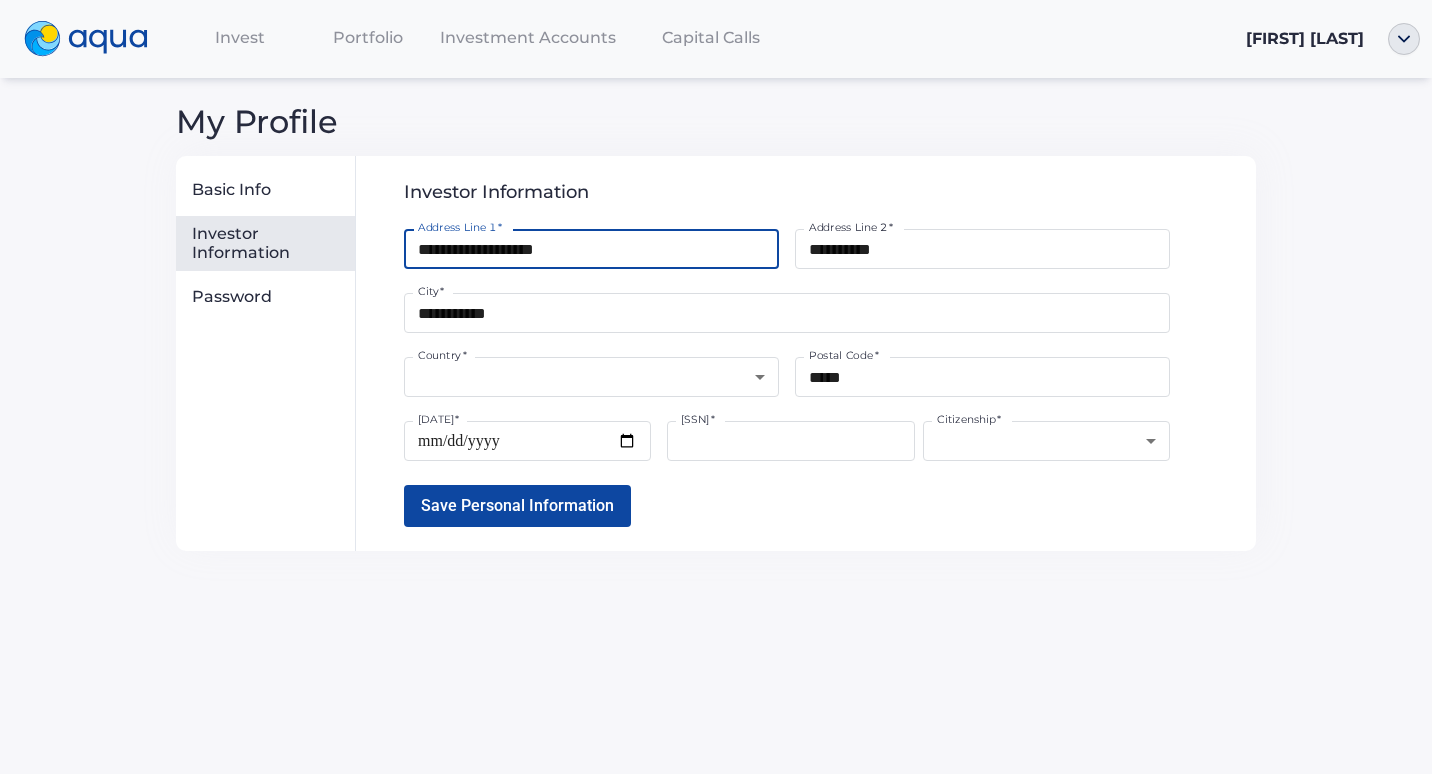 click on "Invest Portfolio Investment Accounts Capital Calls [FIRST] [LAST] My Profile Basic Info Investor Information Password Investor Information Address Line 1   * [ADDRESS] Address Line 1   * Address Line 2   * [ADDRESS] Address Line 2   * City   * [CITY] City   * Country   * ​ Country   * Postal Code   * [POSTAL_CODE] Postal Code   * Date Of Birth   * [DATE] Date Of Birth   * SSN   * [SSN] SSN   *   Citizenship   * ​ Citizenship   * Save Personal Information" at bounding box center [716, 387] 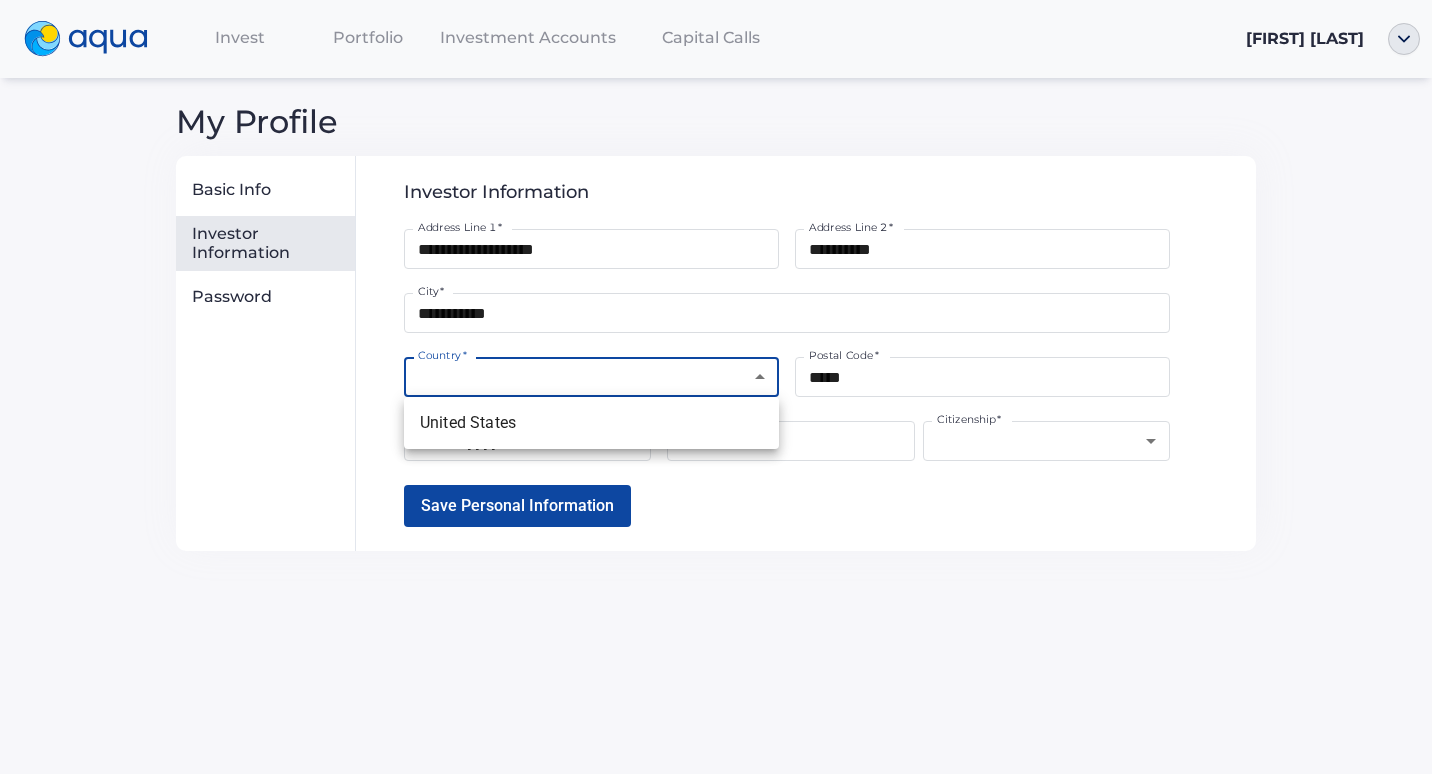 click on "United States" at bounding box center (591, 423) 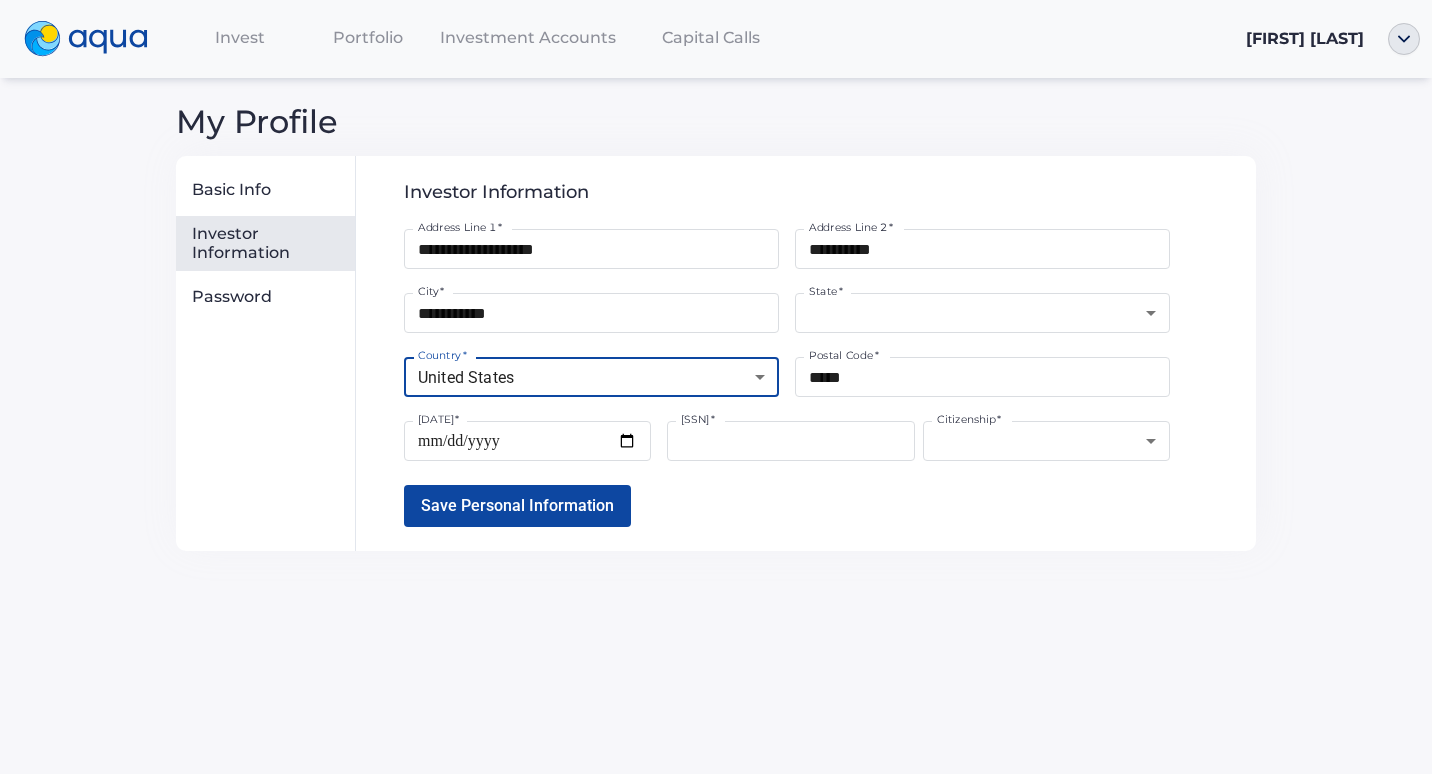 click on "**********" at bounding box center [591, 249] 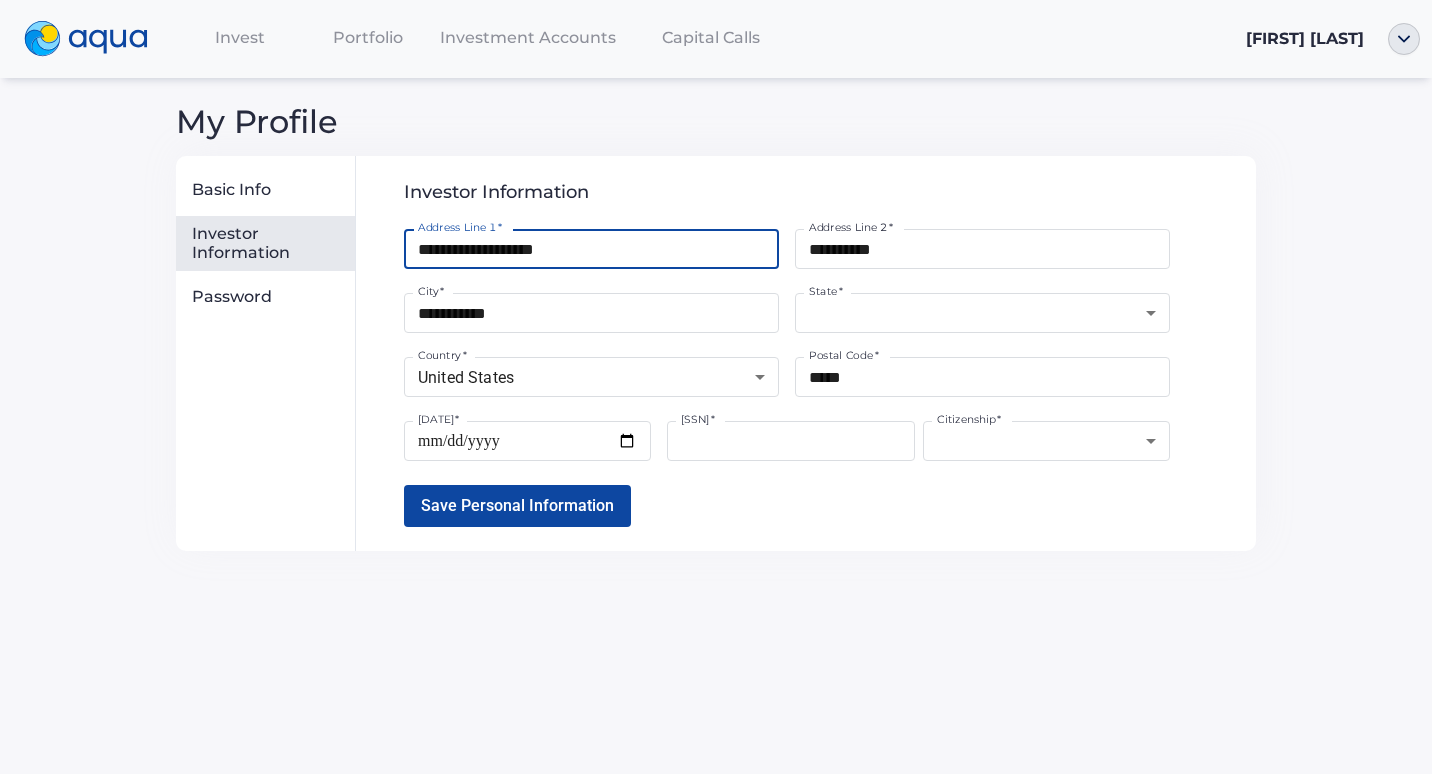 click on "**********" at bounding box center [591, 249] 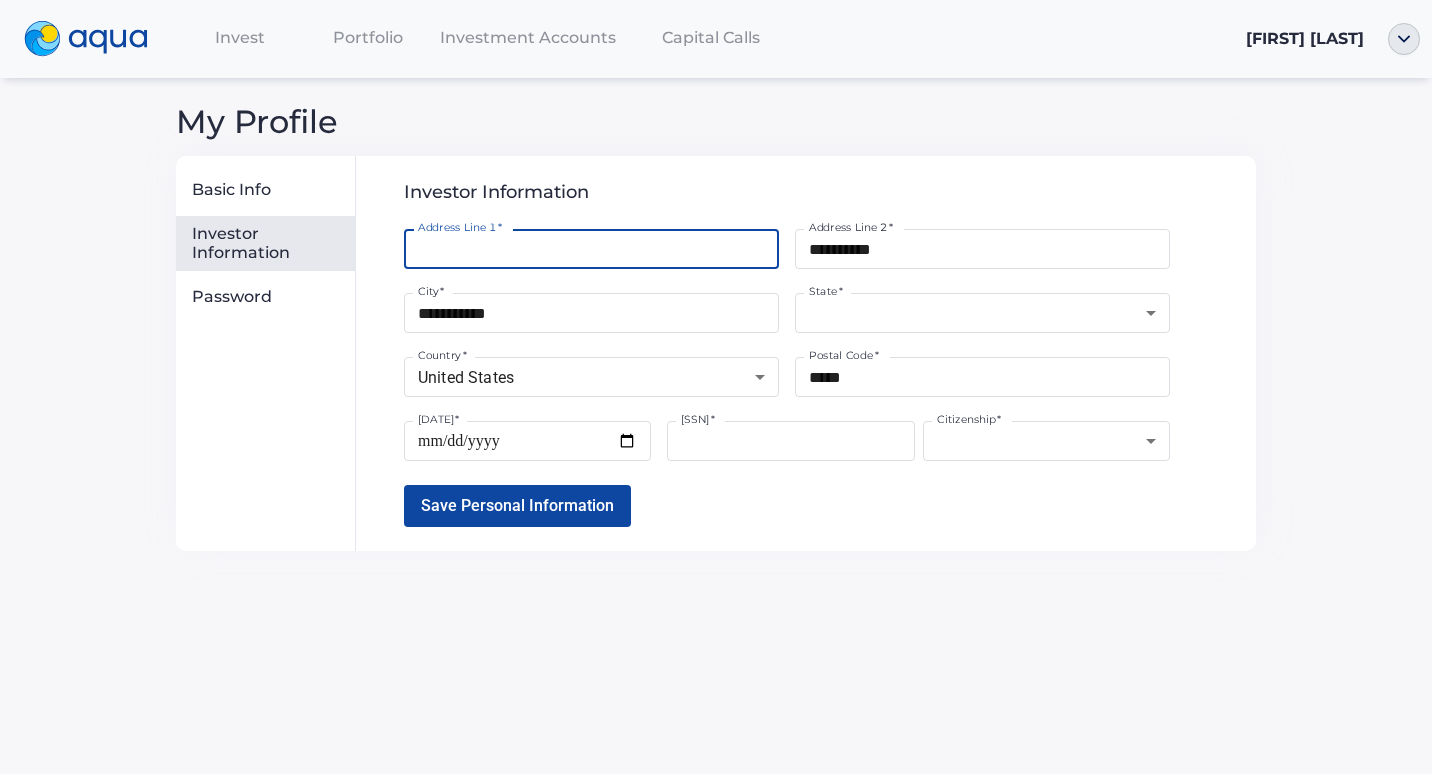 click on "Address Line 1   *" at bounding box center [591, 249] 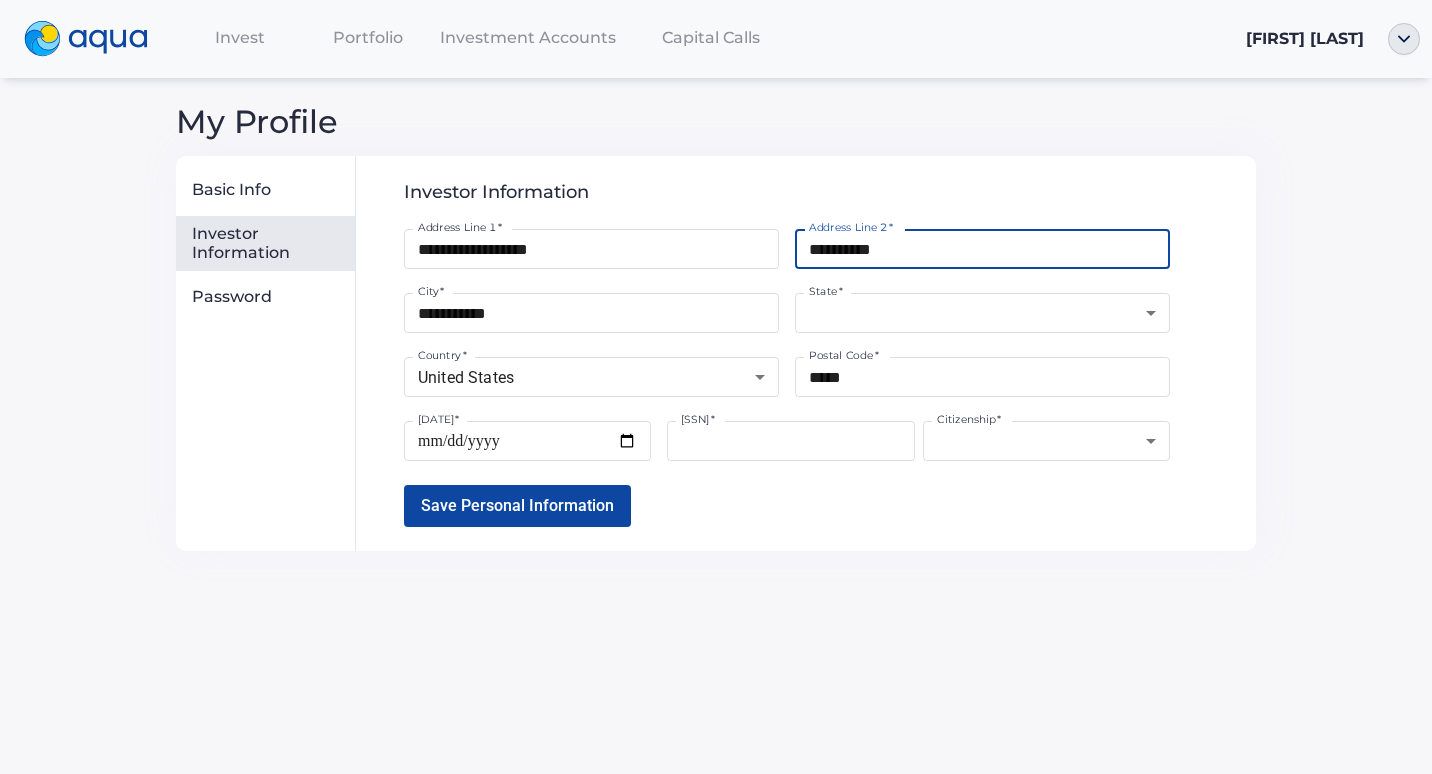click on "**********" at bounding box center (982, 249) 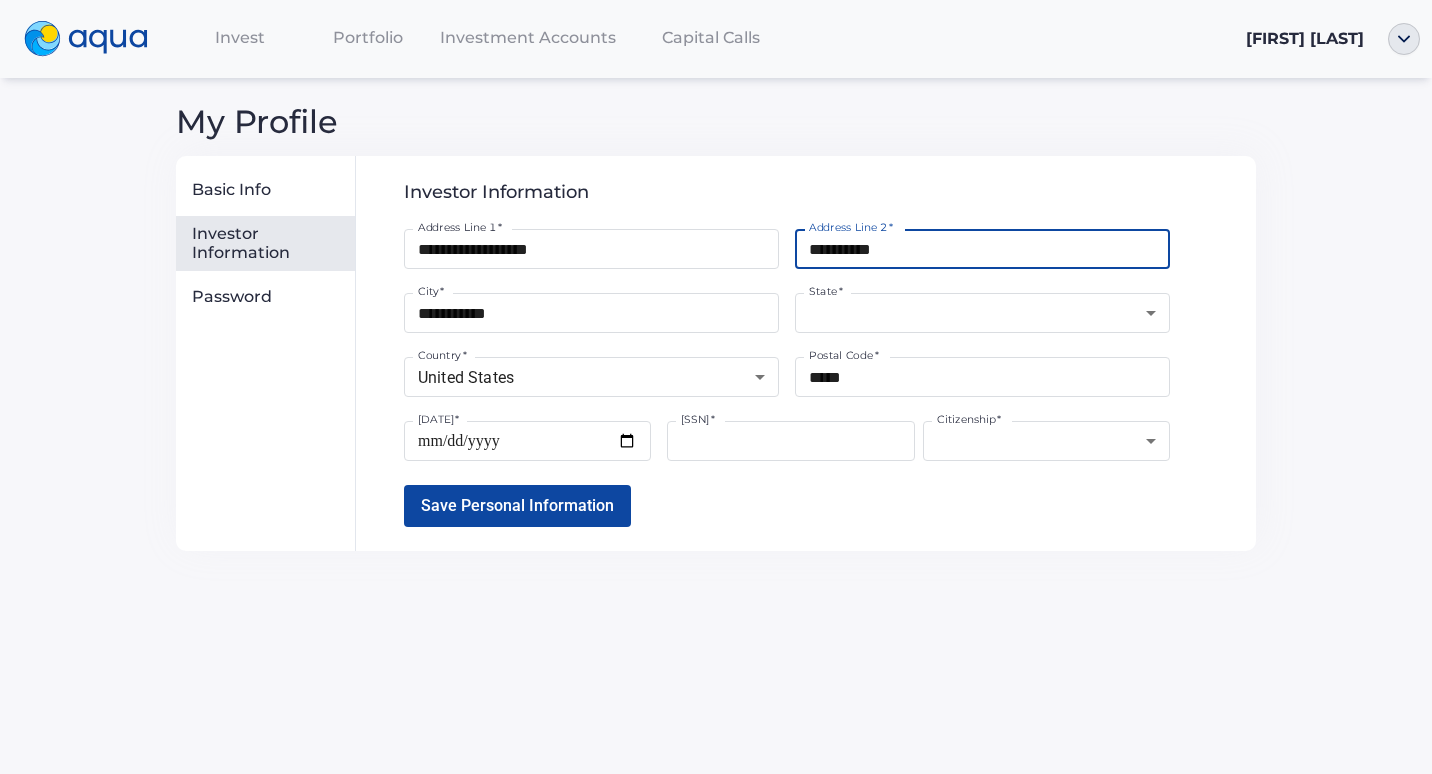 click on "**********" at bounding box center [982, 249] 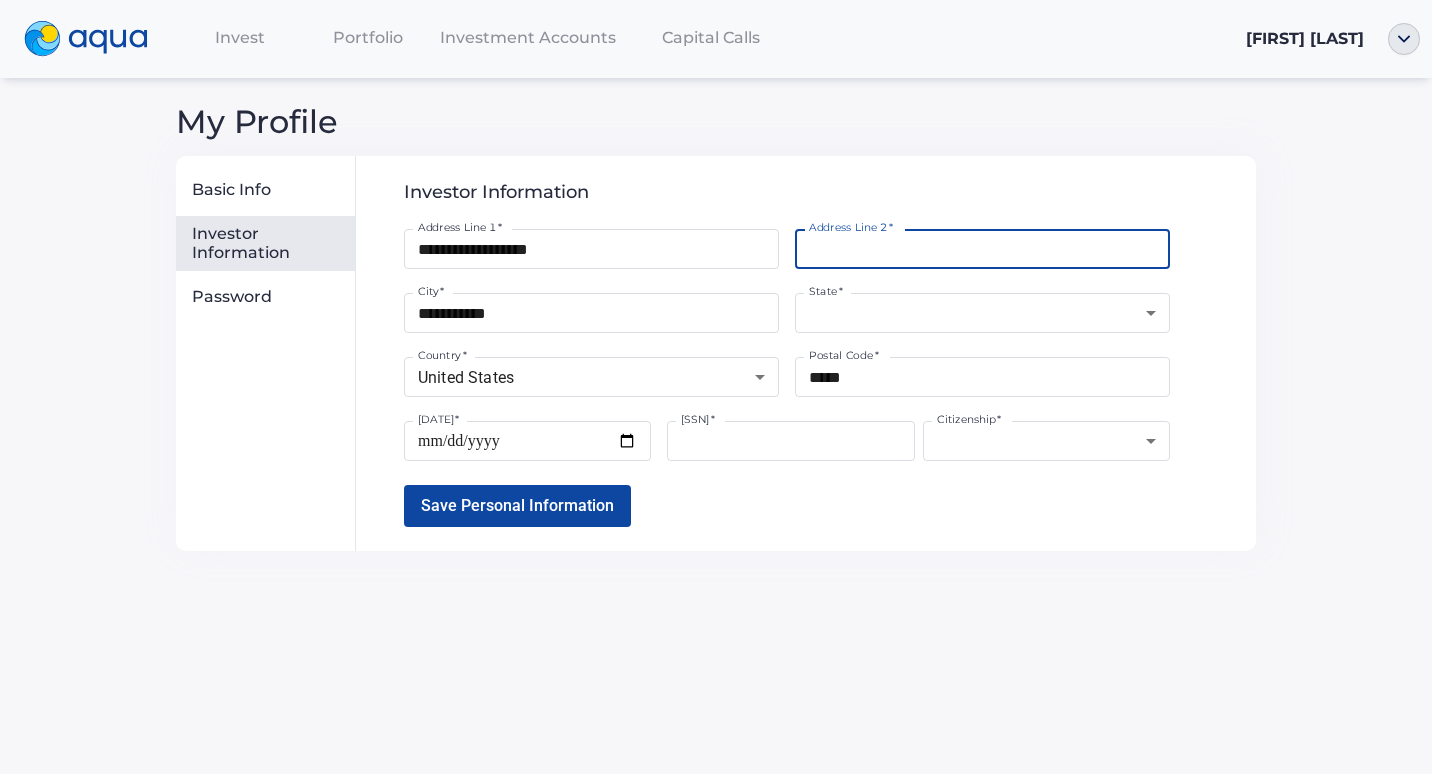 type 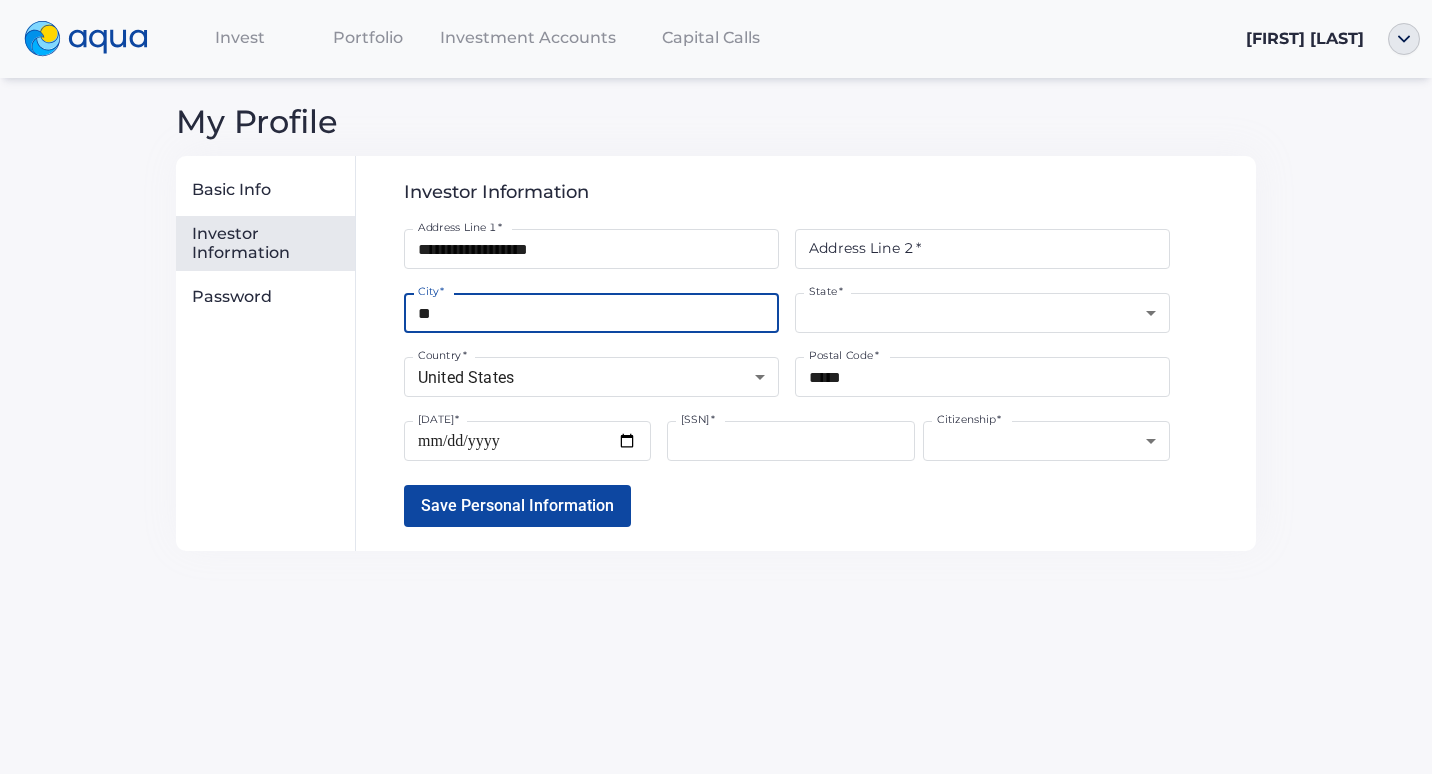 type on "*" 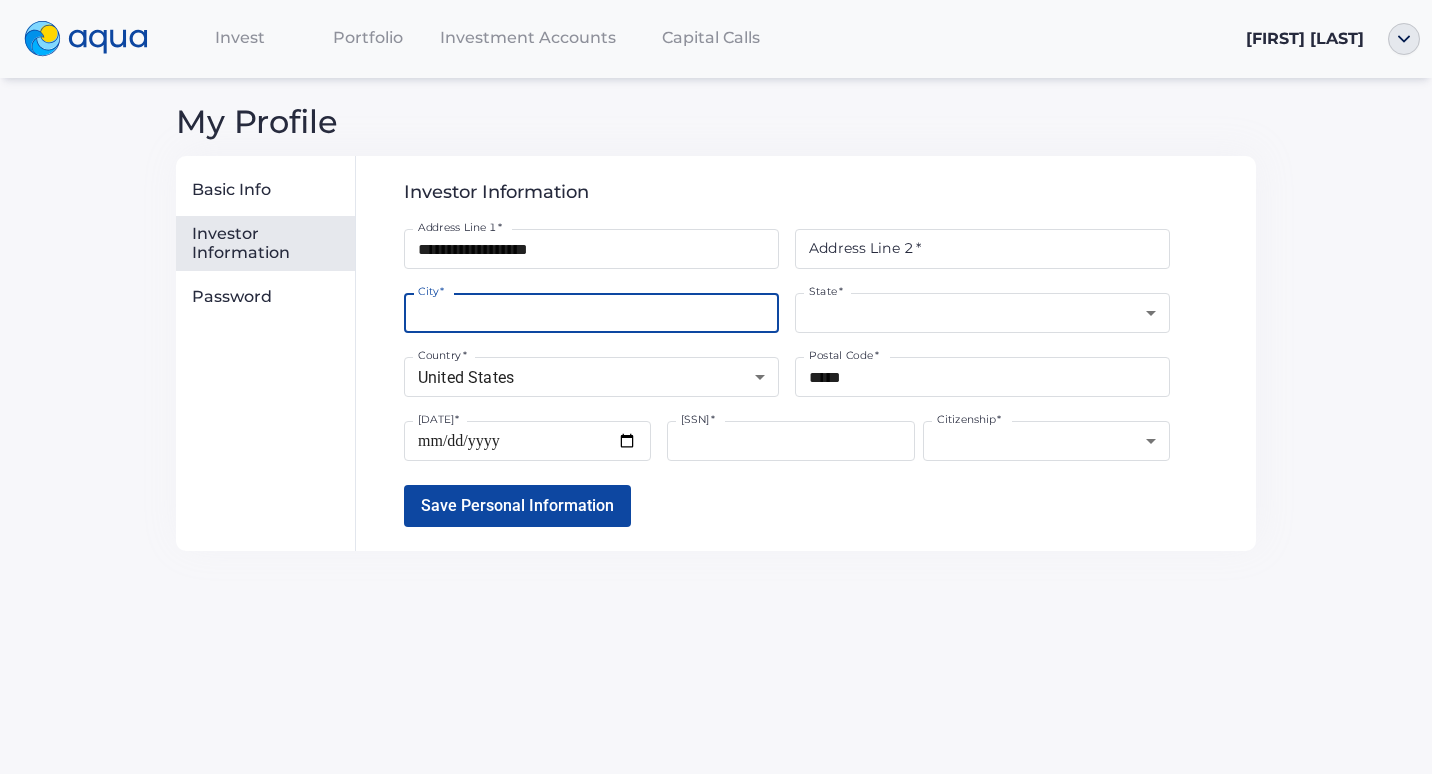 click on "City   *" at bounding box center [591, 313] 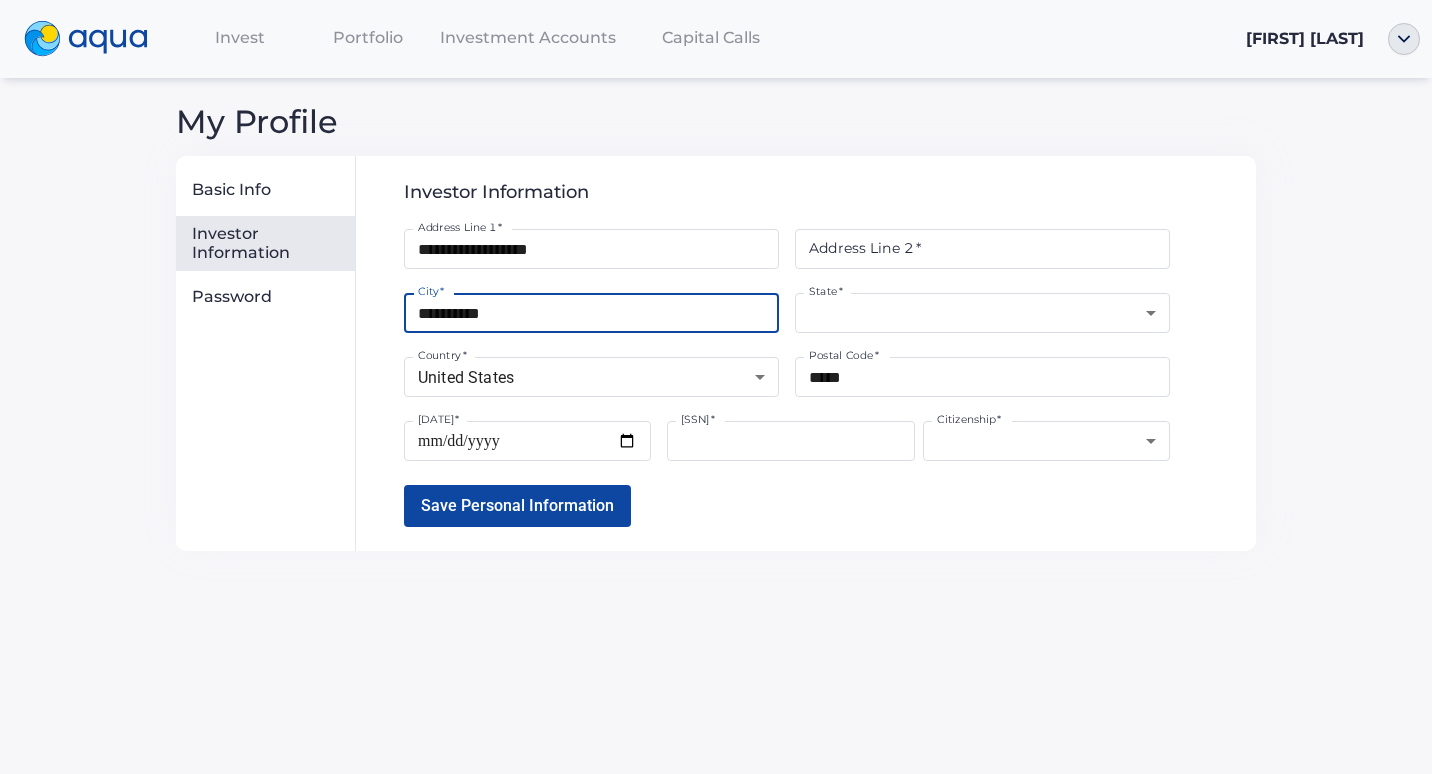 click on "**********" at bounding box center (716, 387) 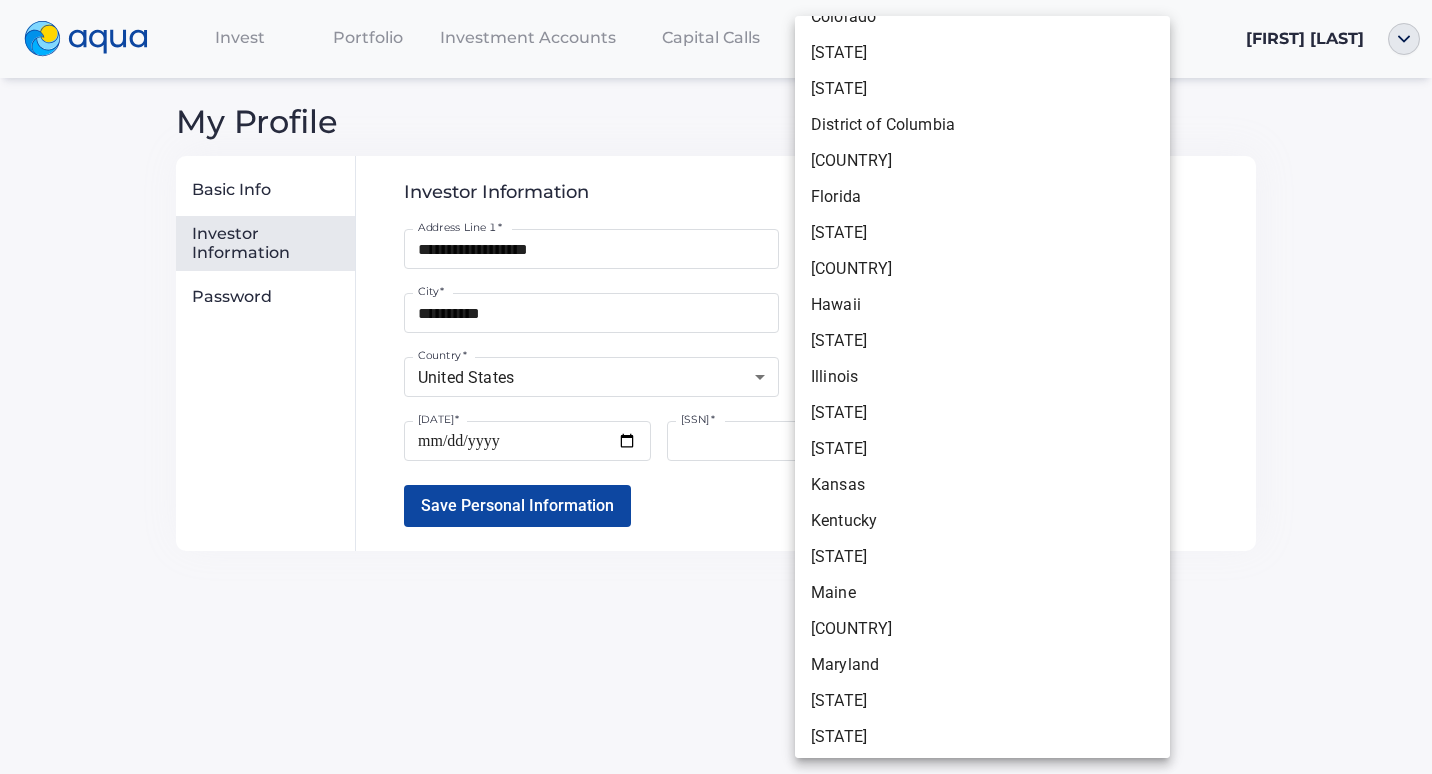 scroll, scrollTop: 700, scrollLeft: 0, axis: vertical 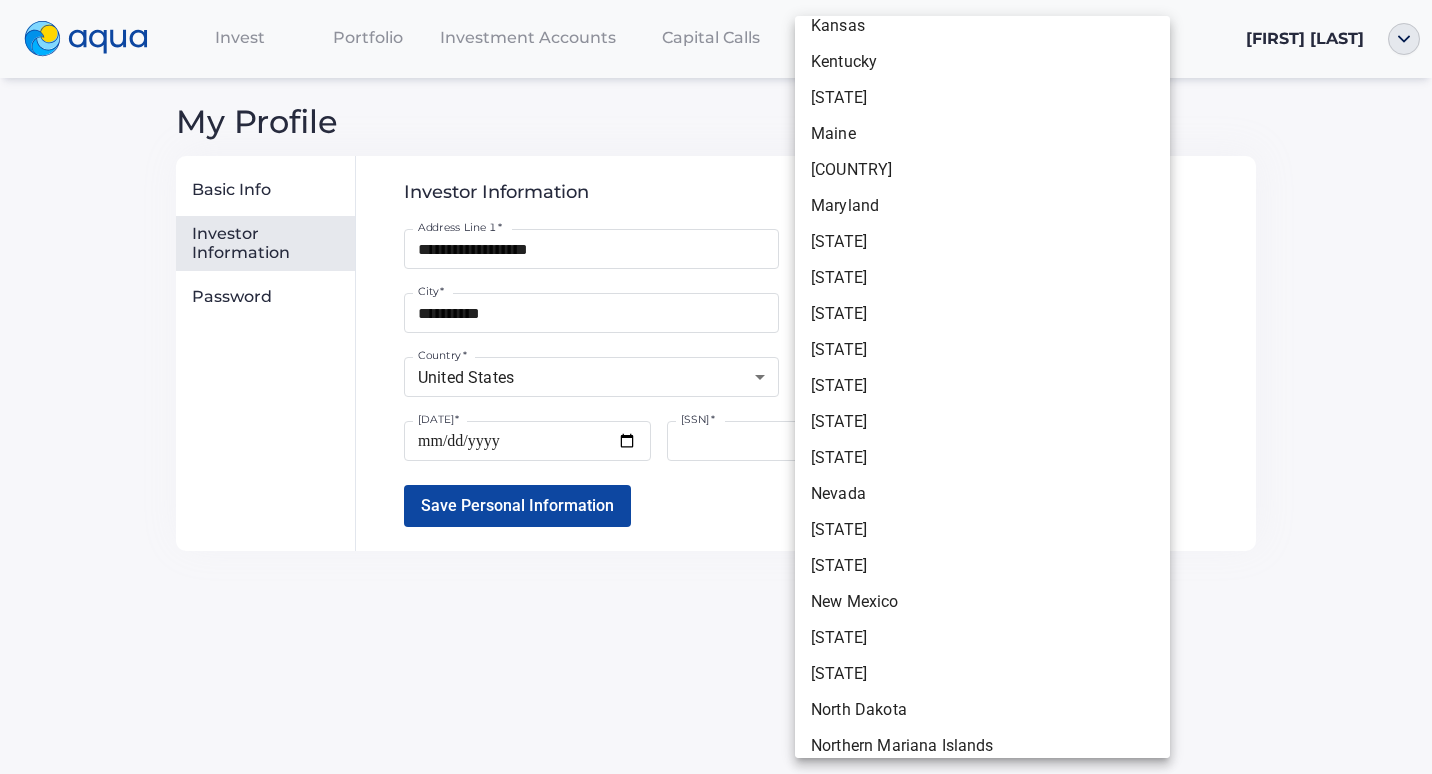 click on "[STATE]" at bounding box center [982, 566] 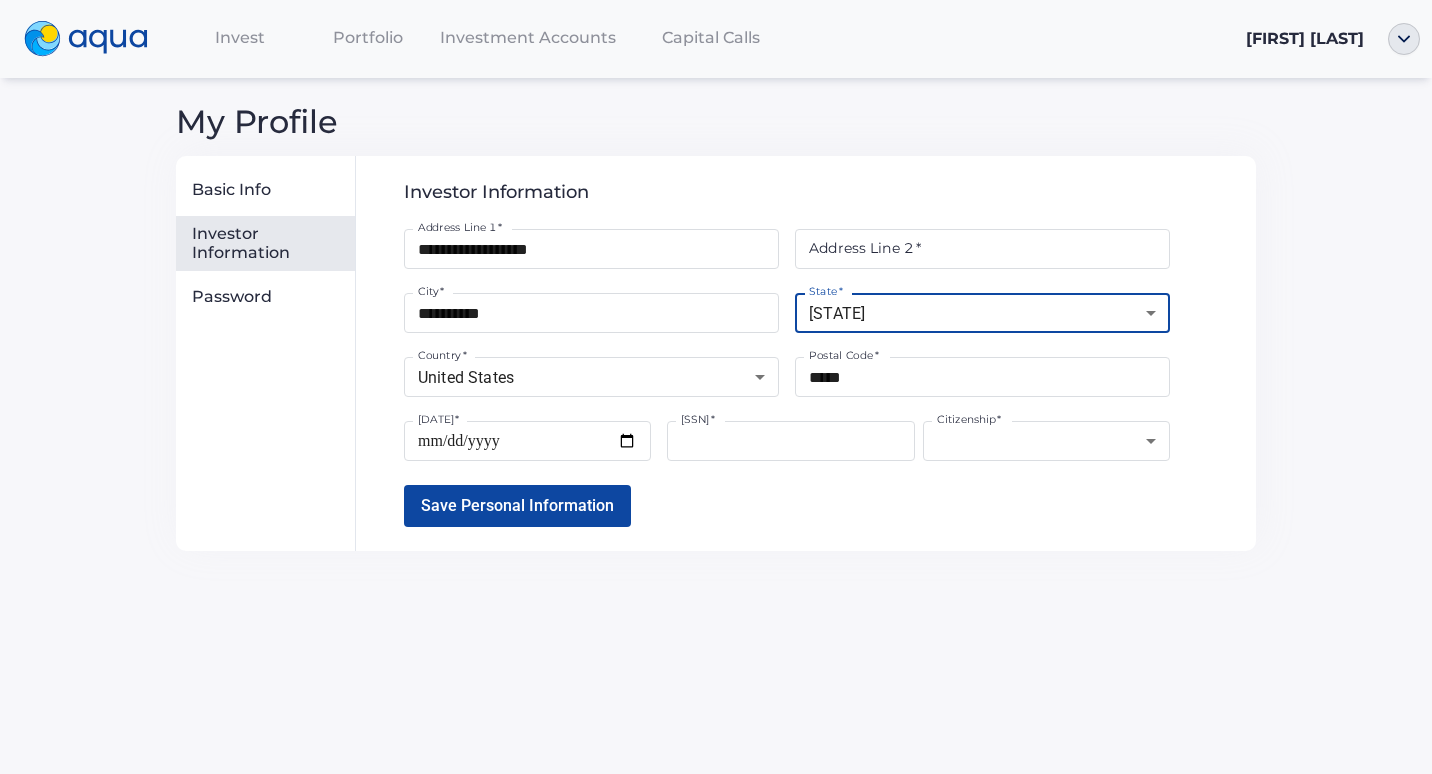 click on "*****" at bounding box center (982, 377) 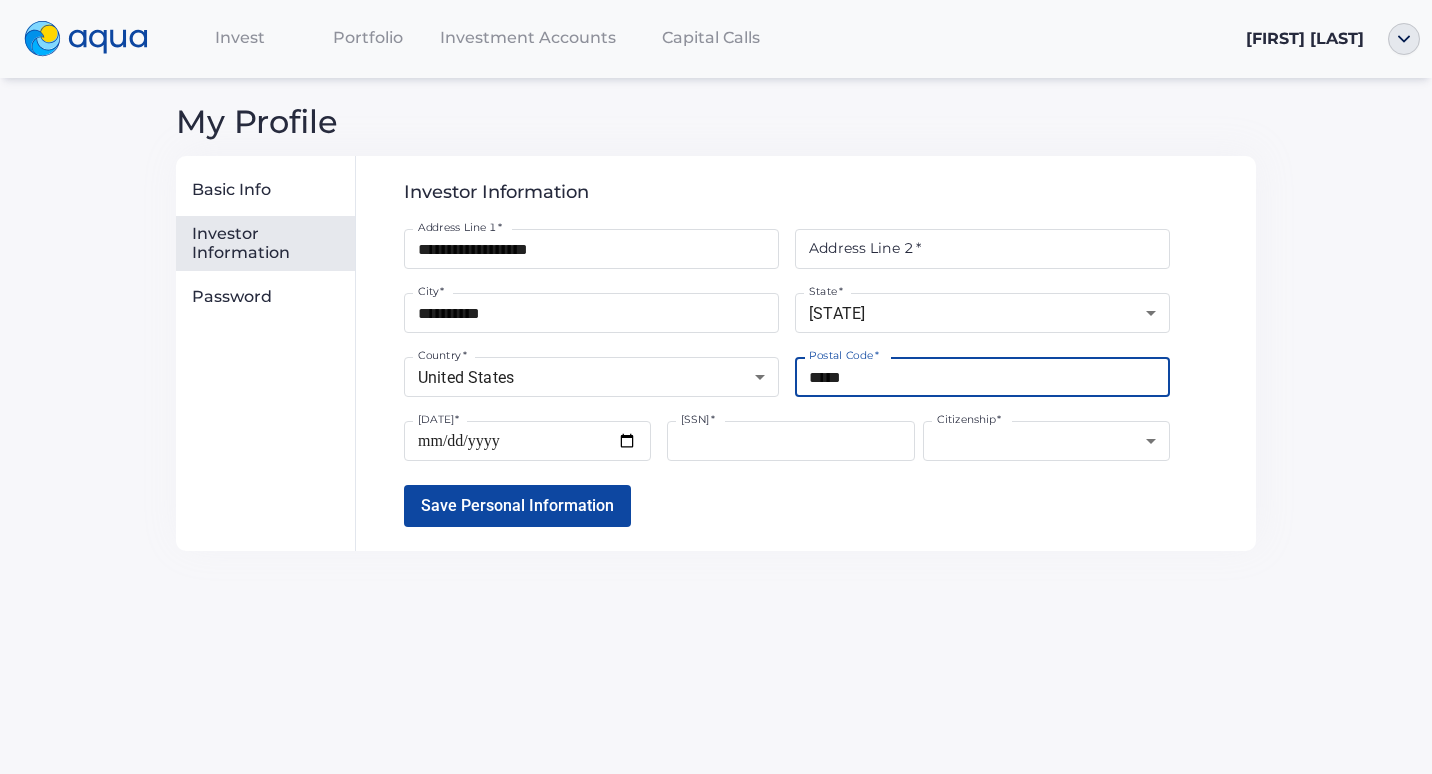 click on "*****" at bounding box center [982, 377] 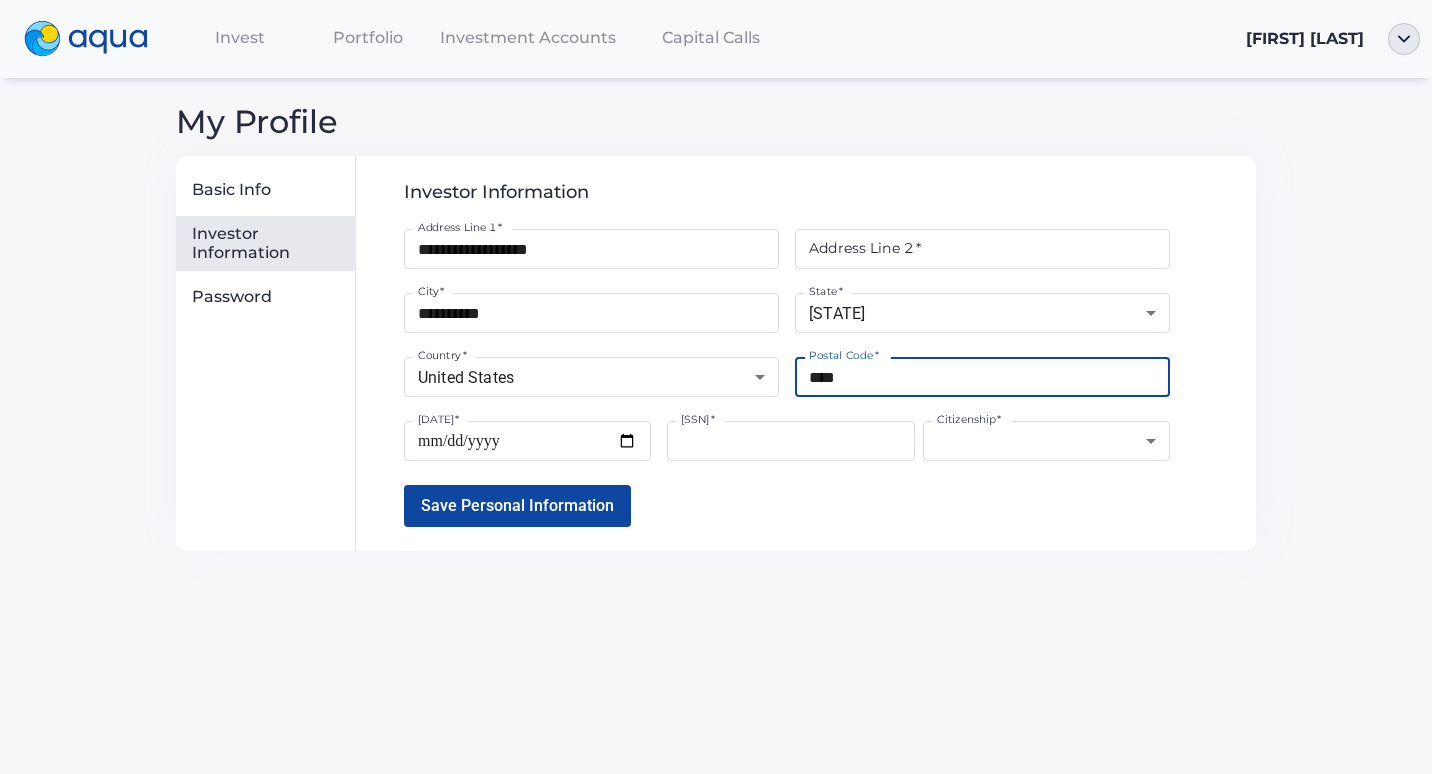 type on "*****" 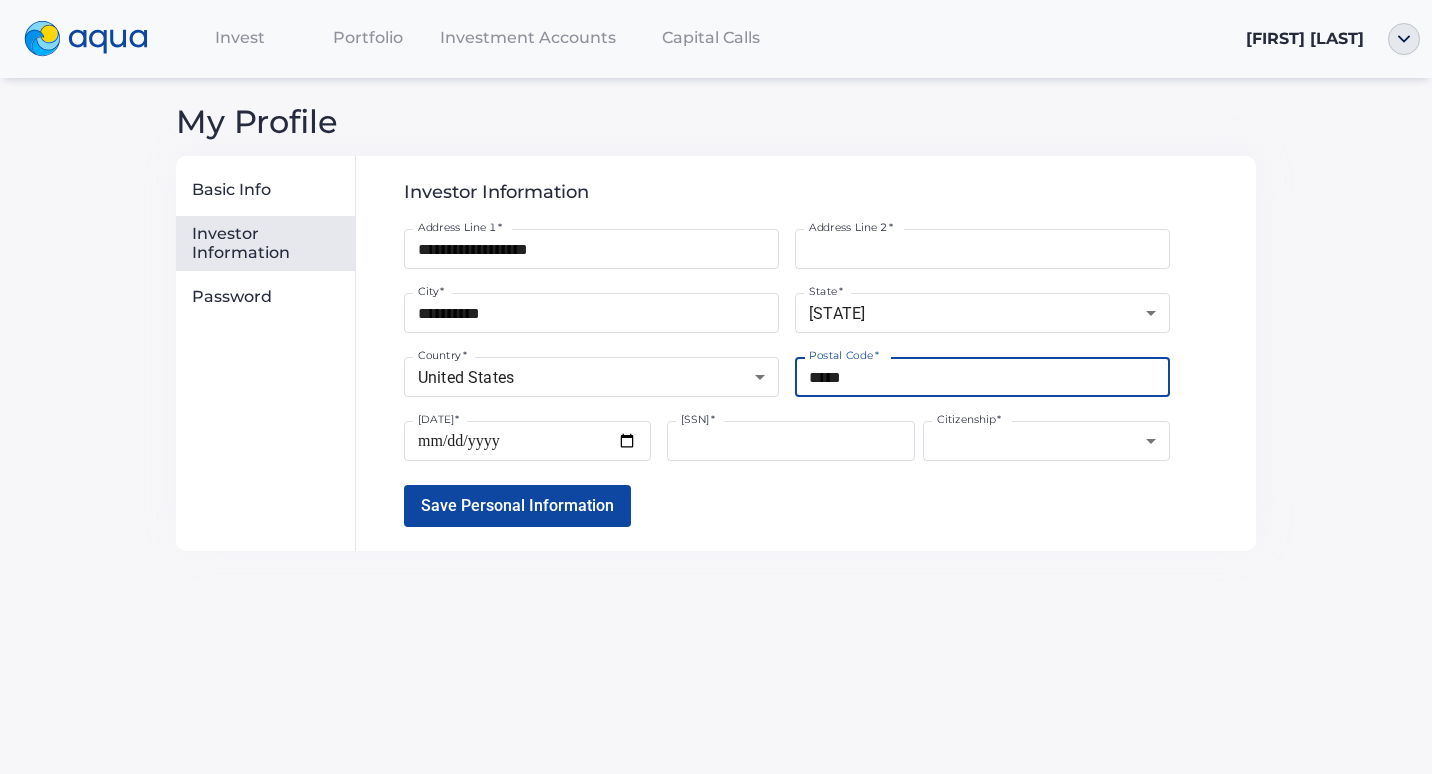 type on "**********" 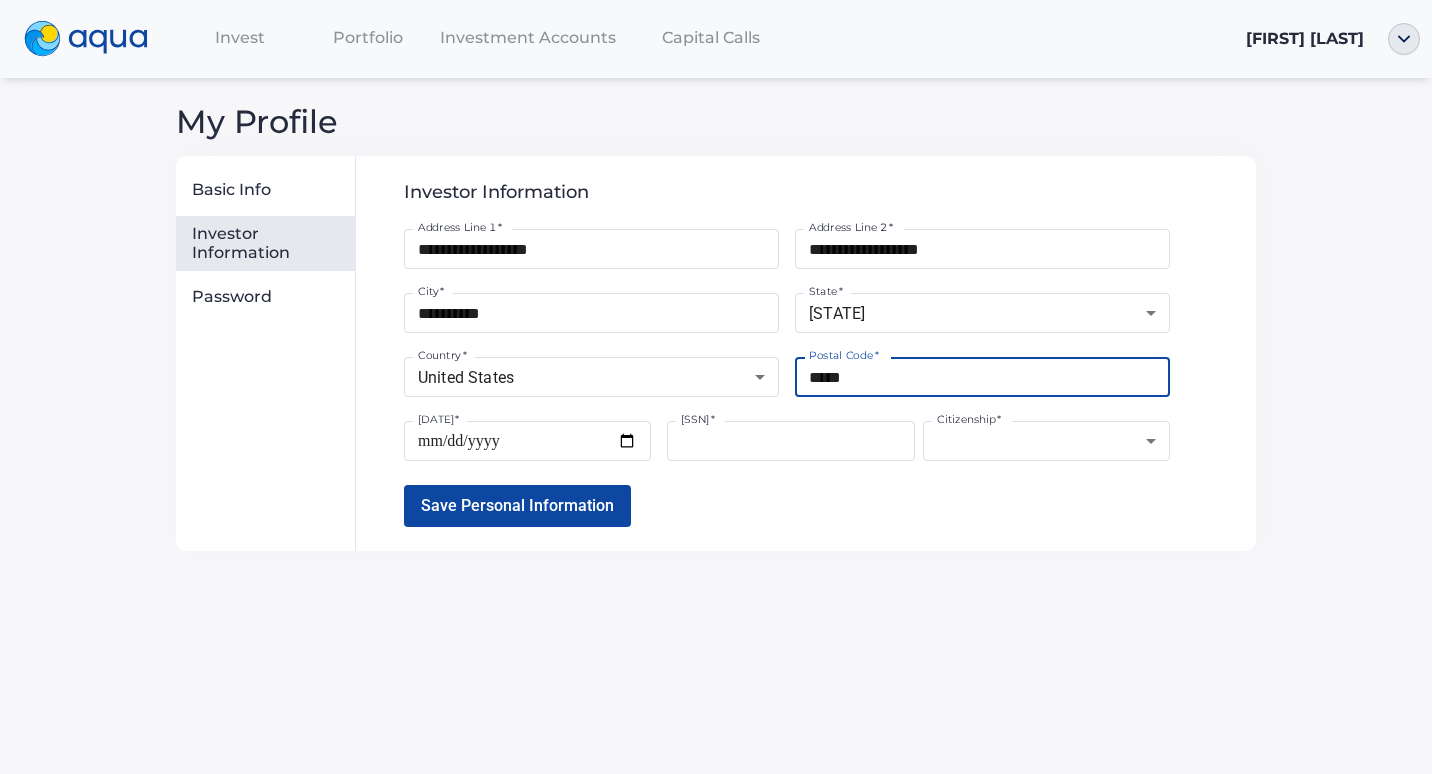 type on "*****" 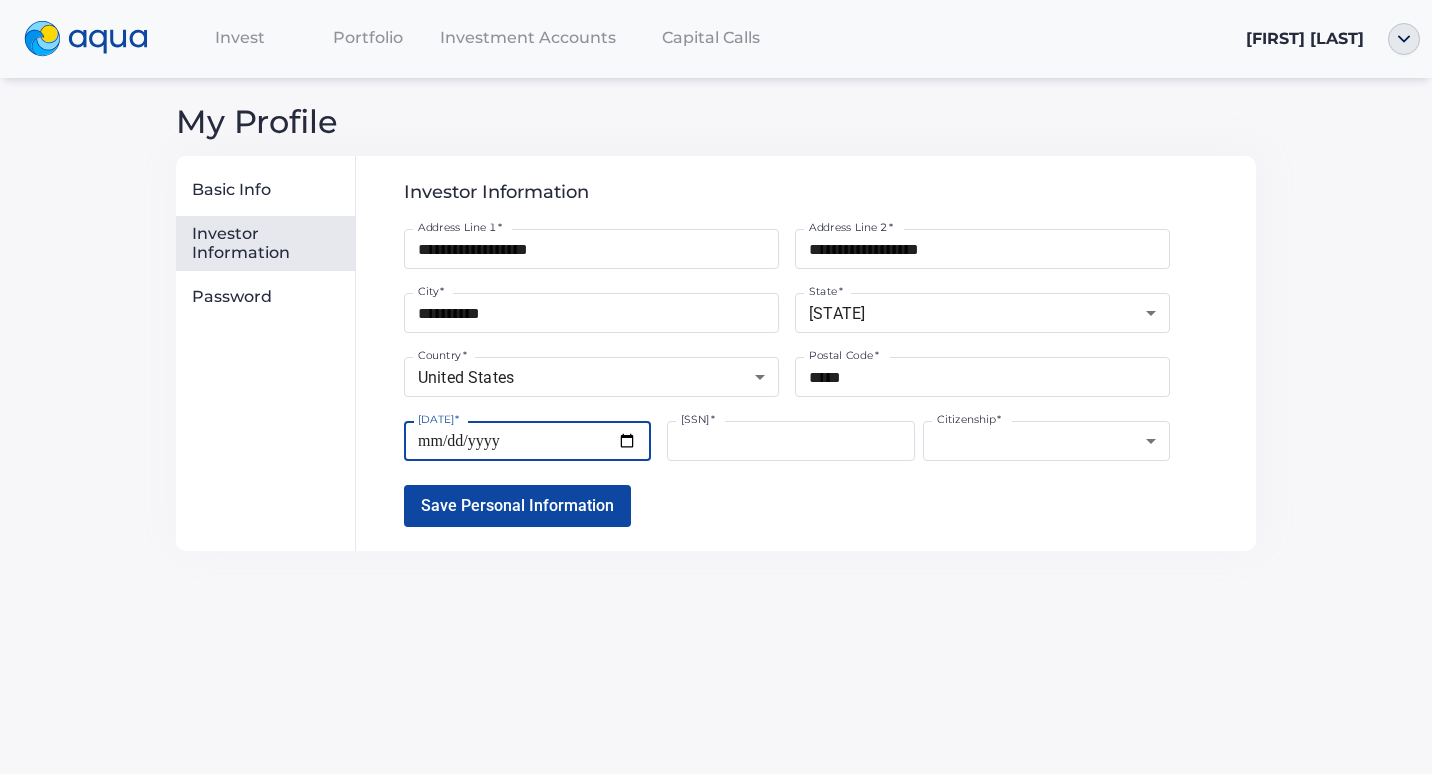 click on "[DATE]   *" at bounding box center (527, 441) 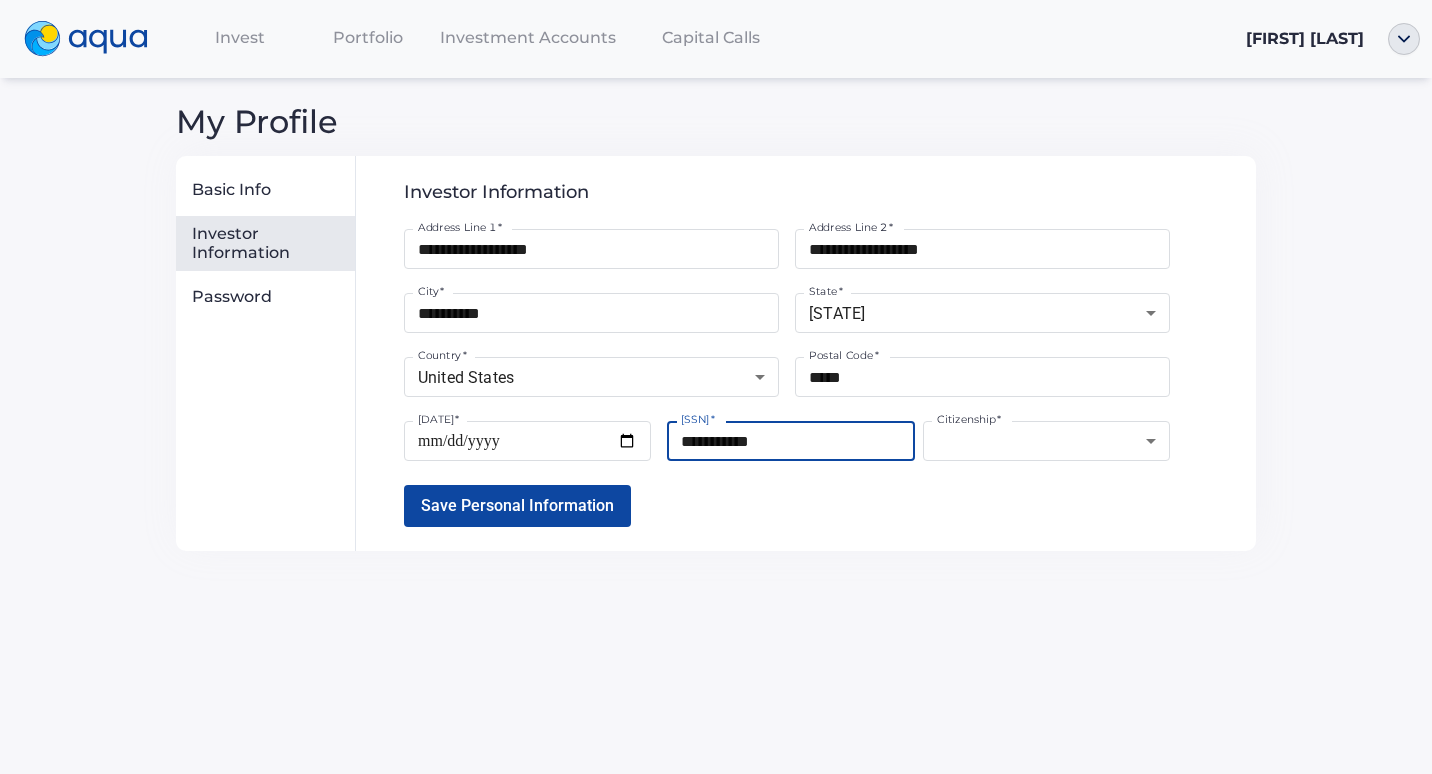 type on "**********" 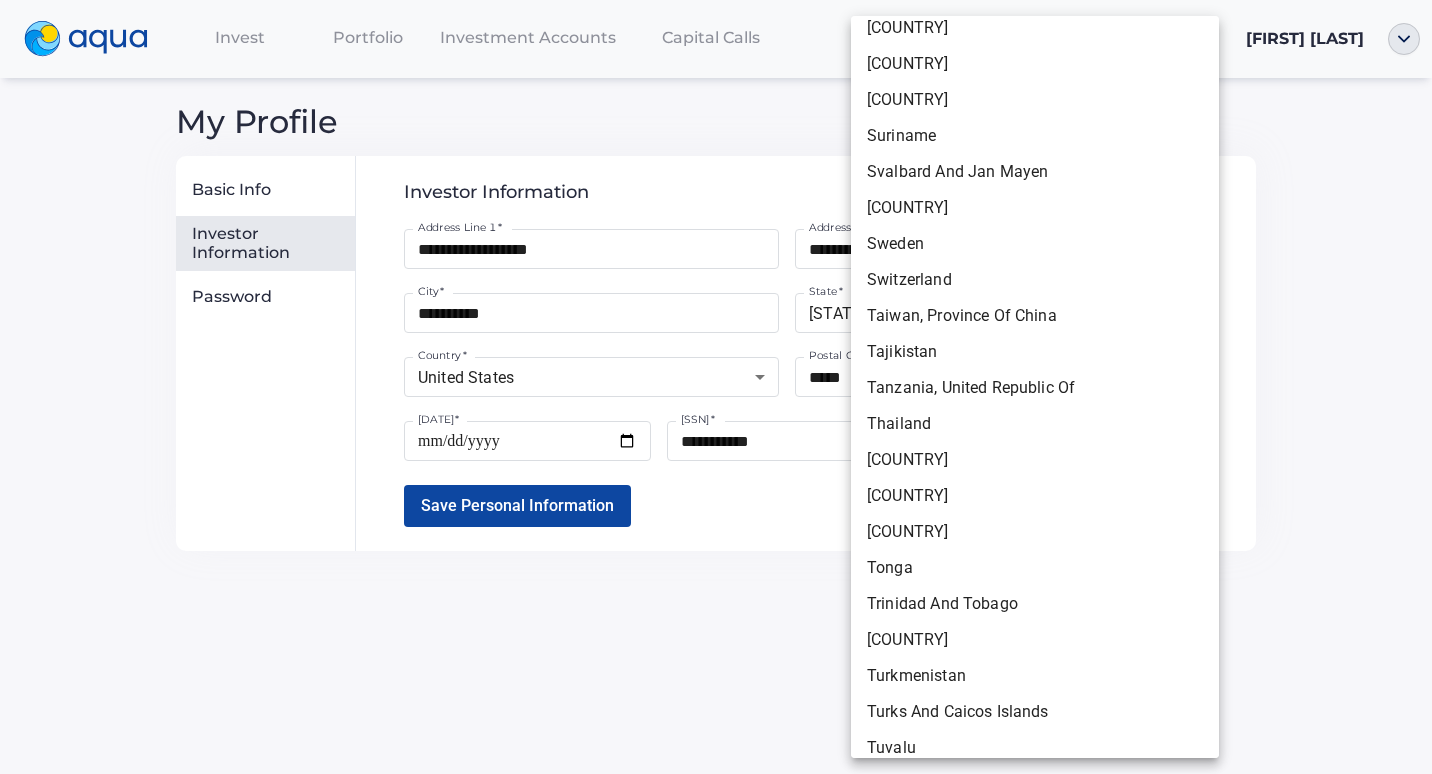 scroll, scrollTop: 7000, scrollLeft: 0, axis: vertical 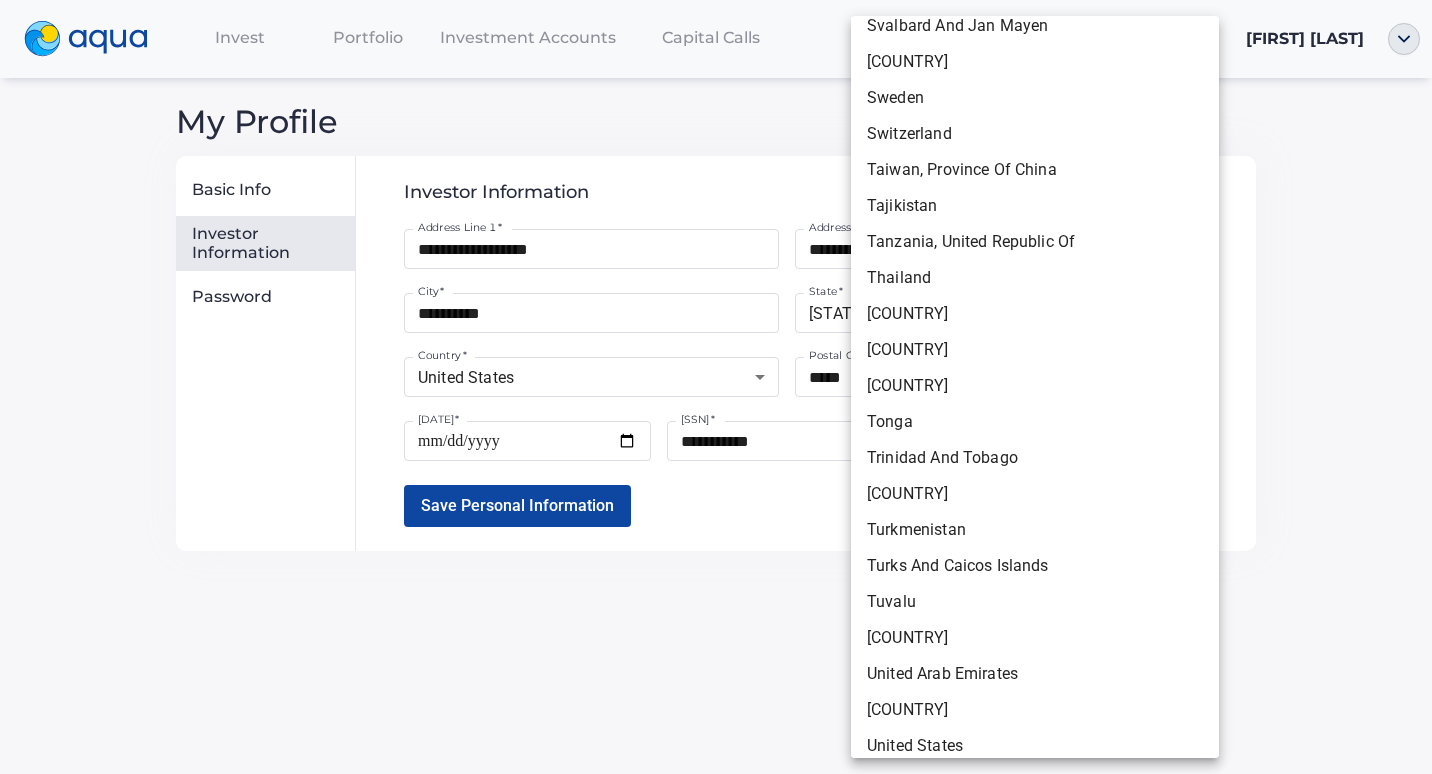 click on "United States" at bounding box center (1035, 746) 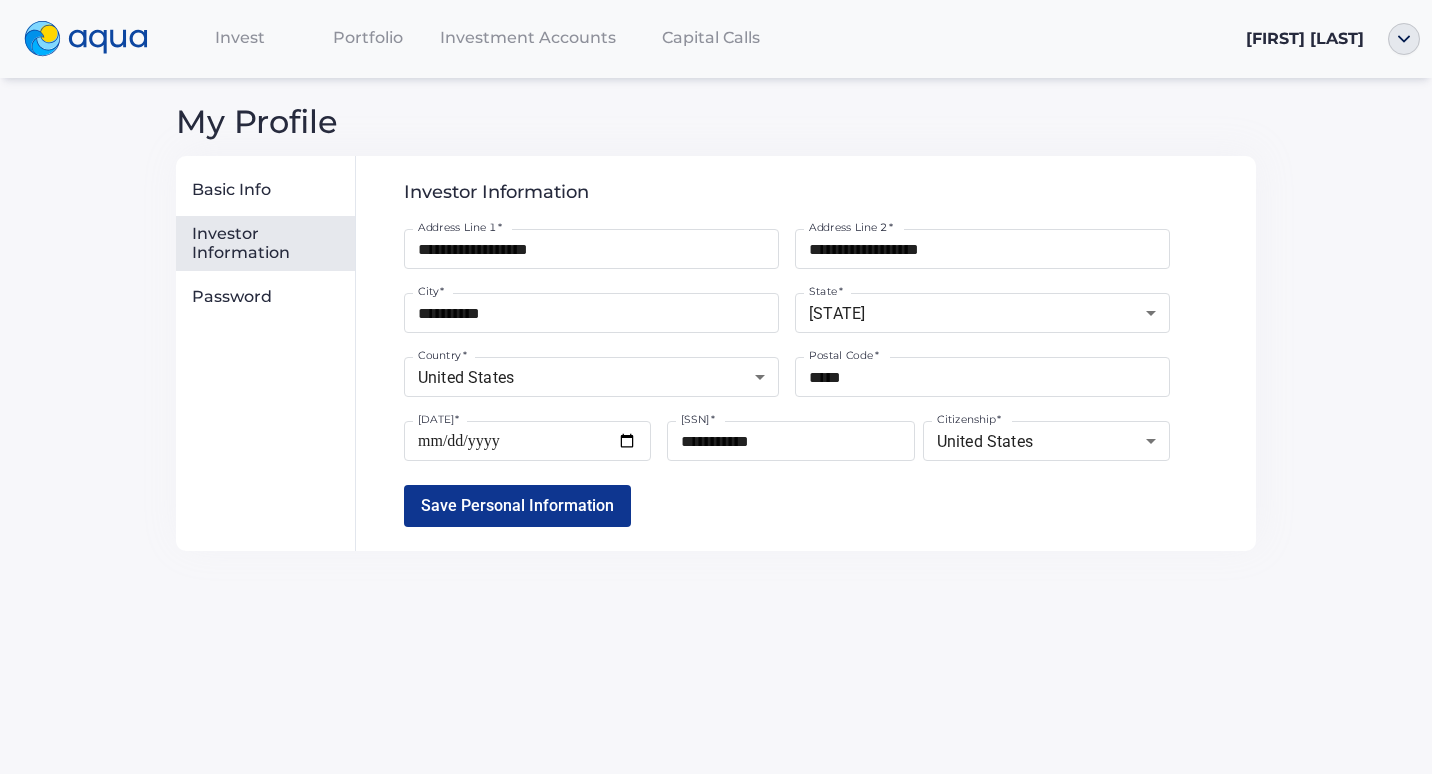 click on "Save Personal Information" at bounding box center [517, 505] 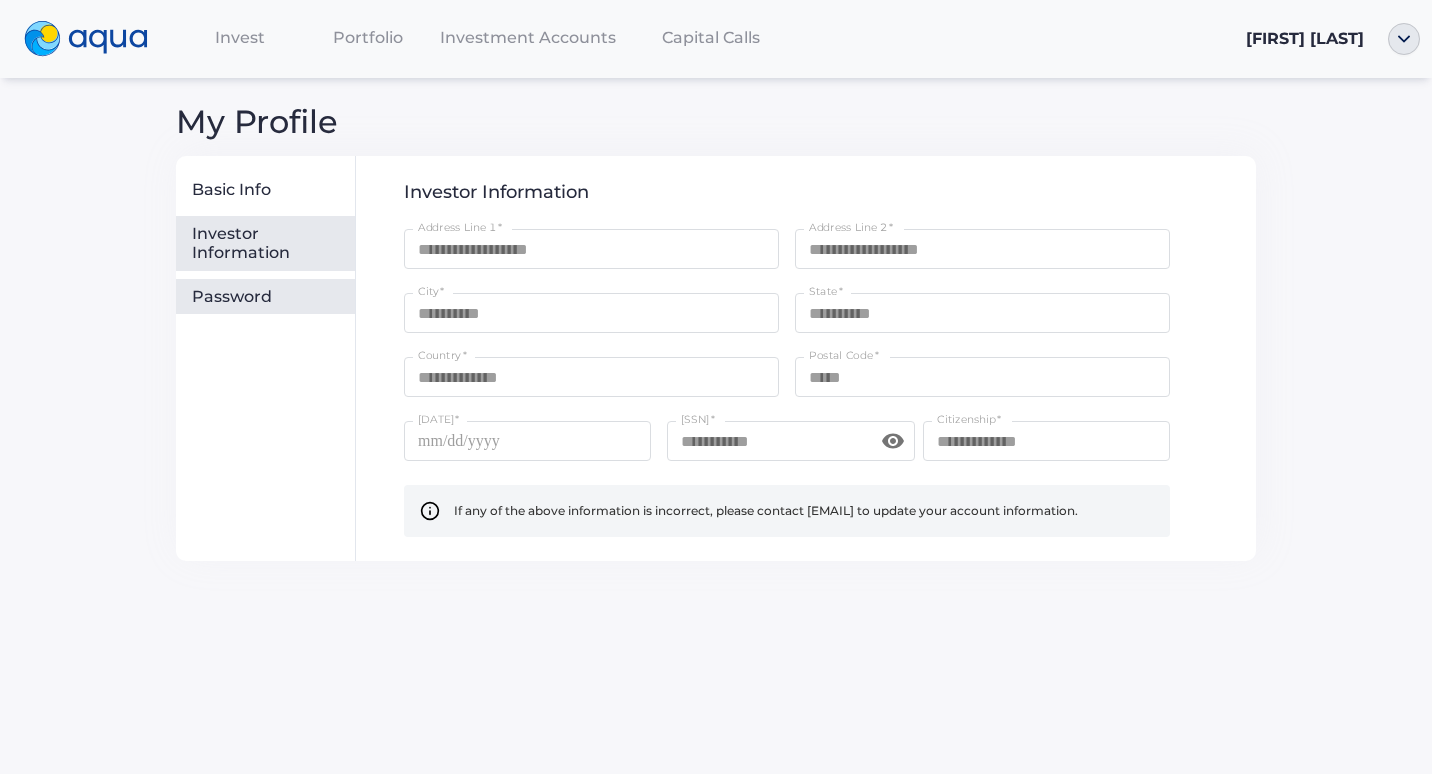 click on "Password" at bounding box center [269, 297] 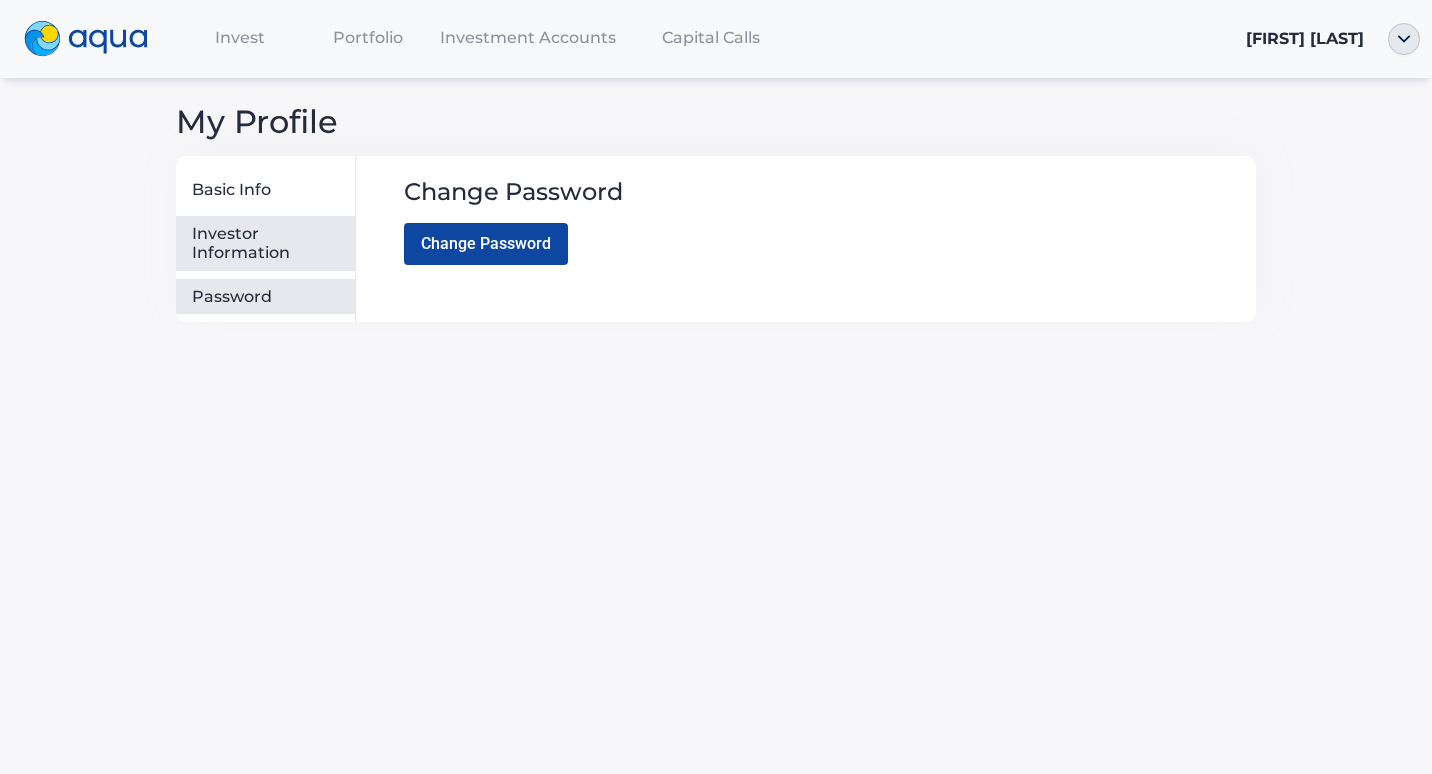 click on "Investor Information" at bounding box center [269, 243] 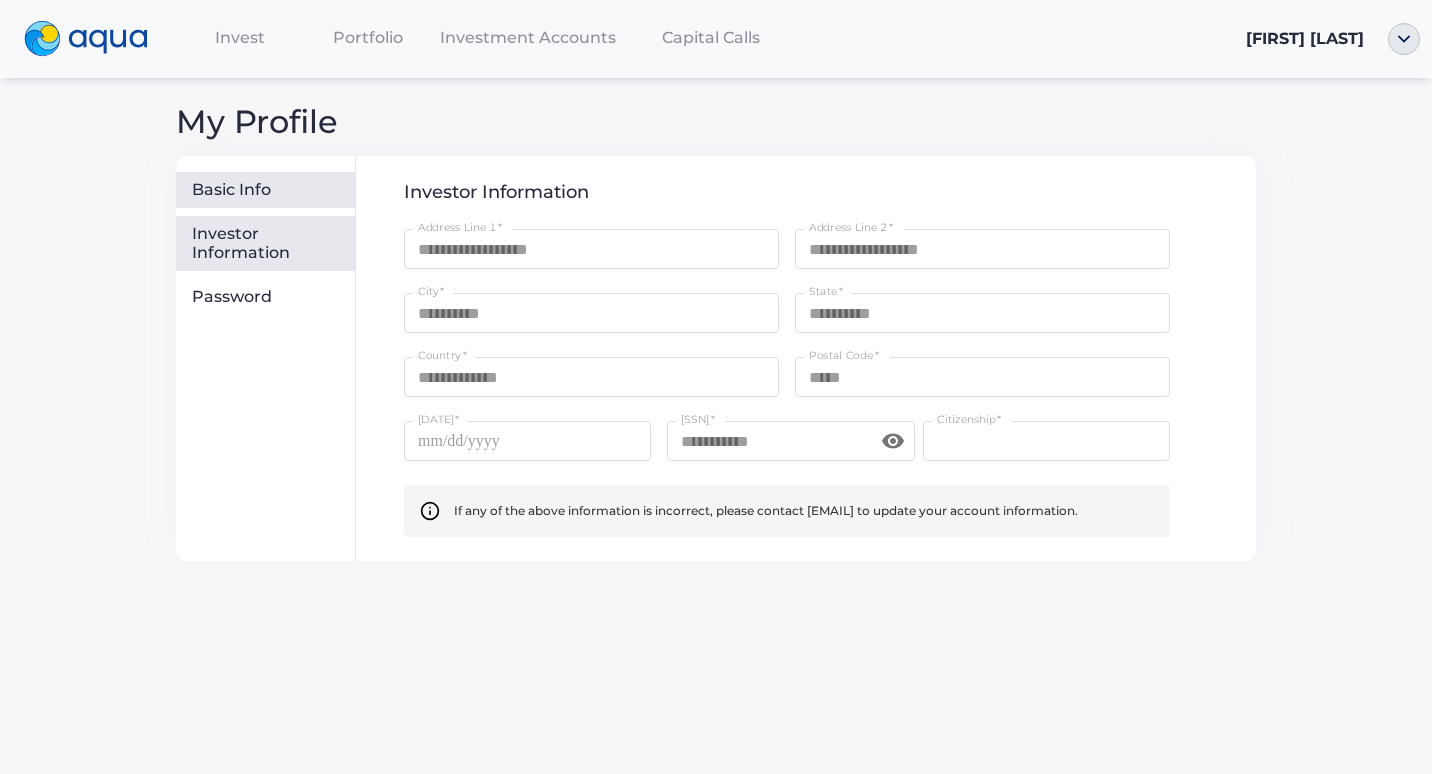 click on "Basic Info" at bounding box center [269, 190] 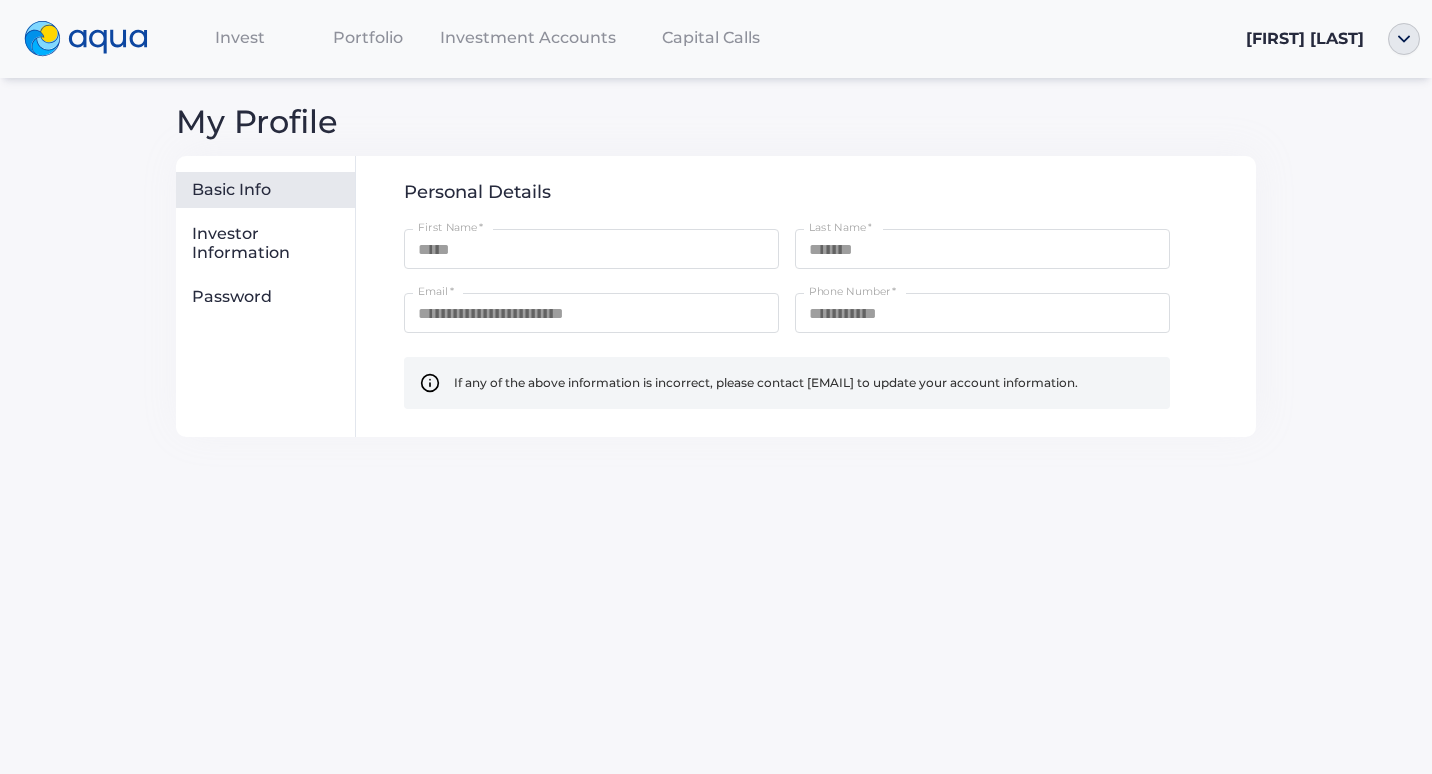 click on "Invest" at bounding box center [240, 37] 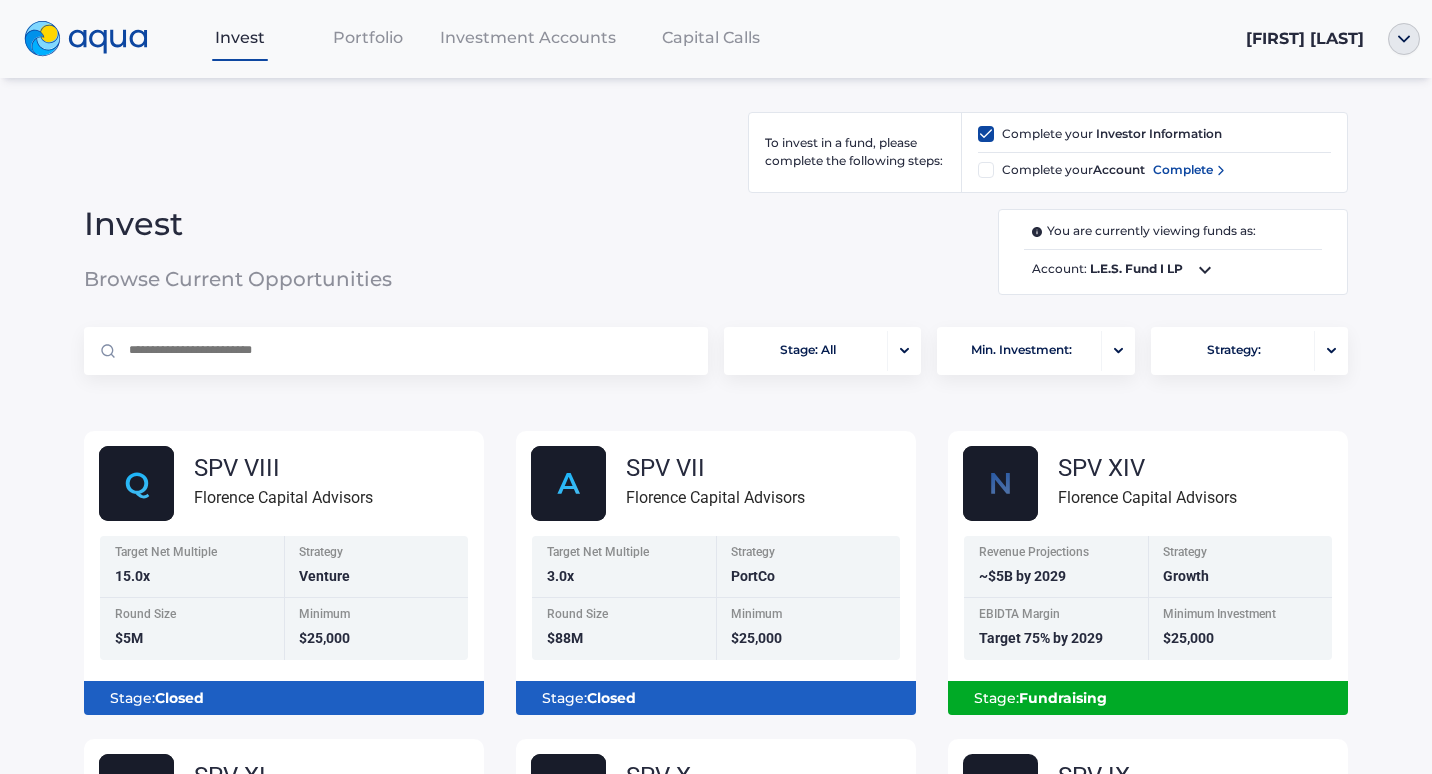 click on "Complete" at bounding box center [1183, 170] 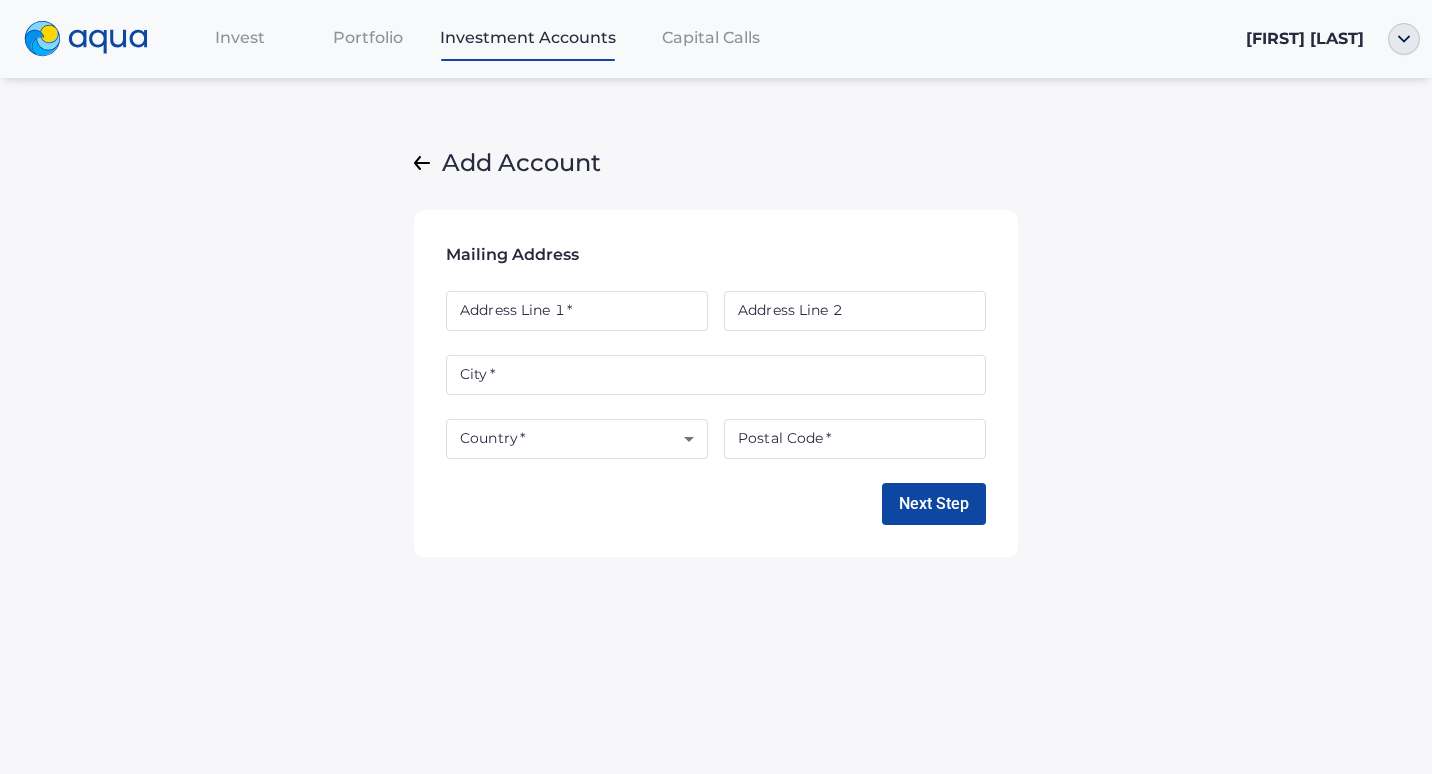 click on "Address Line 1   *" at bounding box center (577, 311) 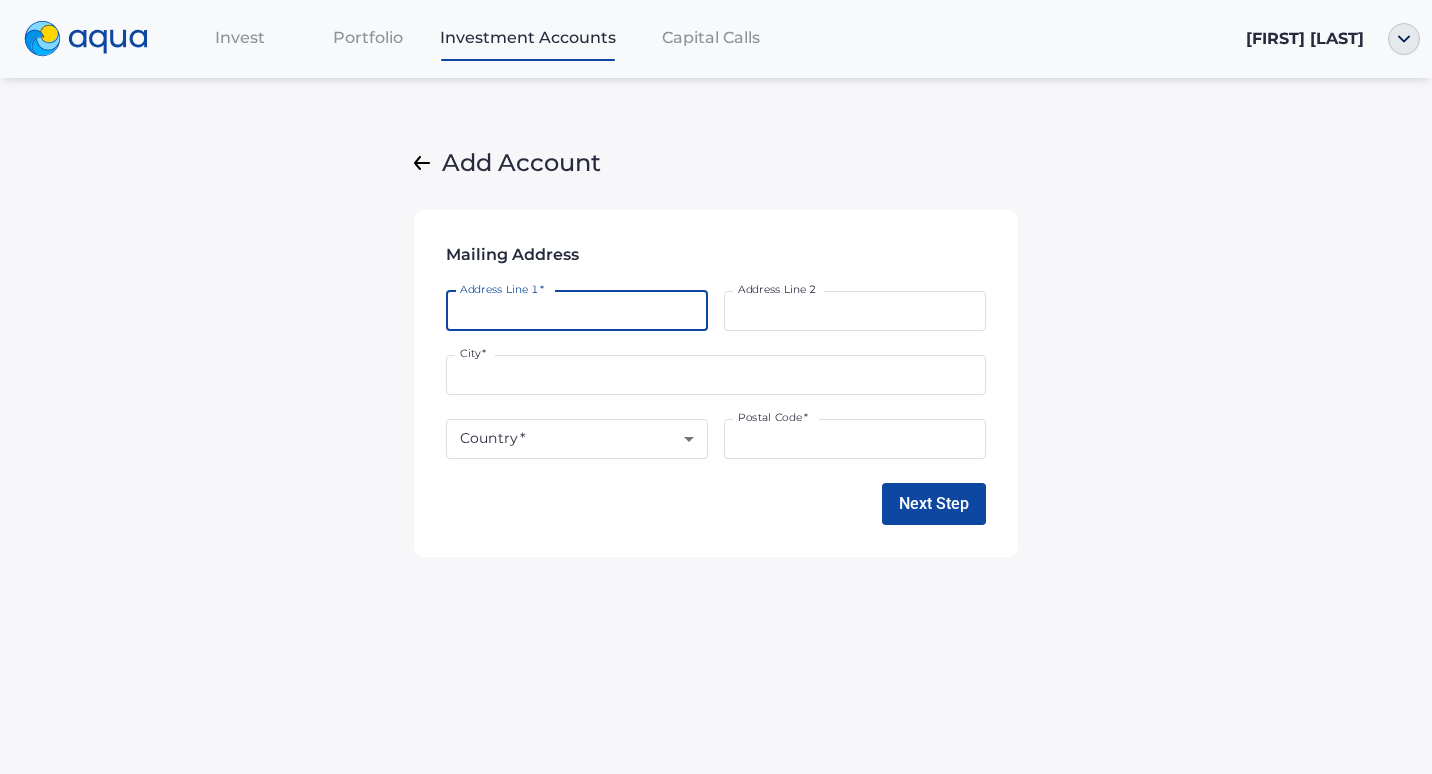 type on "**********" 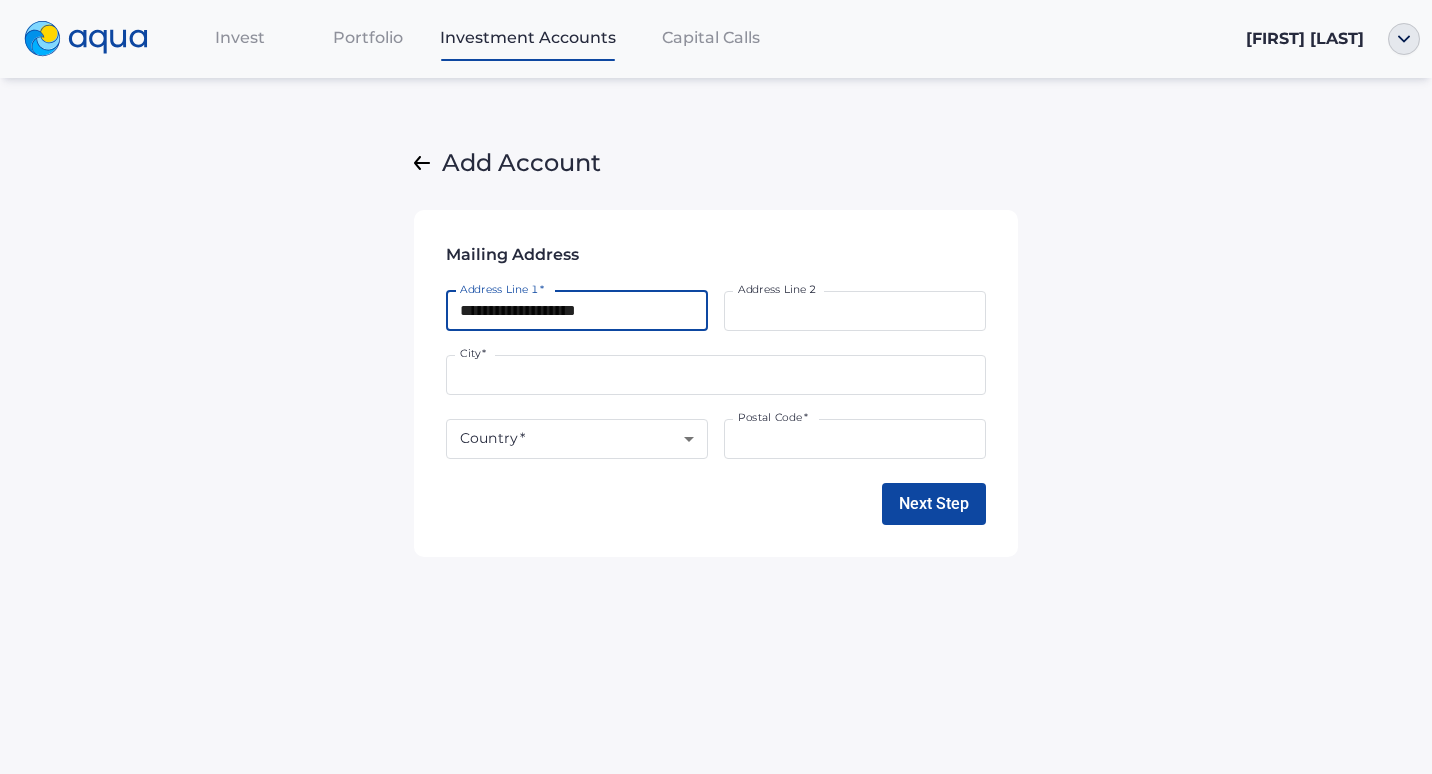 type on "**********" 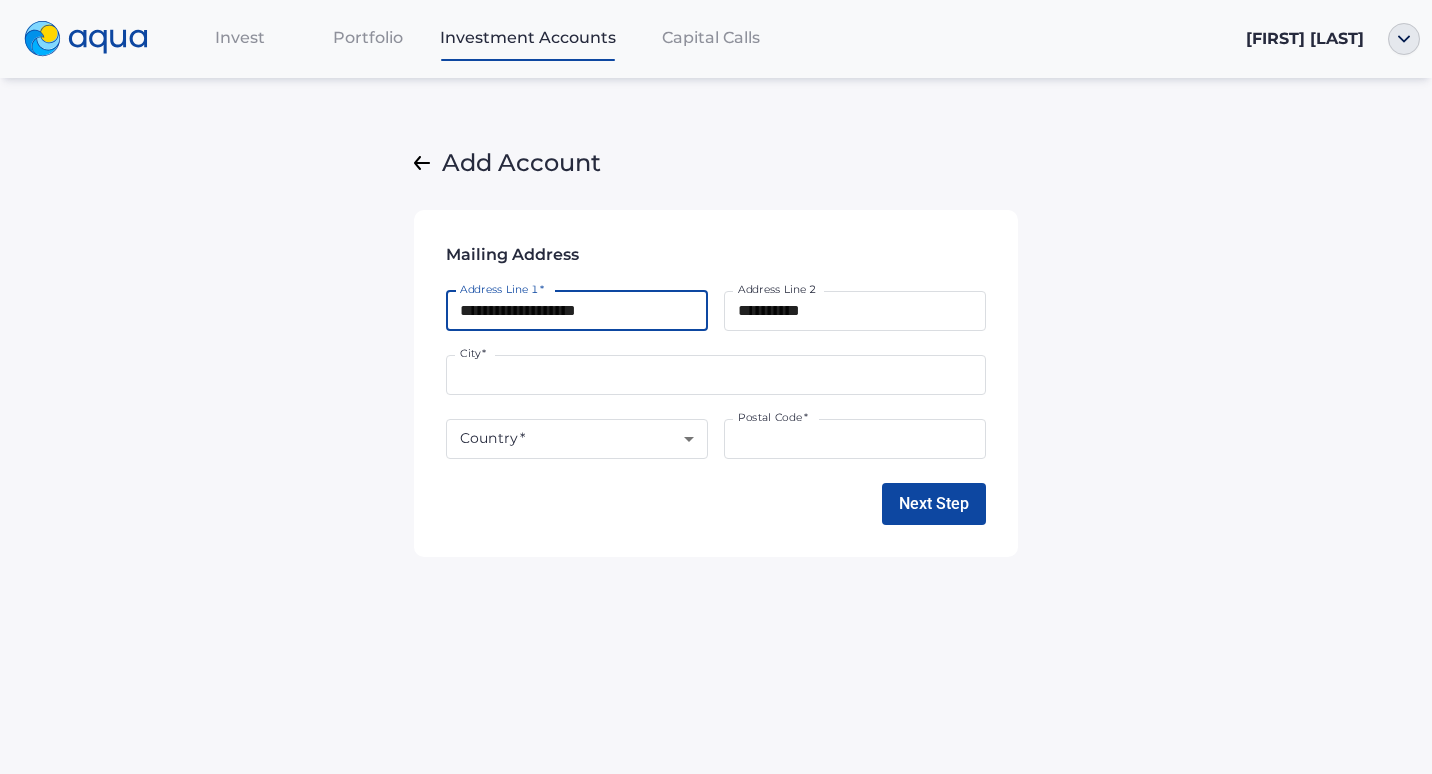 type on "**********" 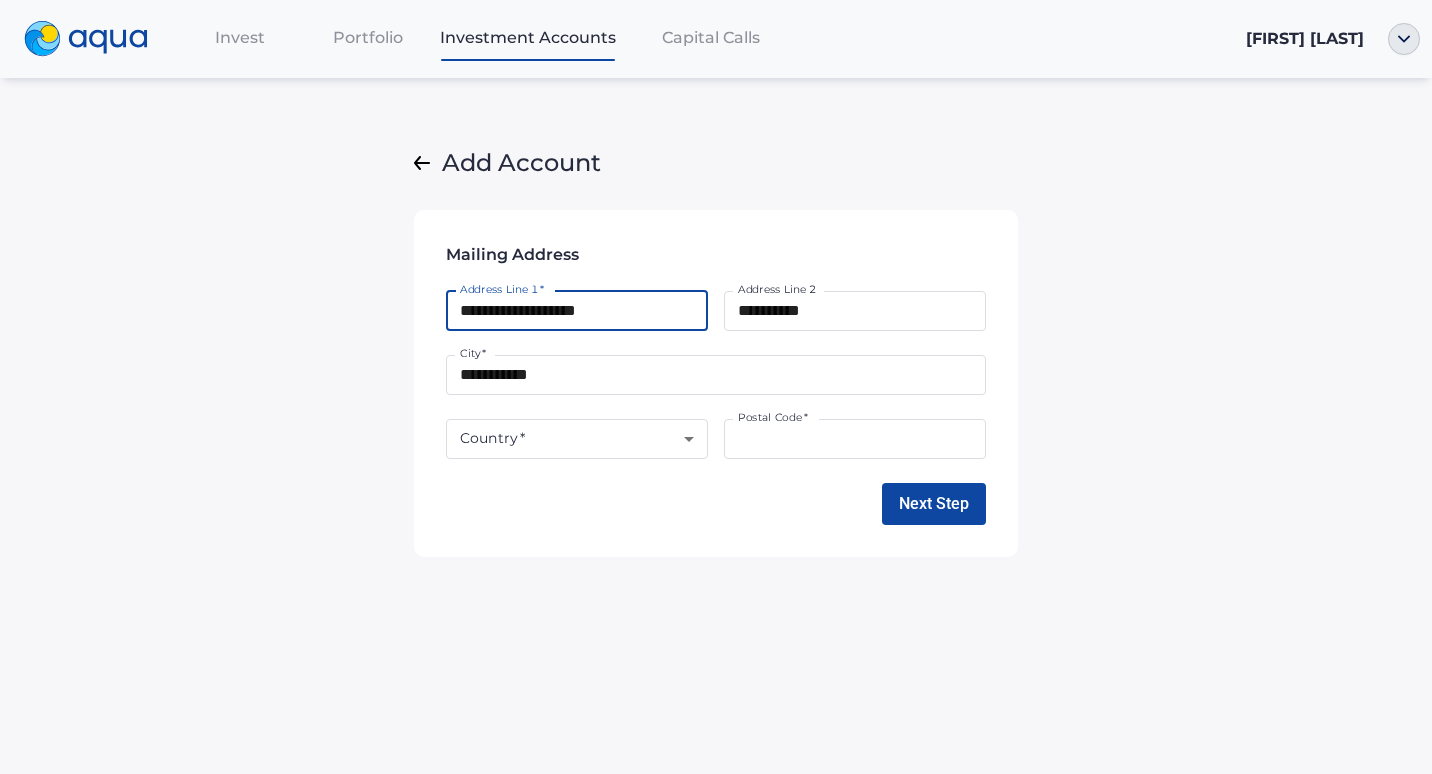 type on "*****" 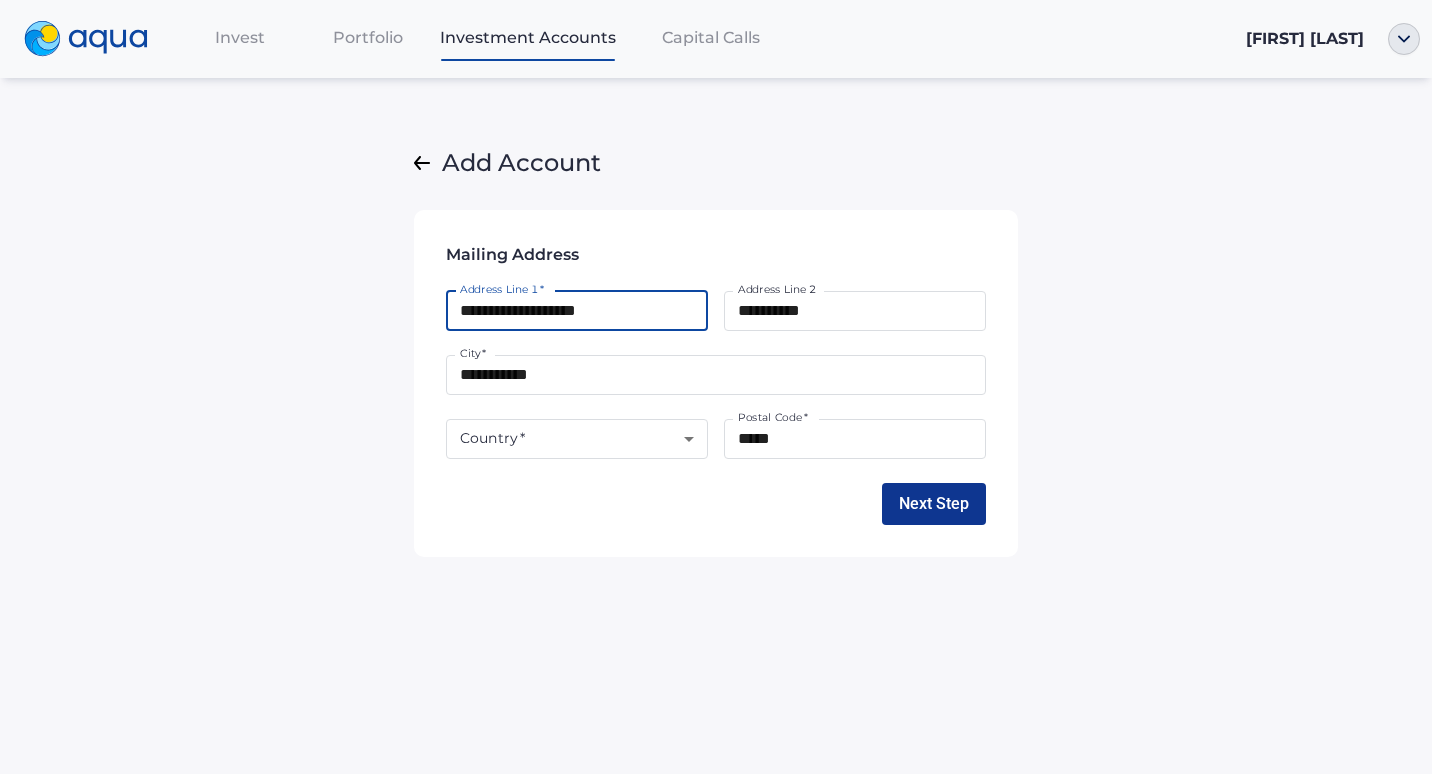 click on "Next Step" at bounding box center (934, 503) 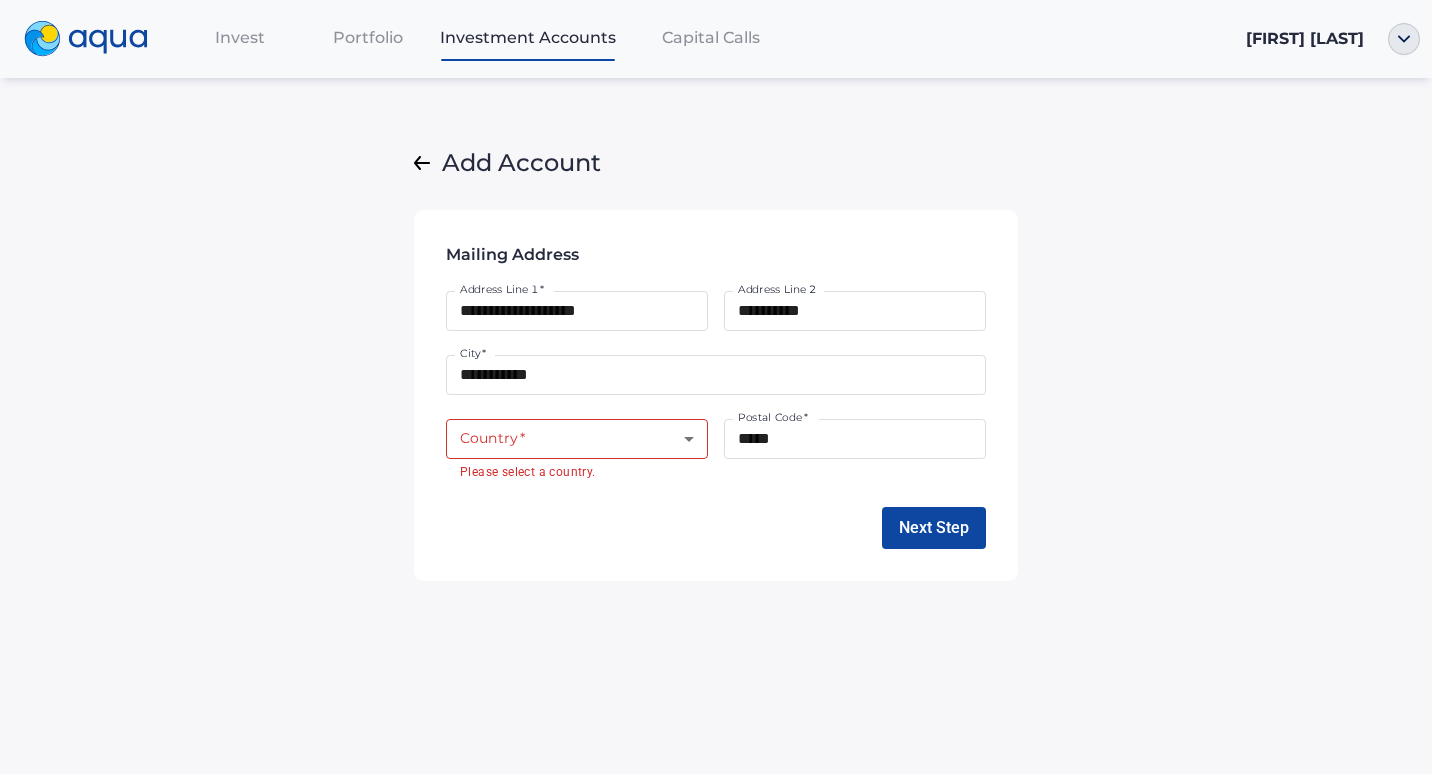 click on "**********" at bounding box center (716, 387) 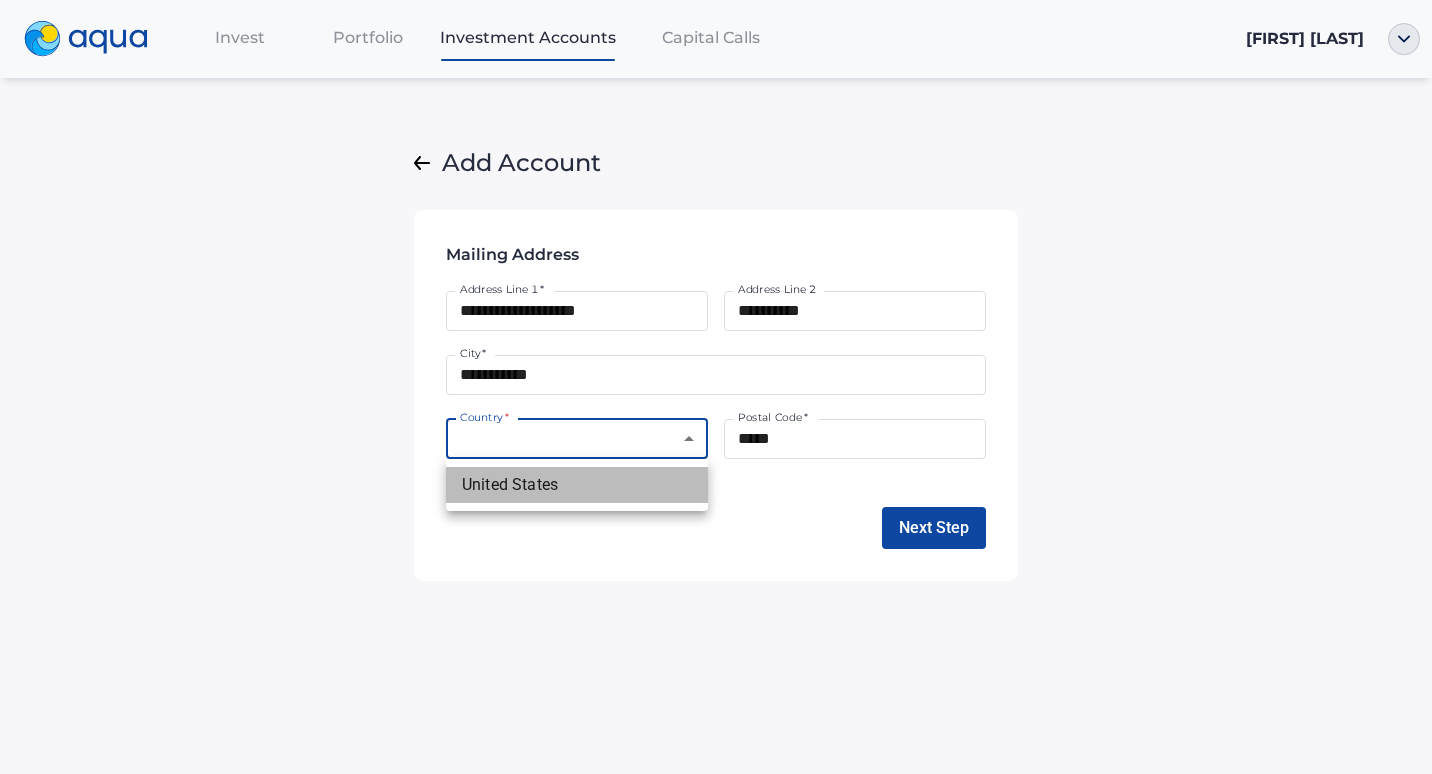 click on "United States" at bounding box center [577, 485] 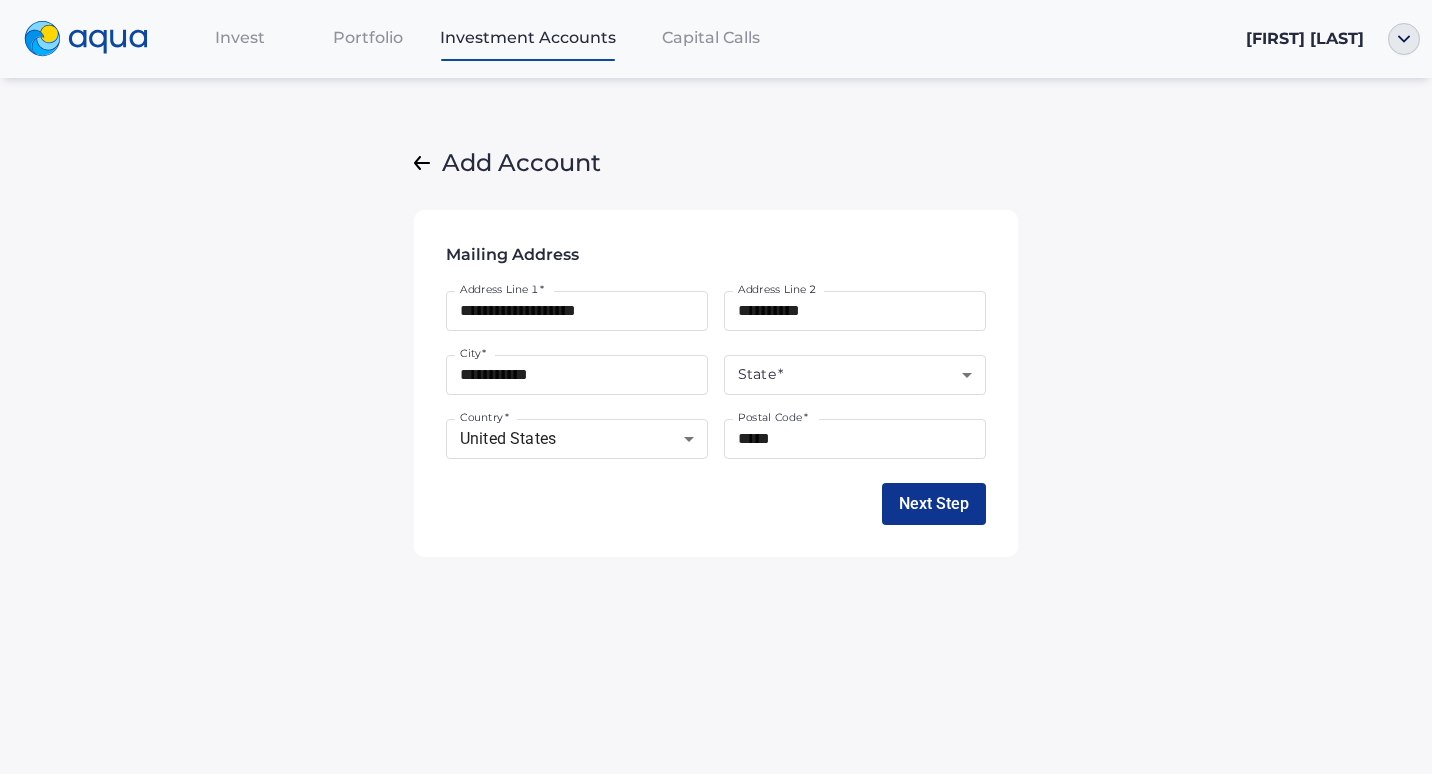 click on "Next Step" at bounding box center [934, 503] 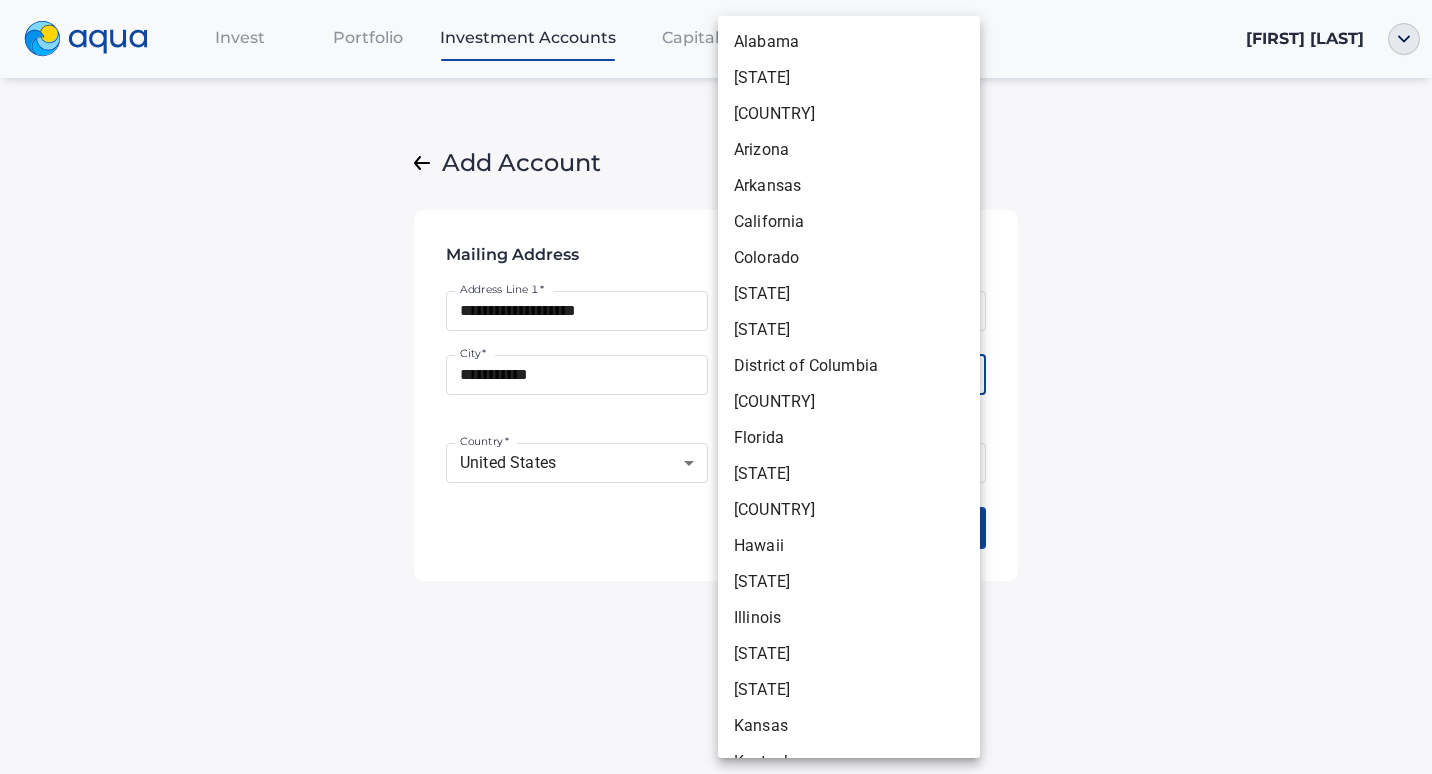 click on "Invest Portfolio Investment Accounts Capital Calls [FIRST] [LAST] Add Account Account Info Account Type   * Single-Member LLC [ACCOUNT_TYPE] Account Type   * Legal Account Name   * [LEGAL_ACCOUNT_NAME] Legal Account Name   * Country of Formation   * United States [COUNTRY] Country of Formation   * Qualification Question s Please confirm your   Qualified Purchaser  status Are you a natural person who alone (or together with his/her spouse, if investing jointly) owns not less than $5,000,000 in investments. Yes No Qualified Purchaser View Full Definition Next Step Mailing Address Address Line 1   * [ADDRESS] Address Line 1   * Address Line 2 [ADDRESS] Address Line 2 City   * [CITY] City   * State   * ​ State   * Please select a state. Country   * United States [COUNTRY] Country   * Postal Code   * [POSTAL_CODE] Postal Code   * Next Step Account status: Complete View Account Details Additional Info Required Please supply business phone number  and state of incorporation. Phone [PHONE]" at bounding box center [716, 387] 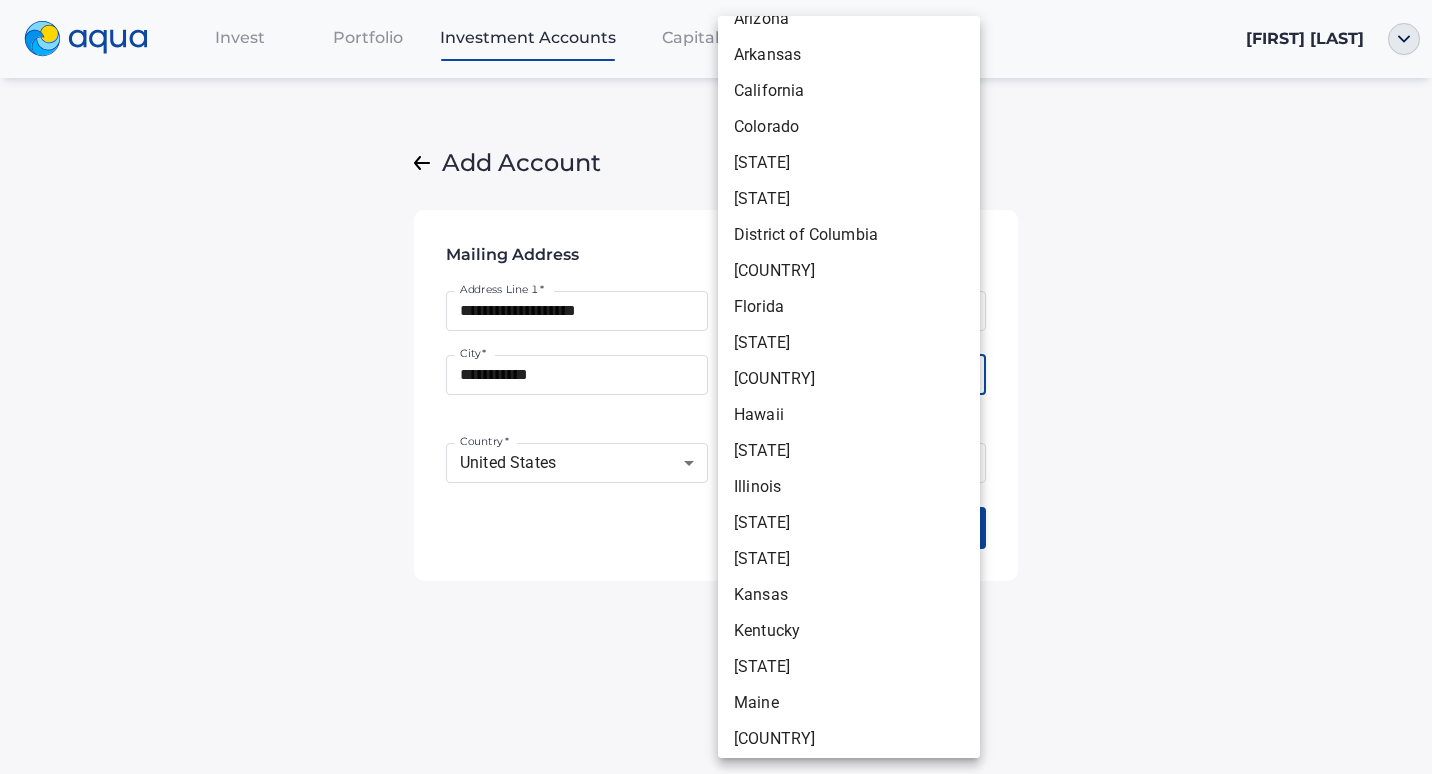 scroll, scrollTop: 300, scrollLeft: 0, axis: vertical 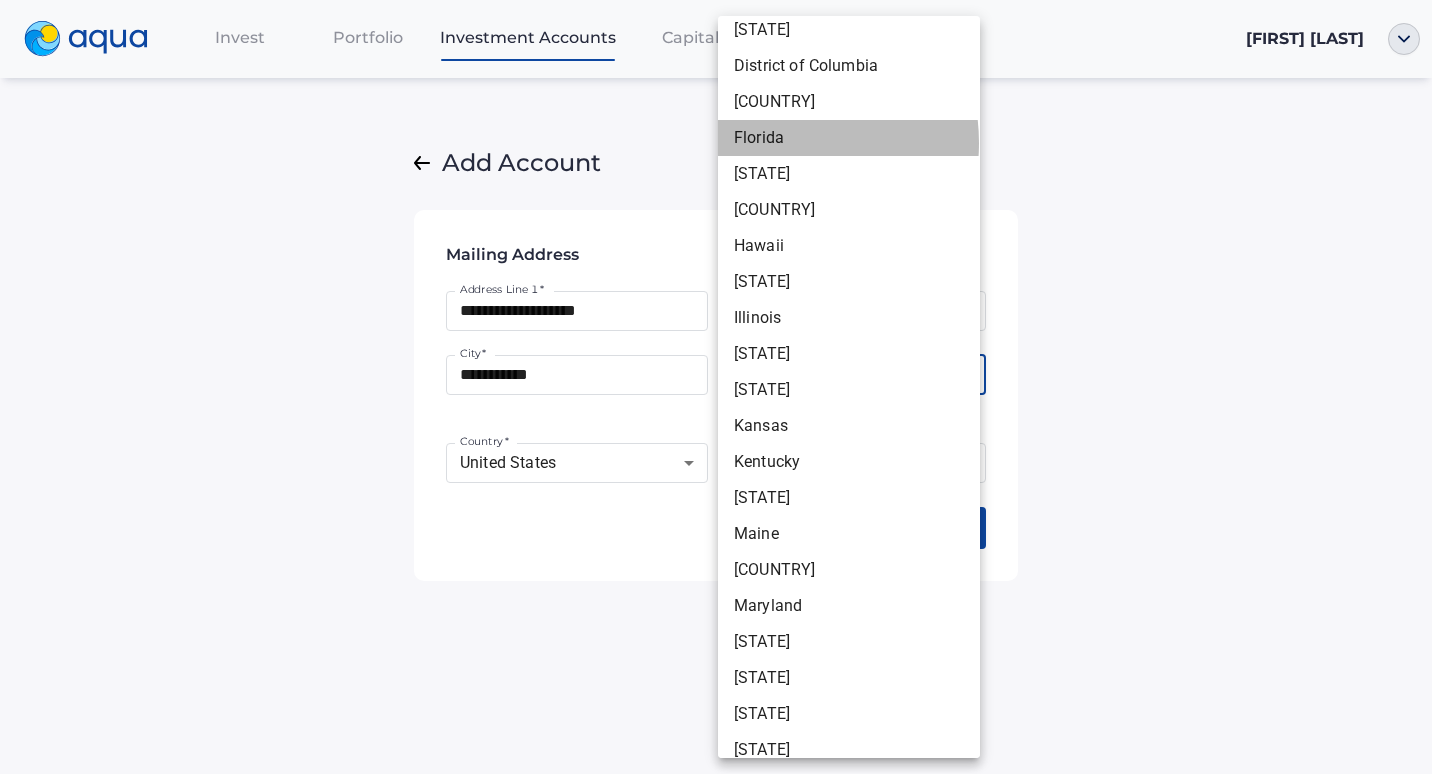 click on "Florida" at bounding box center [849, 138] 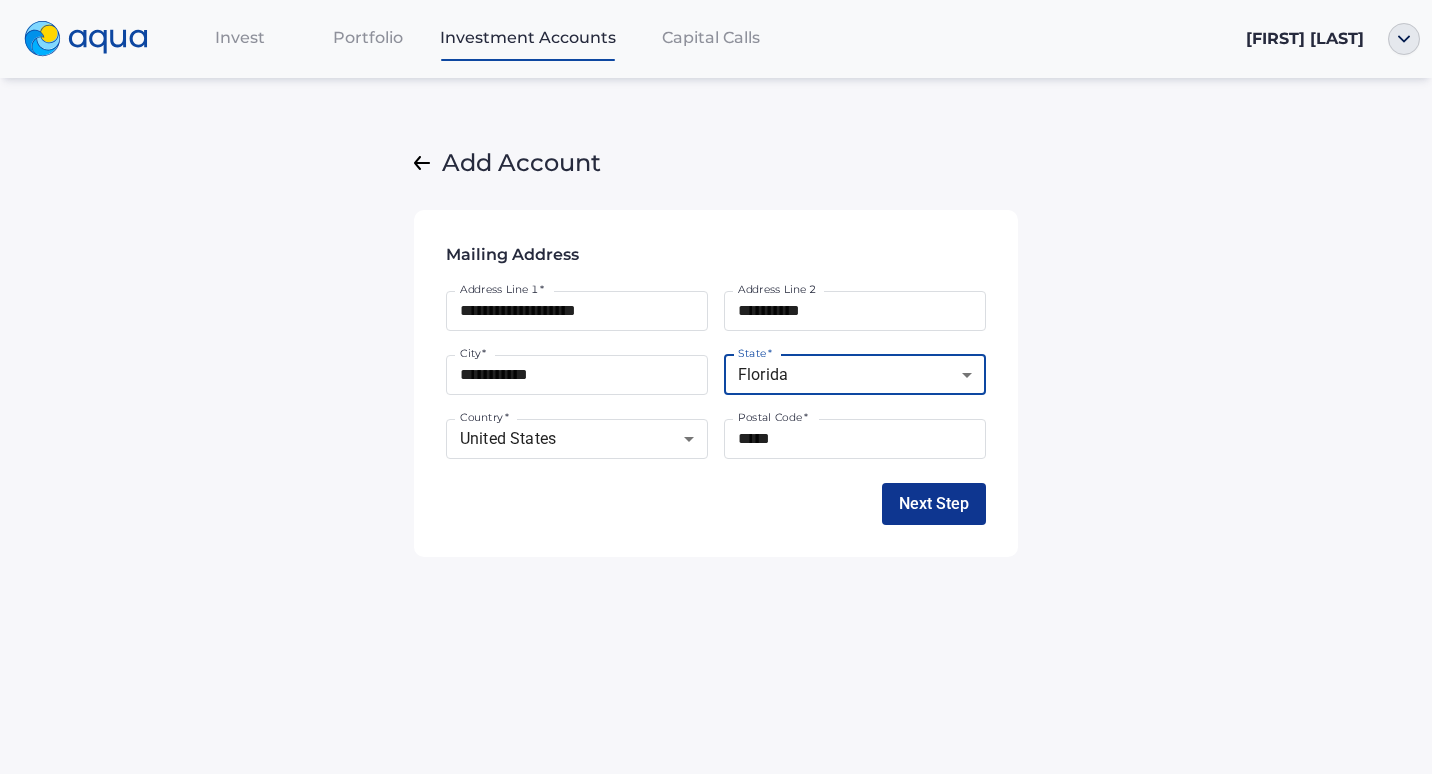 click on "Next Step" at bounding box center (934, 503) 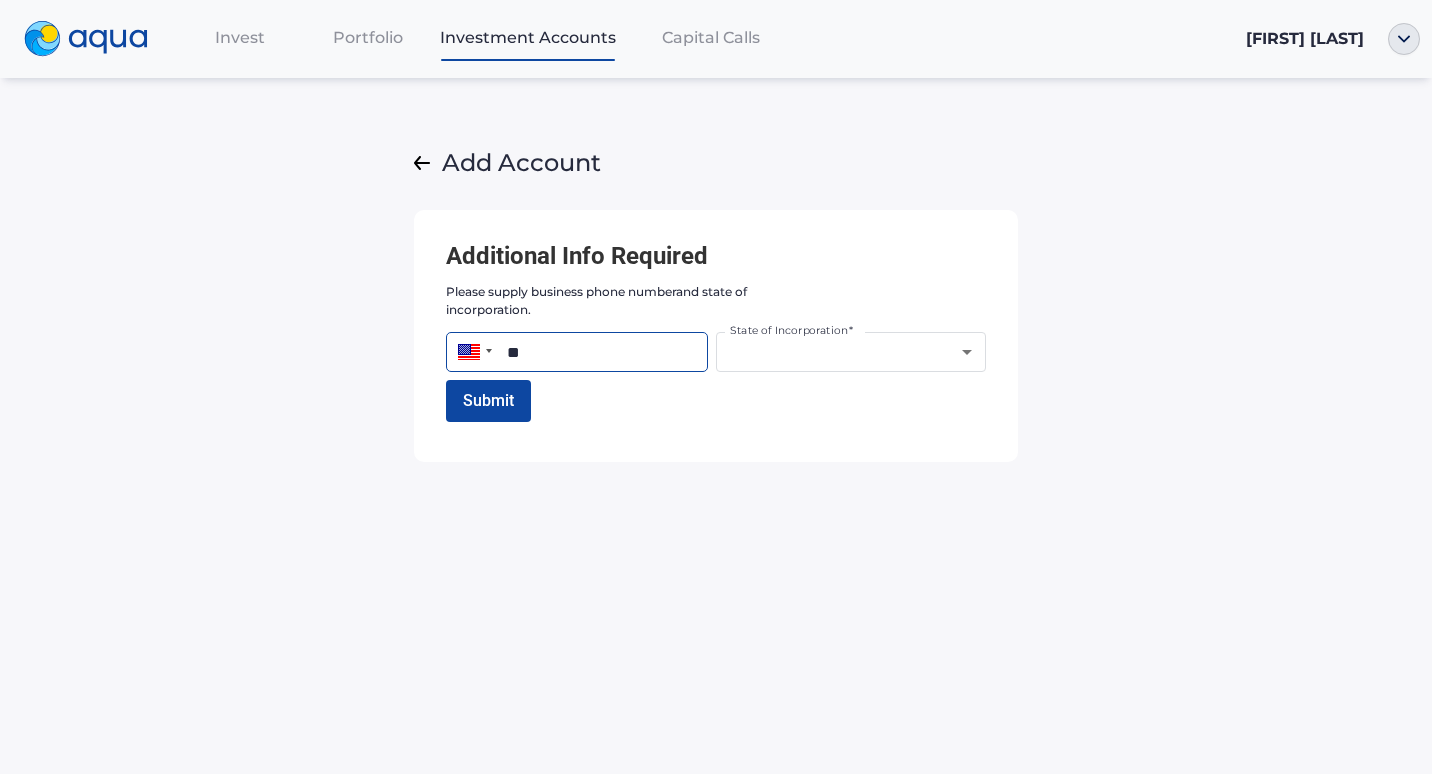 click on "**" at bounding box center [577, 352] 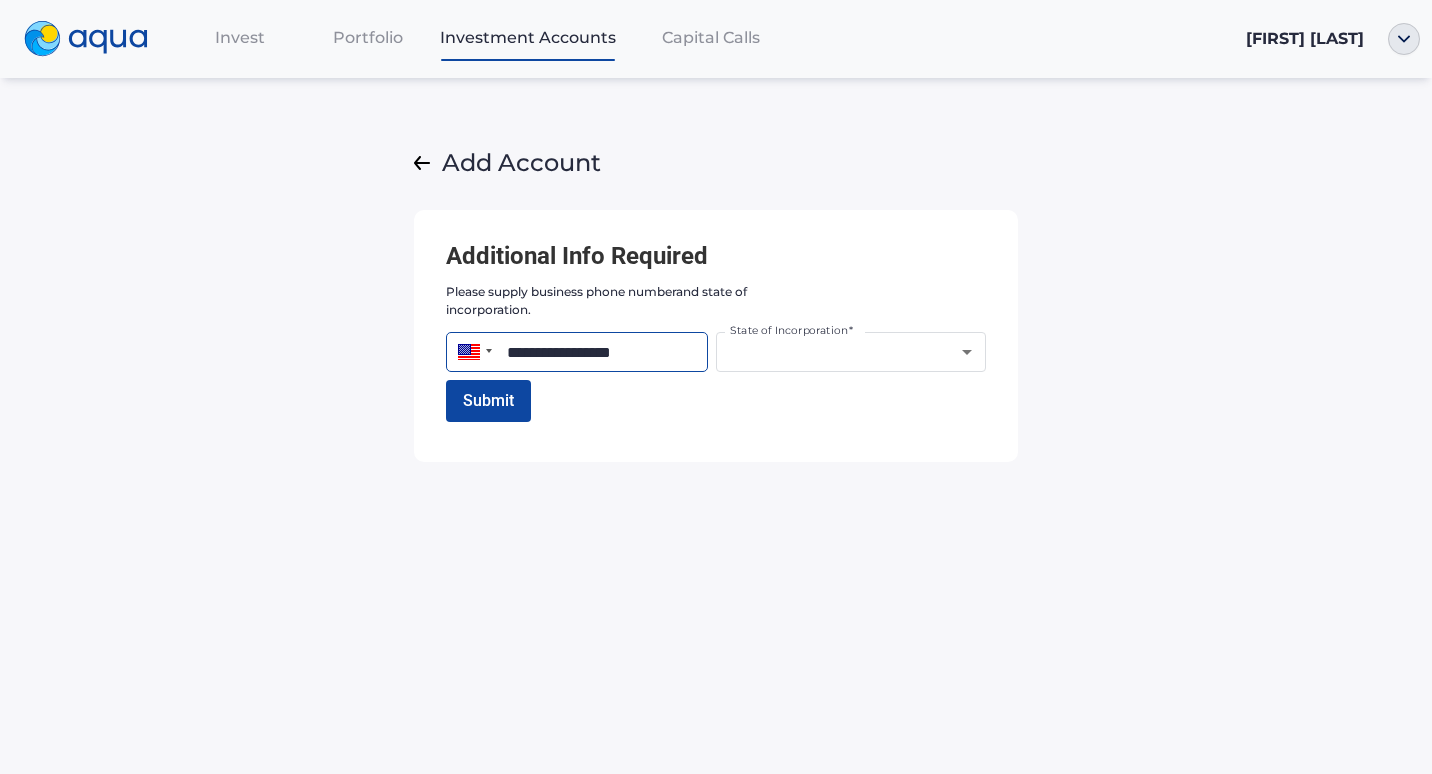 type on "**********" 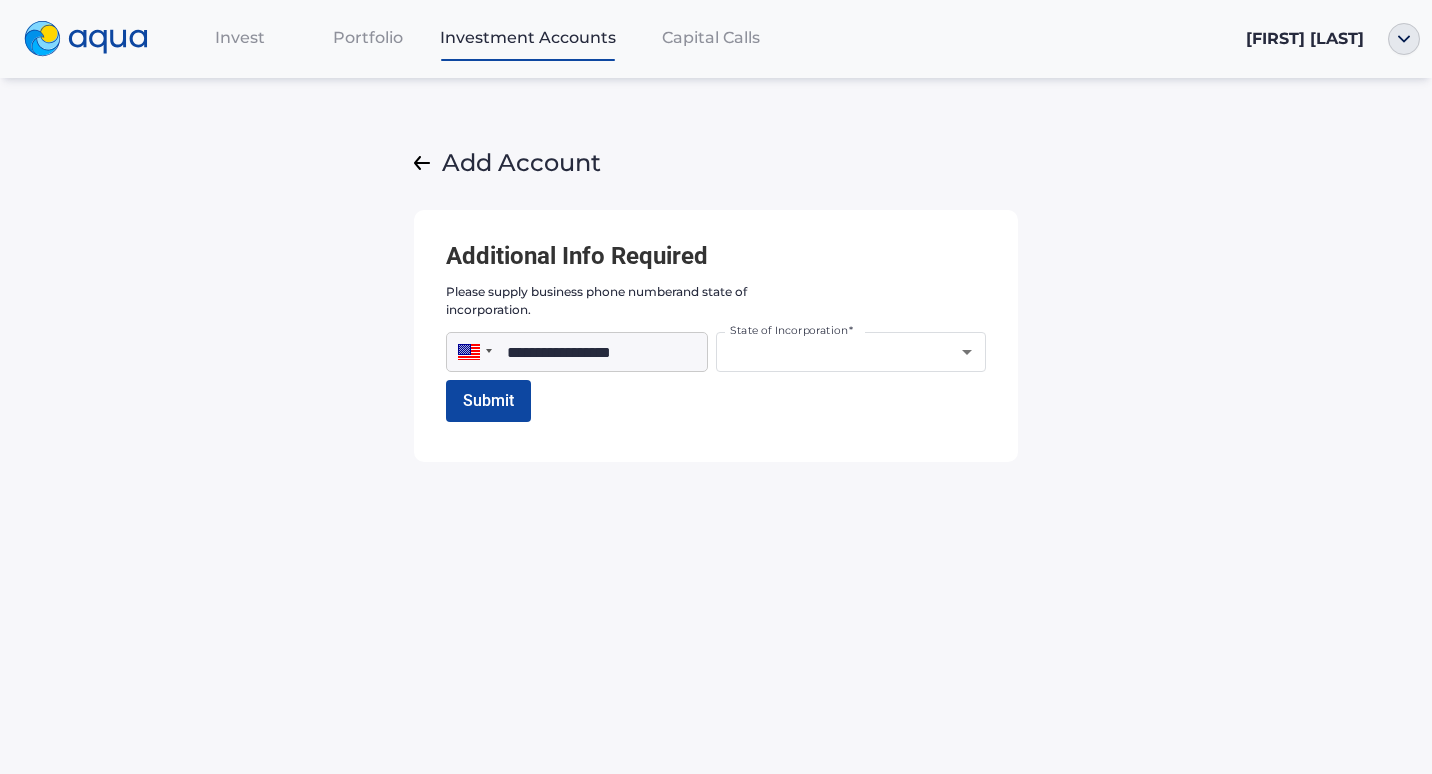 click on "**********" at bounding box center (716, 387) 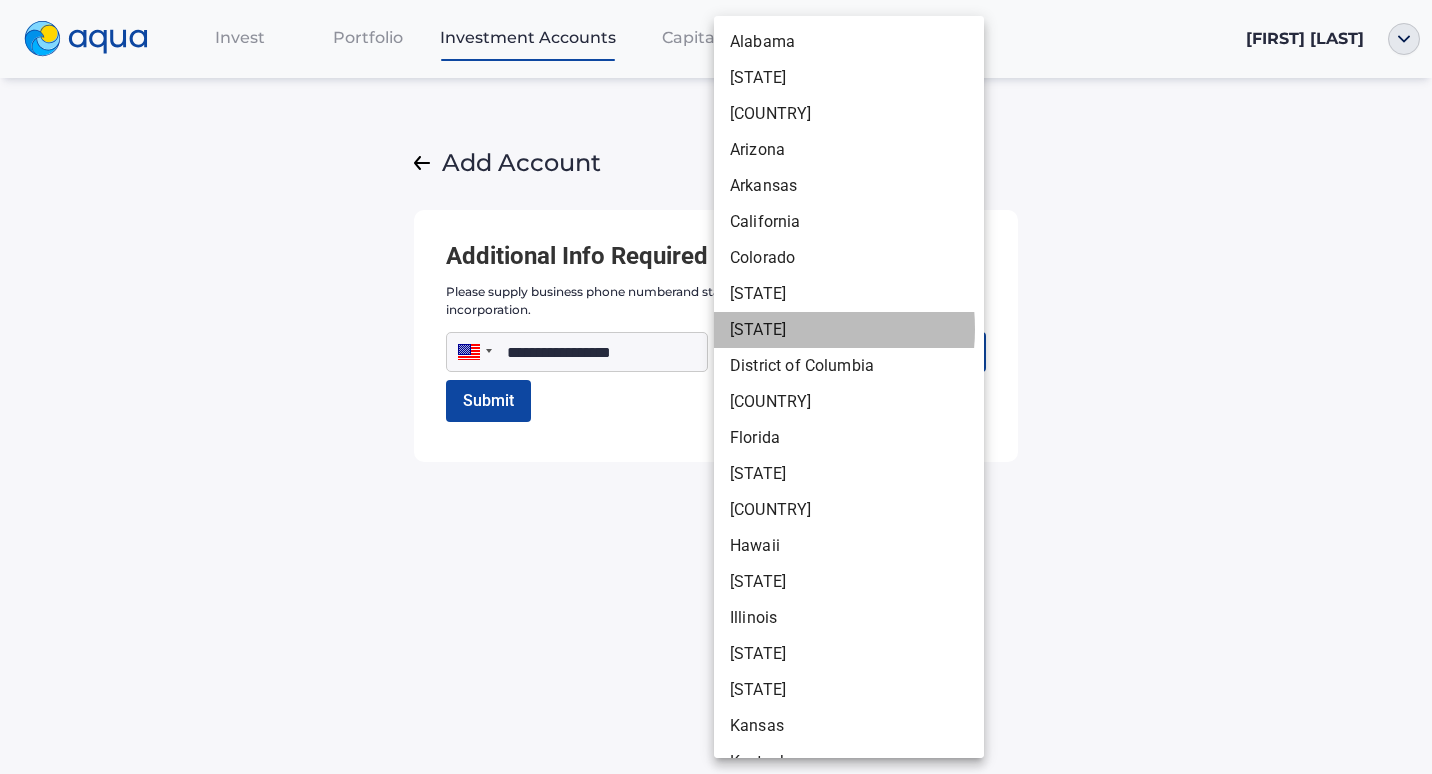 click on "[STATE]" at bounding box center (849, 330) 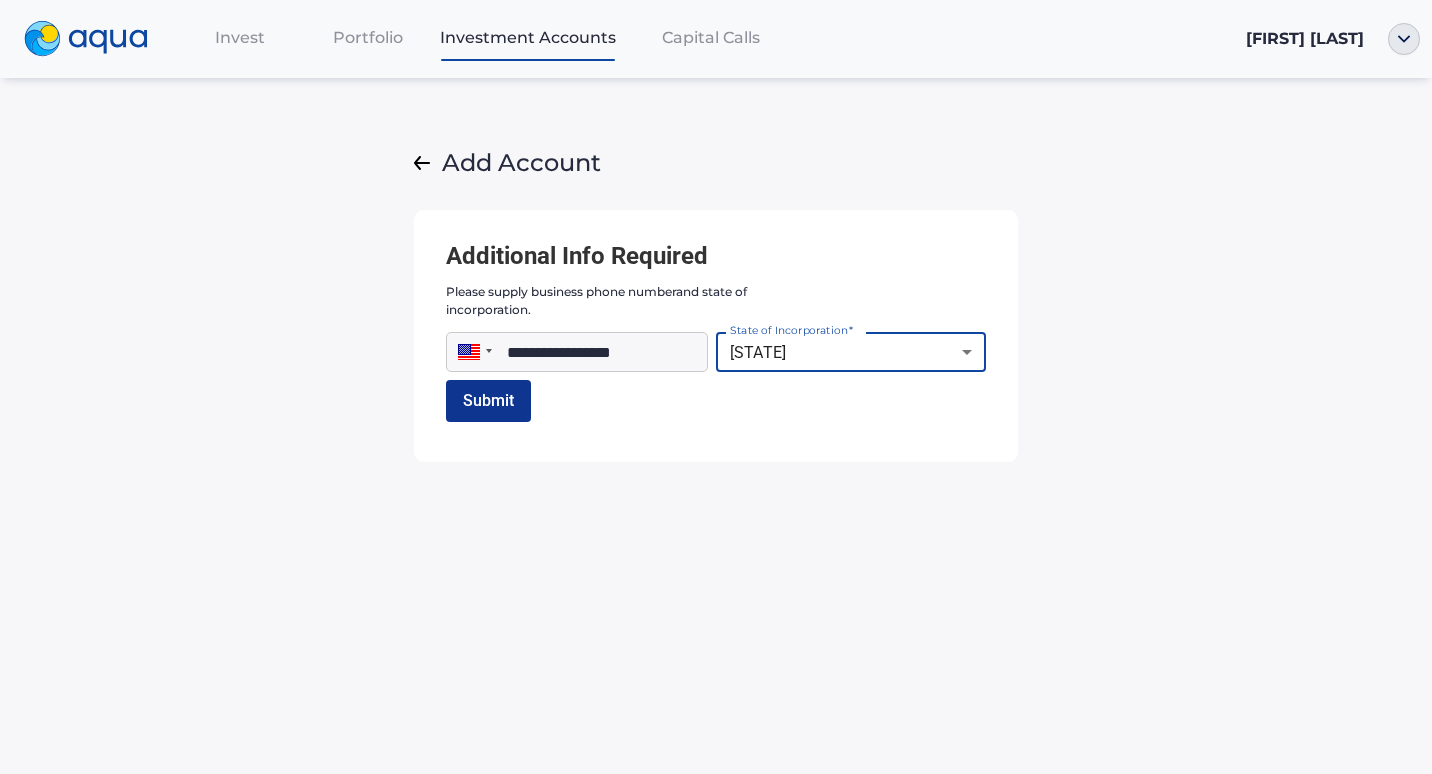 click on "Submit" at bounding box center (488, 400) 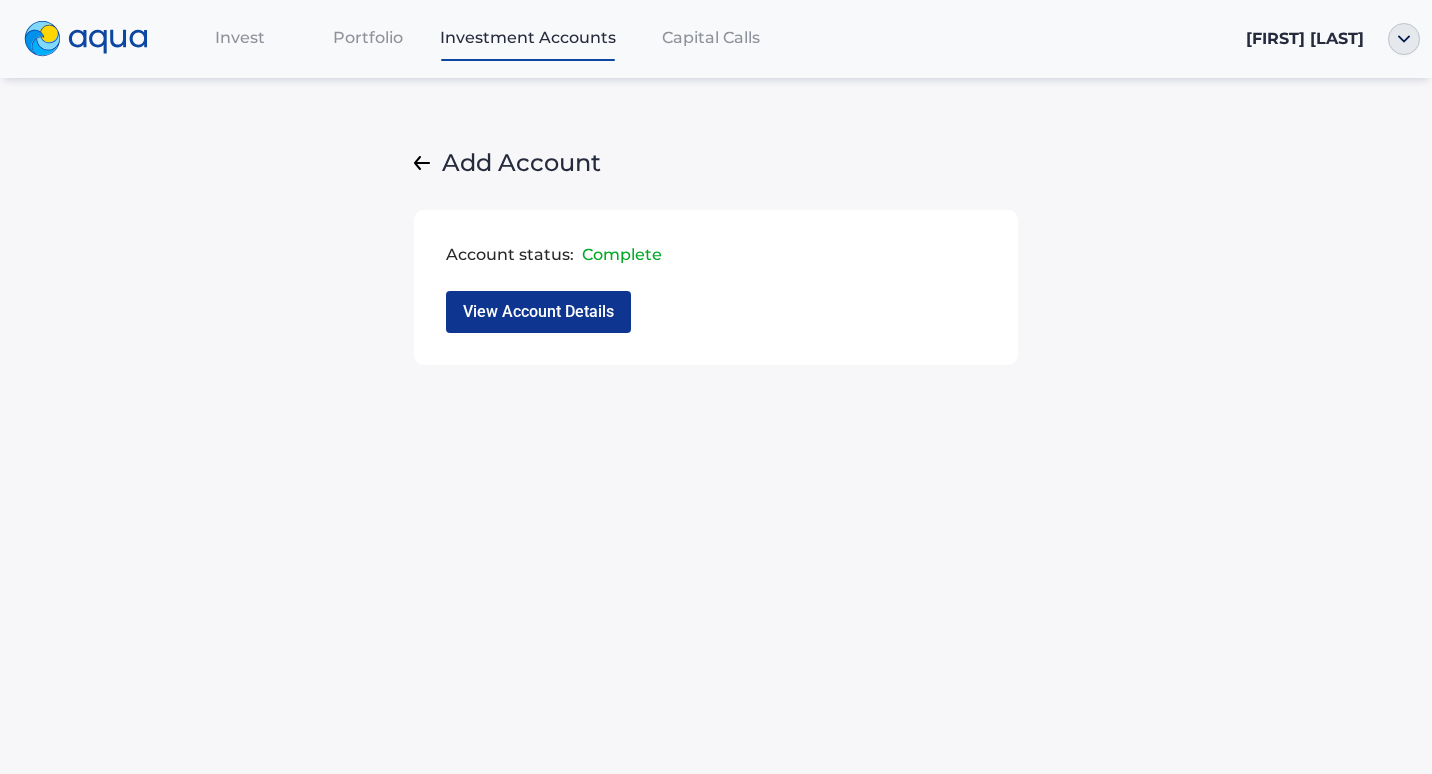 click on "View Account Details" at bounding box center (538, 312) 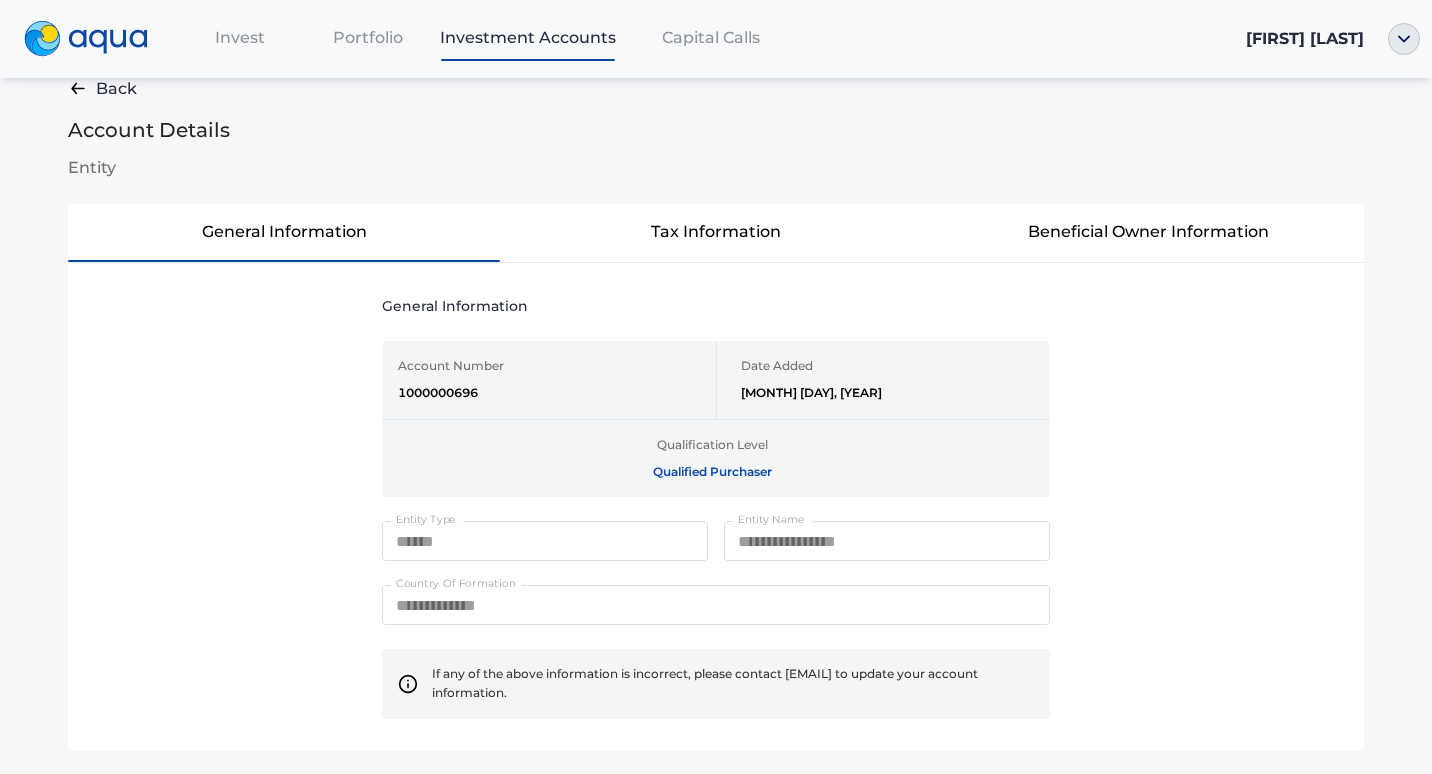 scroll, scrollTop: 81, scrollLeft: 0, axis: vertical 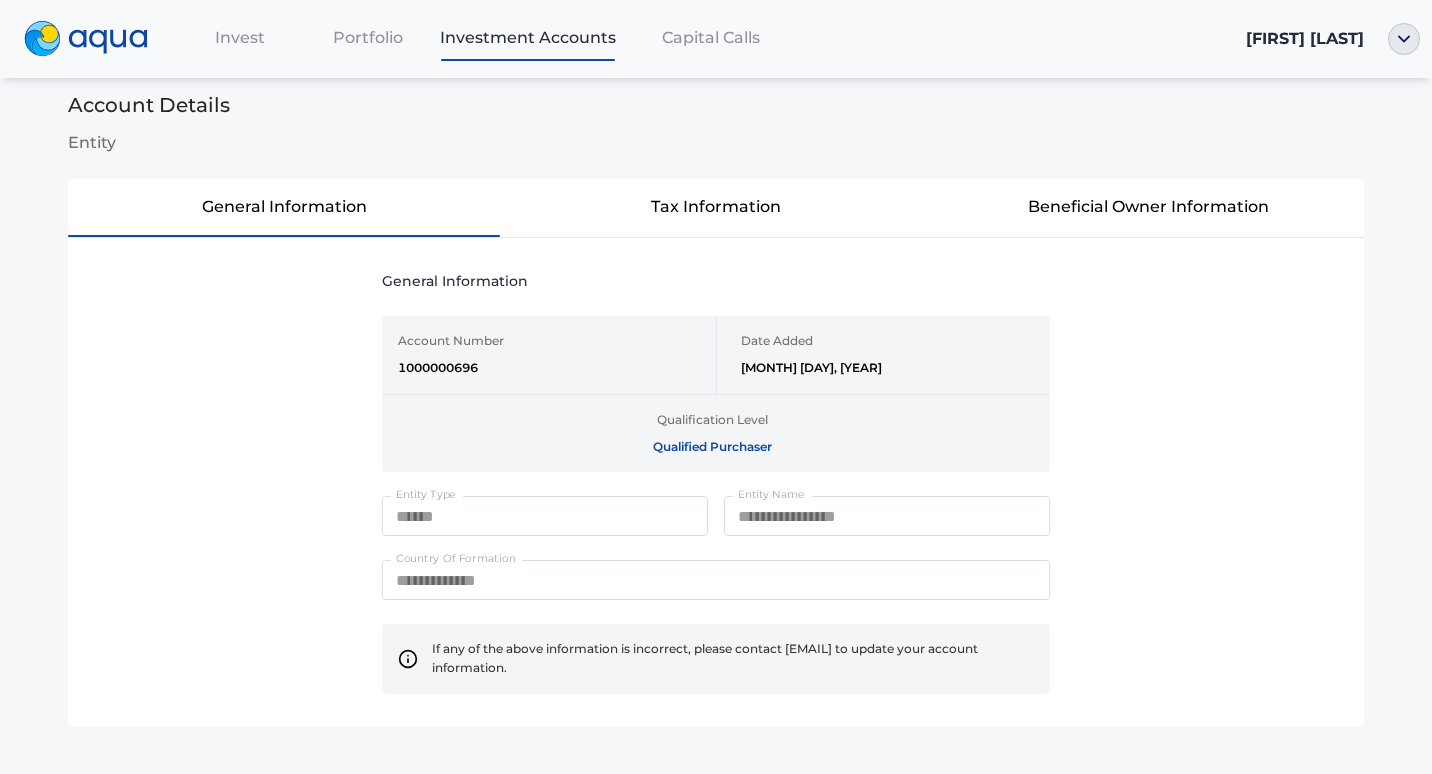 click on "Tax Information" at bounding box center [716, 207] 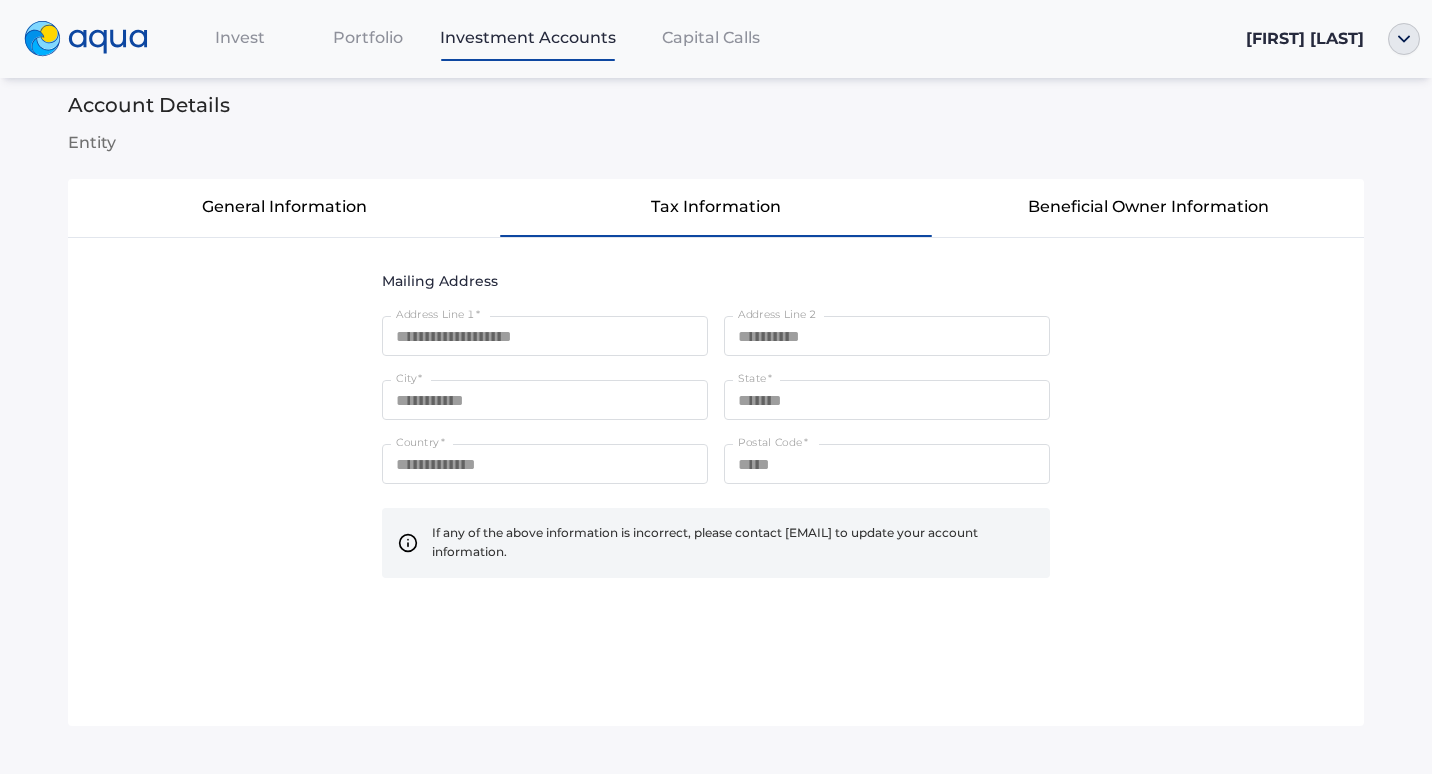 click on "Beneficial Owner Information" at bounding box center (1148, 207) 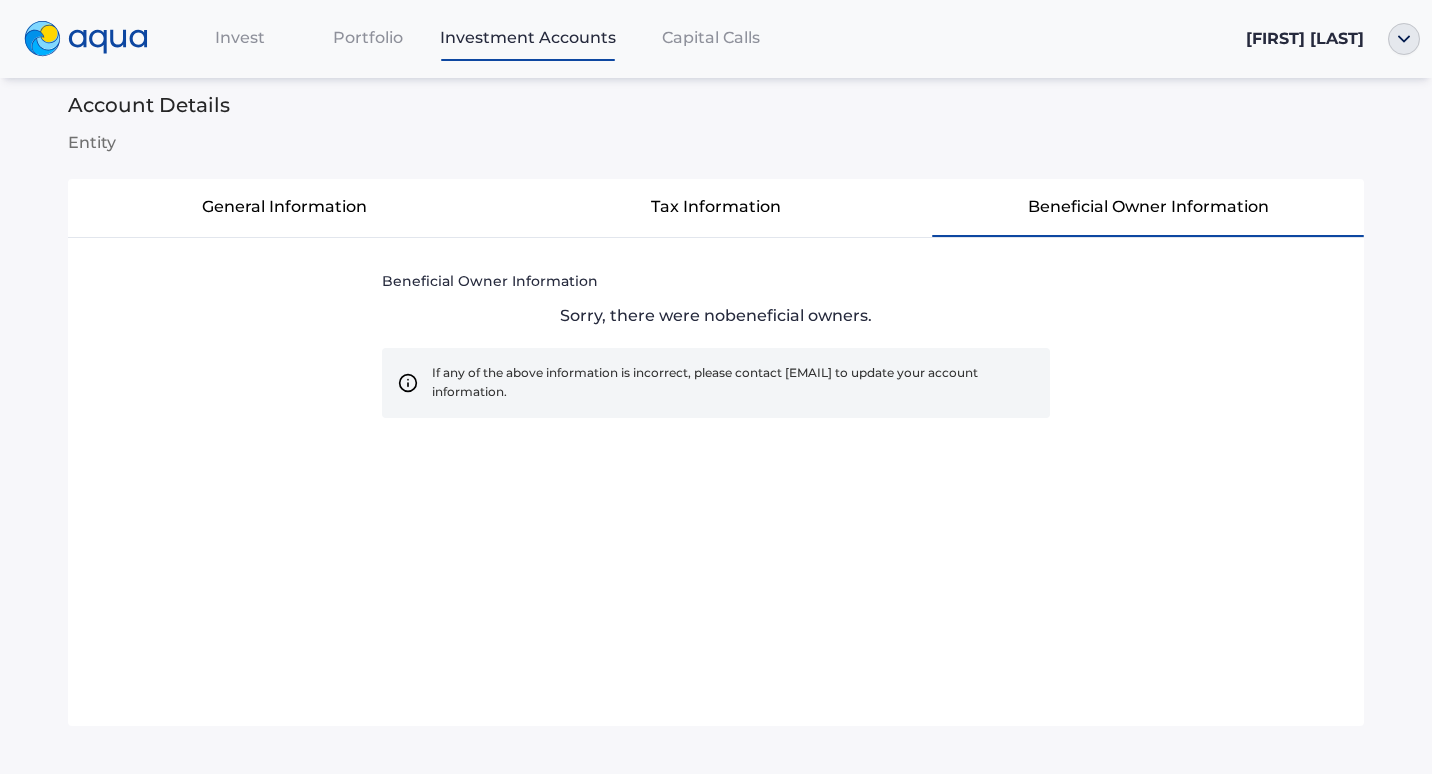 click on "General Information" at bounding box center [284, 207] 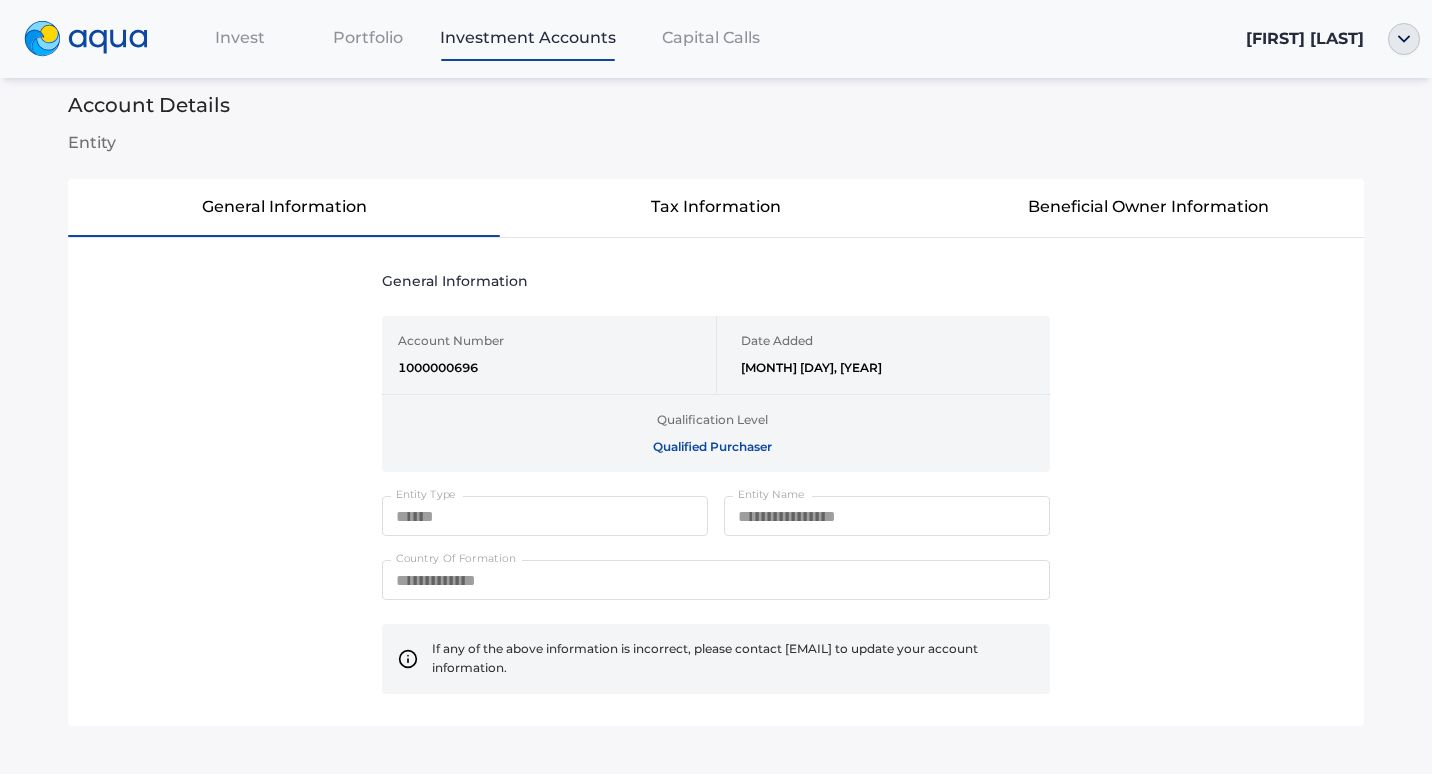click on "General Information" at bounding box center (284, 207) 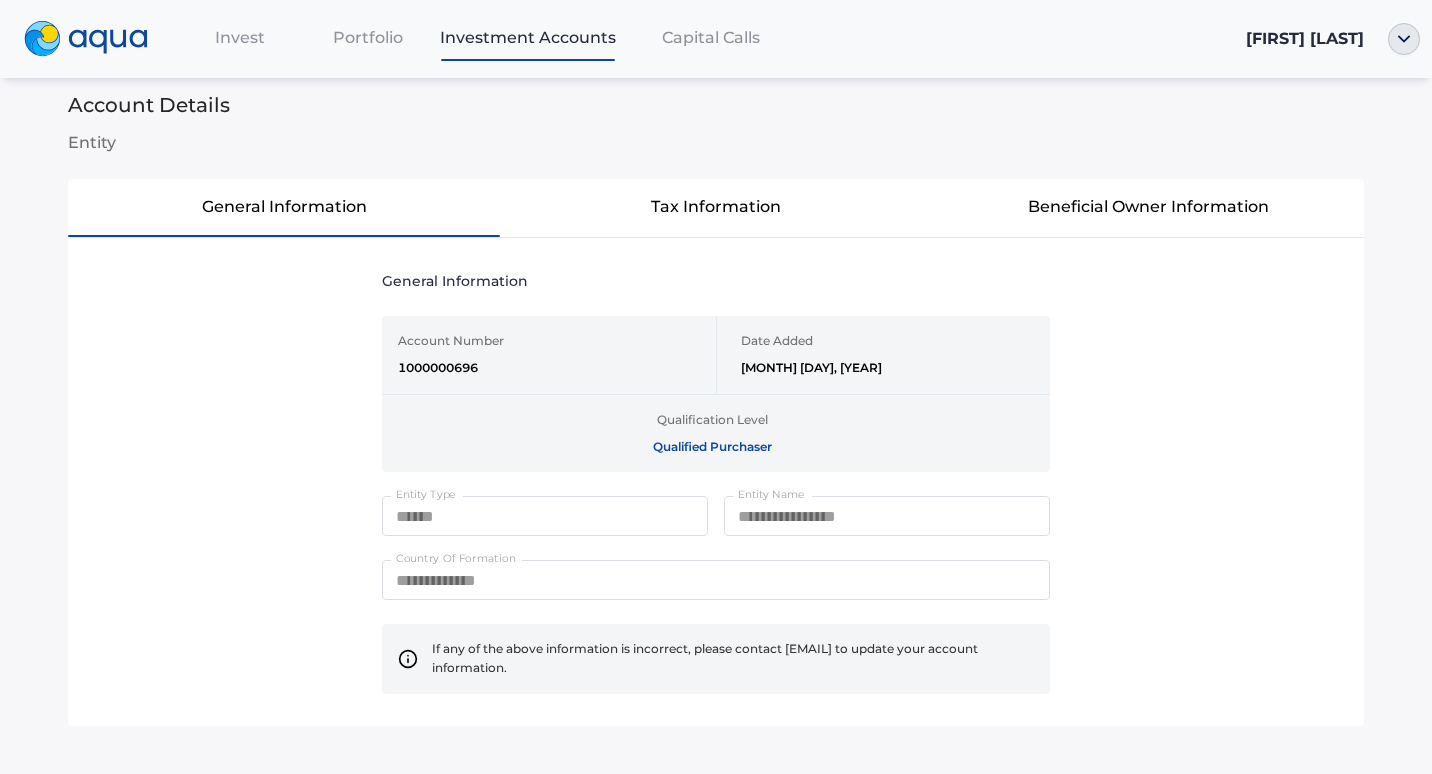 click on "Capital Calls" at bounding box center [711, 37] 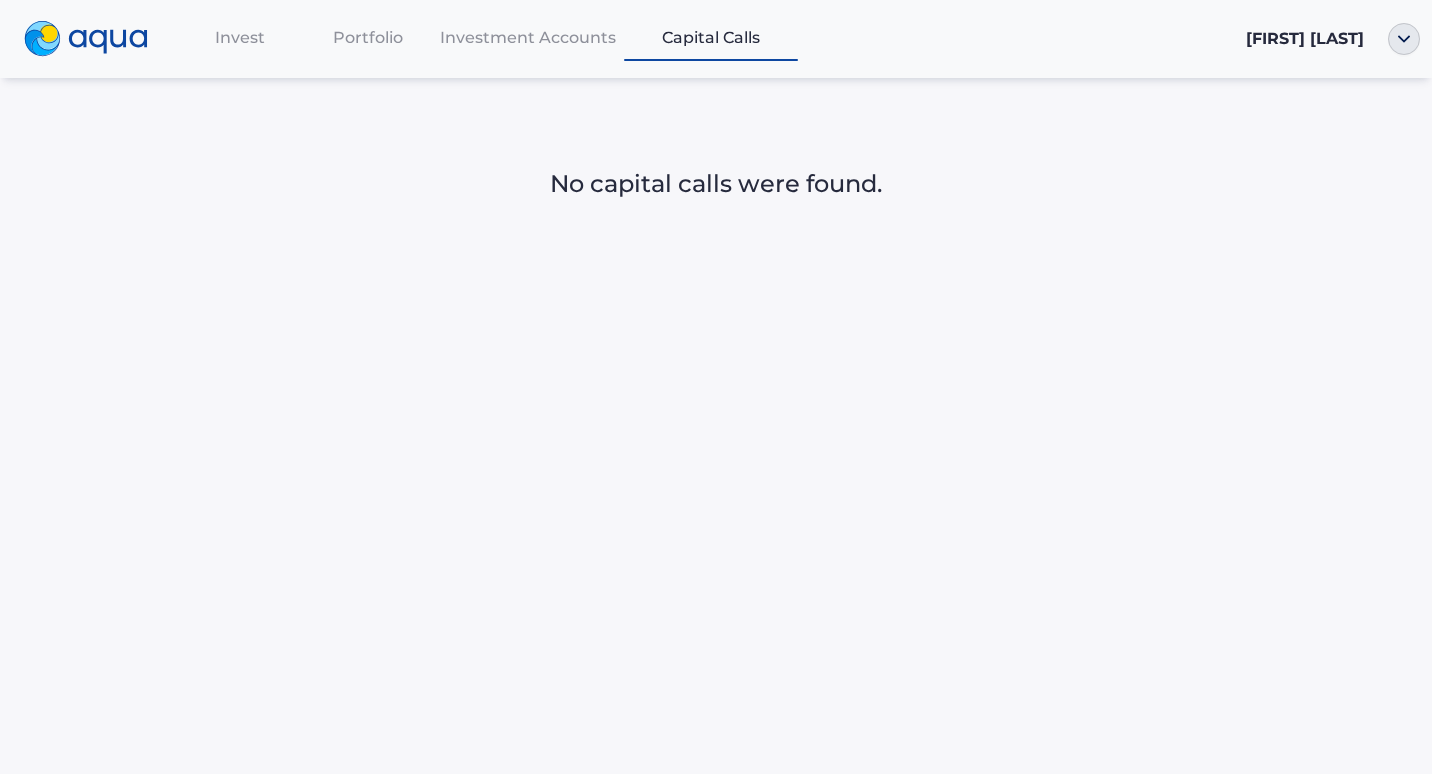 click on "Invest" at bounding box center [240, 37] 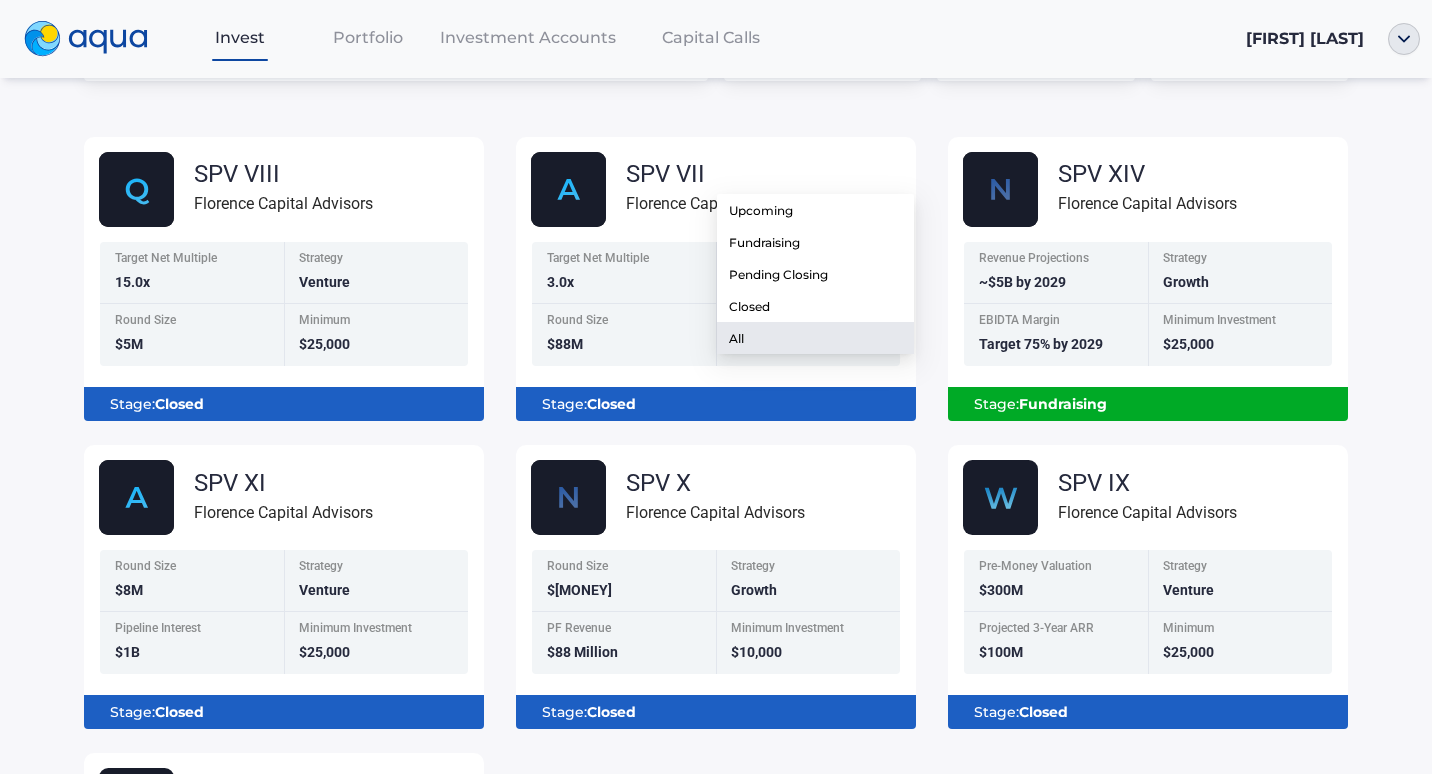 scroll, scrollTop: 300, scrollLeft: 0, axis: vertical 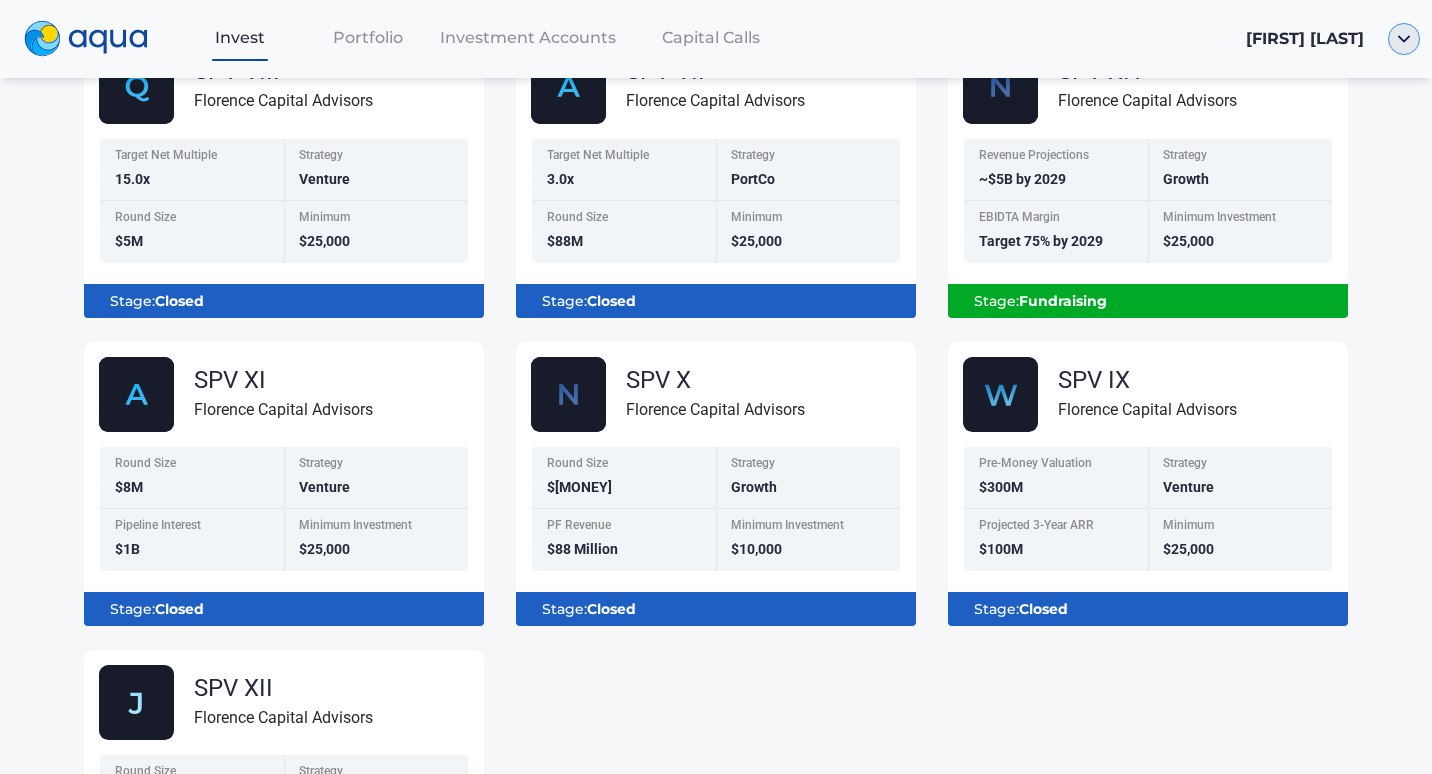 click at bounding box center [1404, 39] 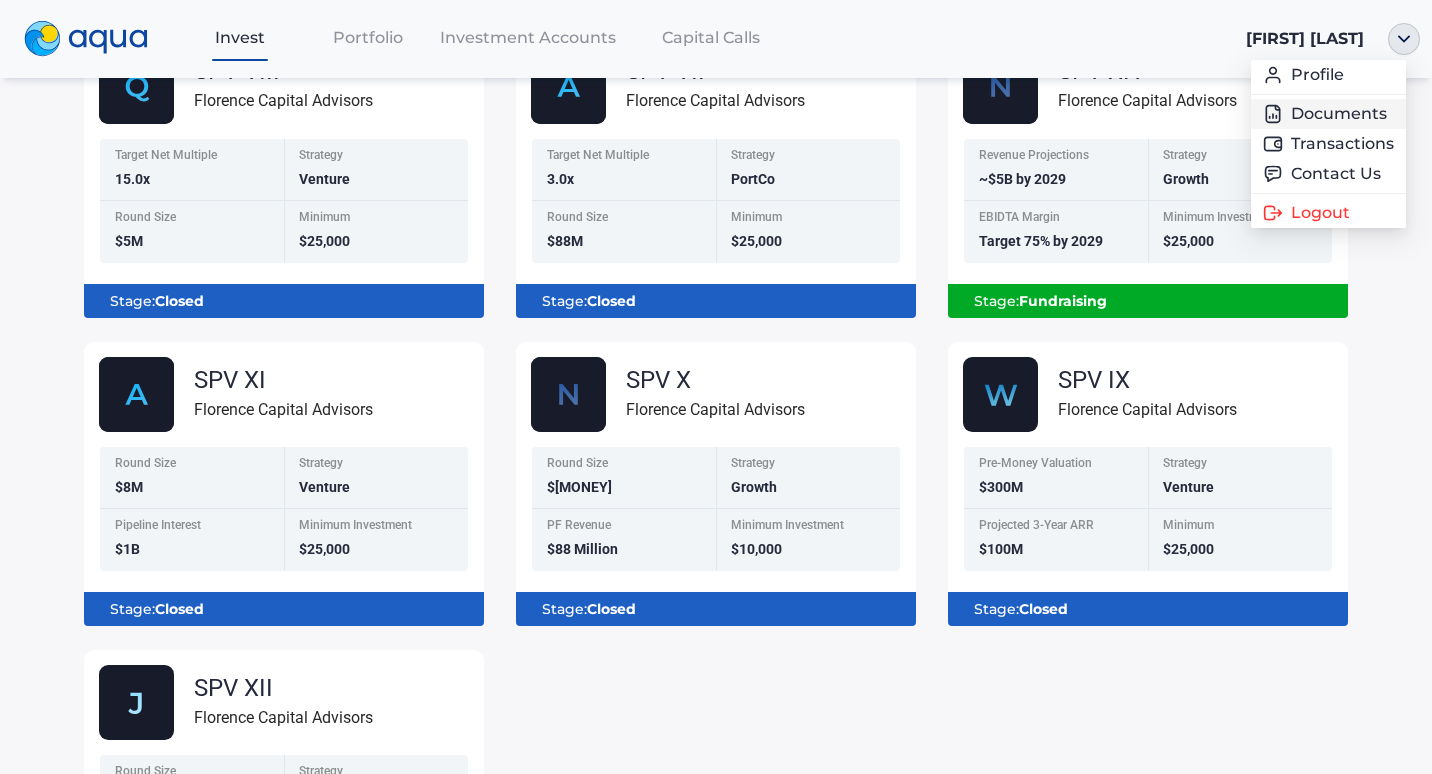 click on "Documents" at bounding box center (1328, 114) 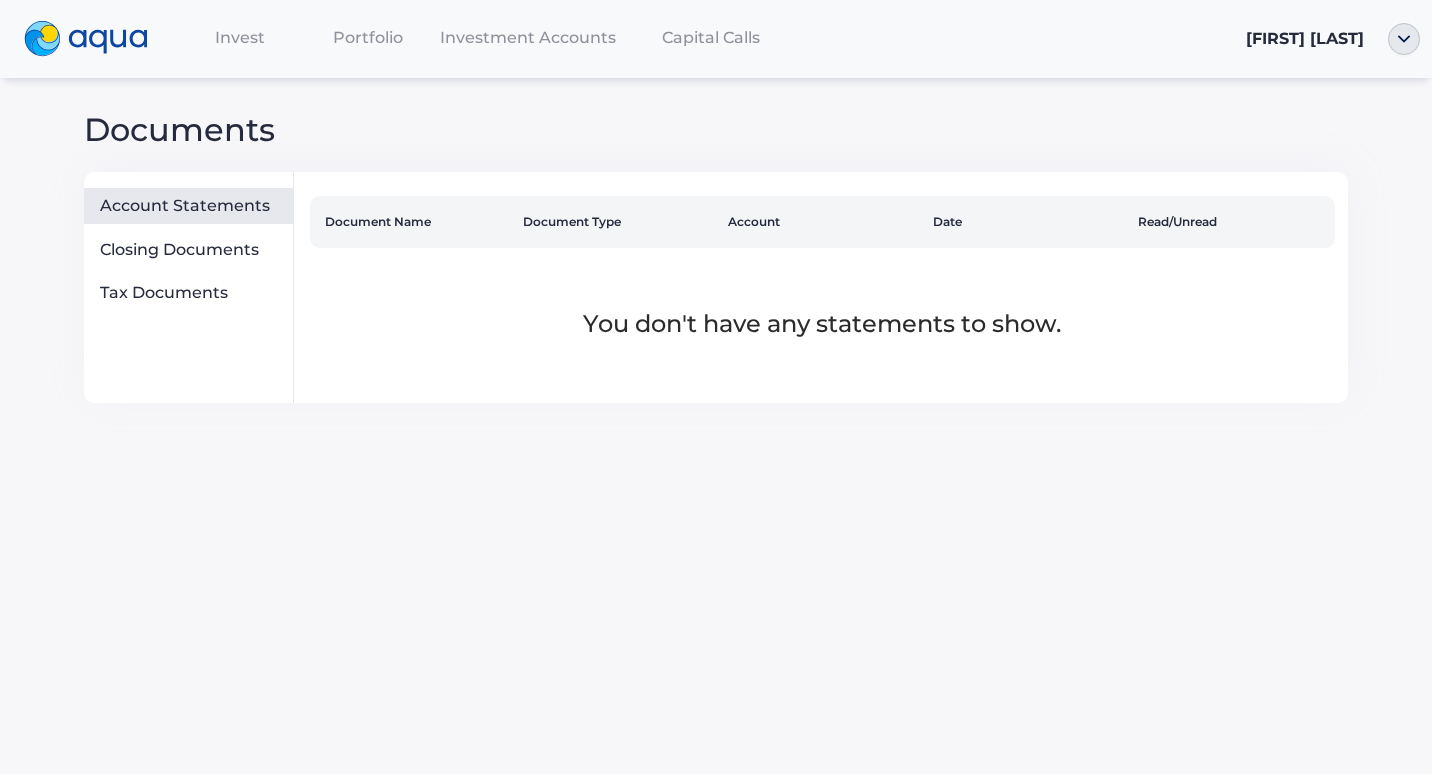 scroll, scrollTop: 0, scrollLeft: 0, axis: both 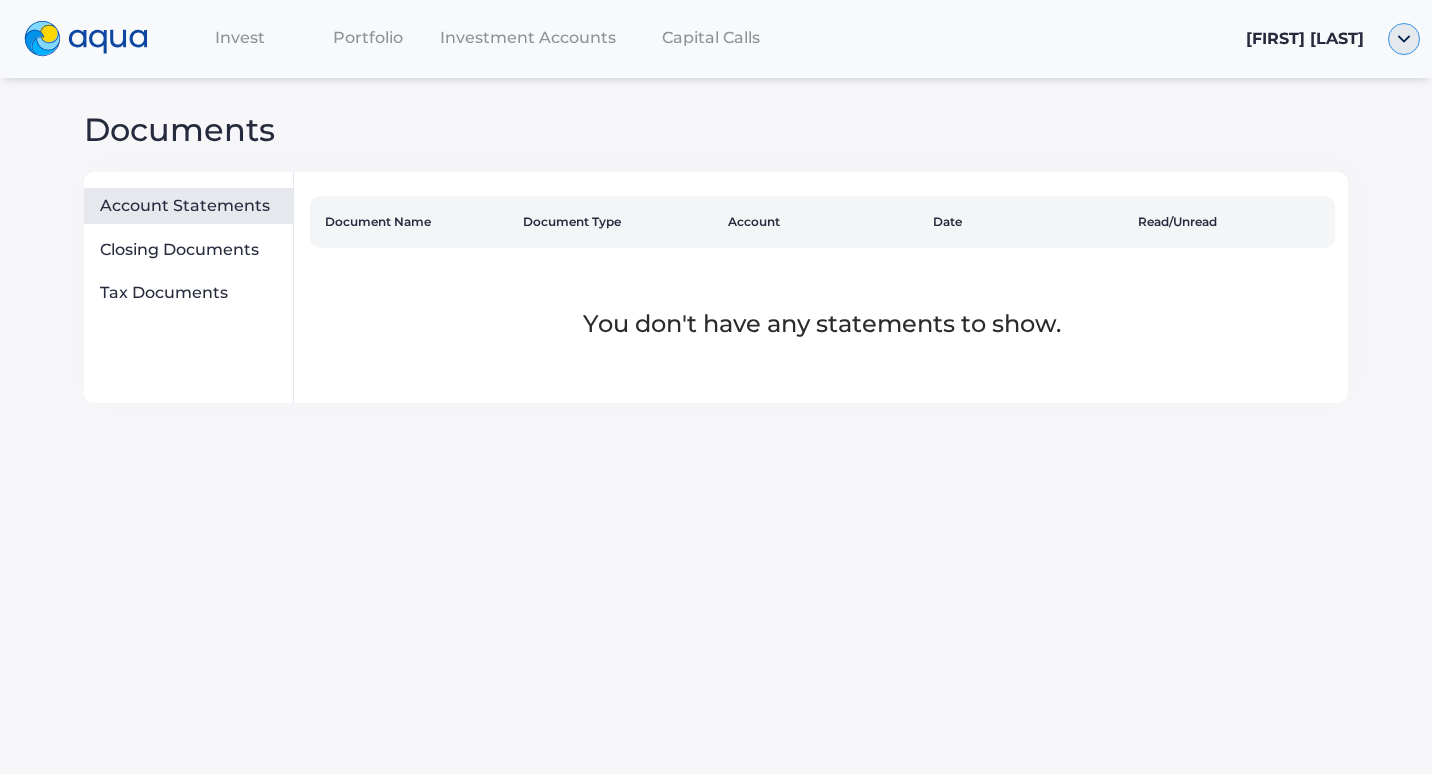 click at bounding box center [1404, 39] 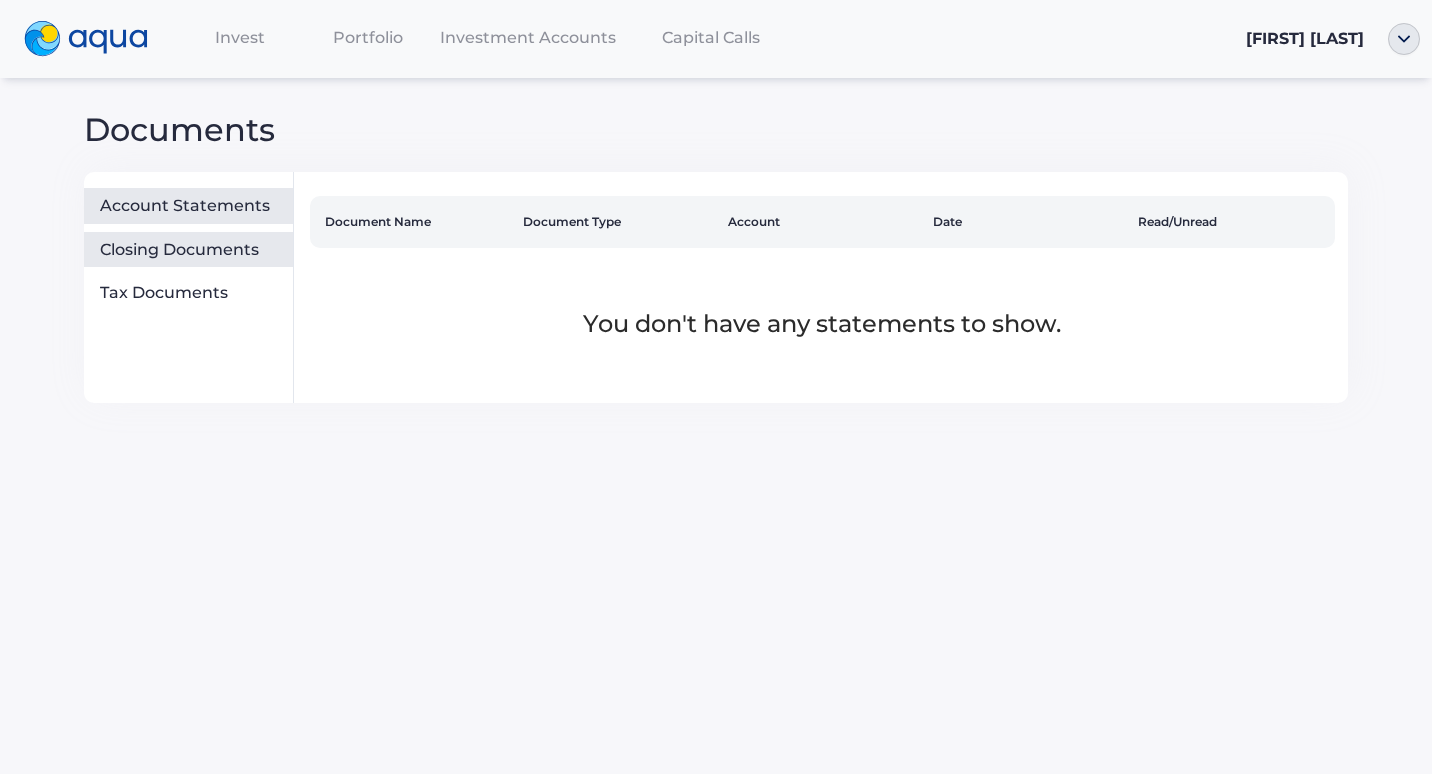 click on "Closing Documents" at bounding box center (193, 250) 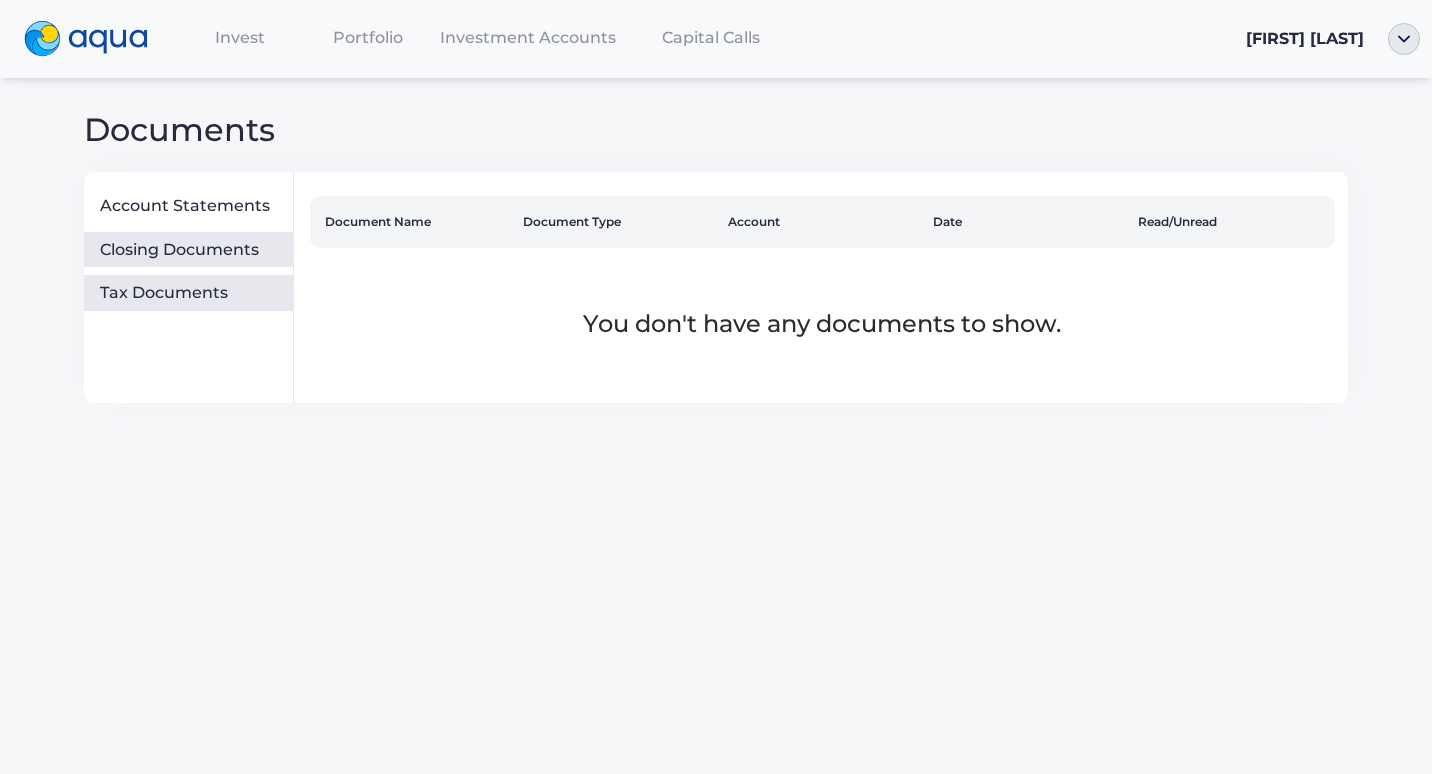 click on "Tax Documents" at bounding box center (193, 293) 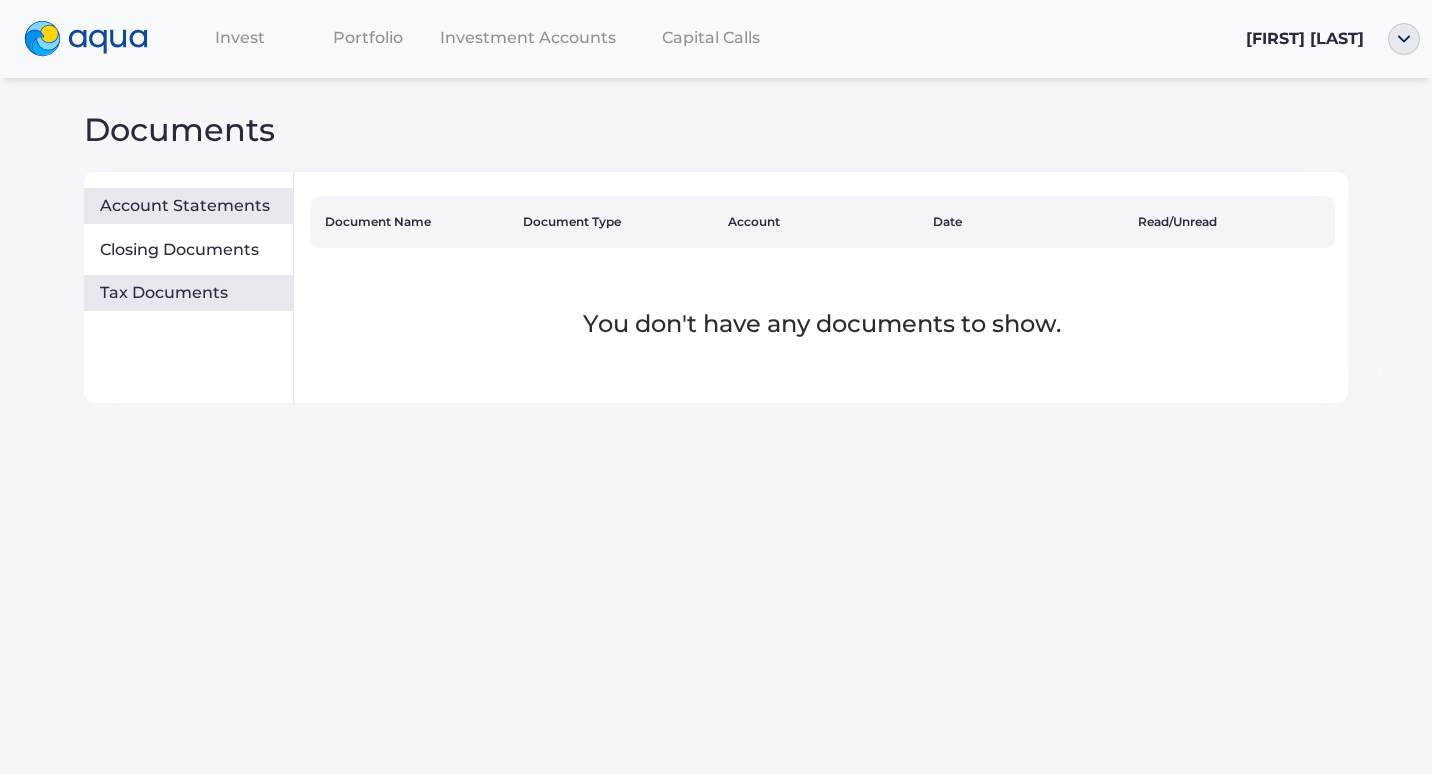 click on "Account Statements" at bounding box center [193, 206] 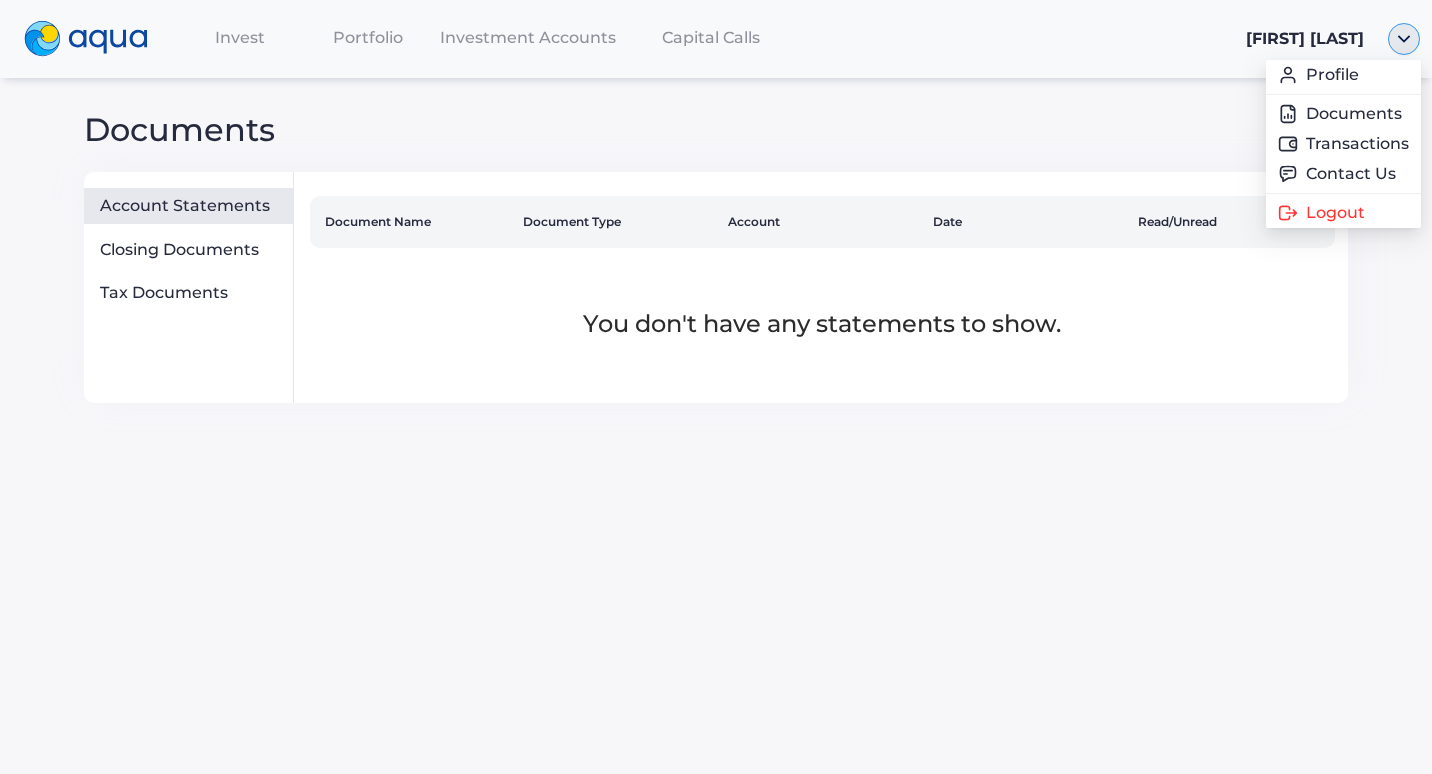 click at bounding box center [1404, 39] 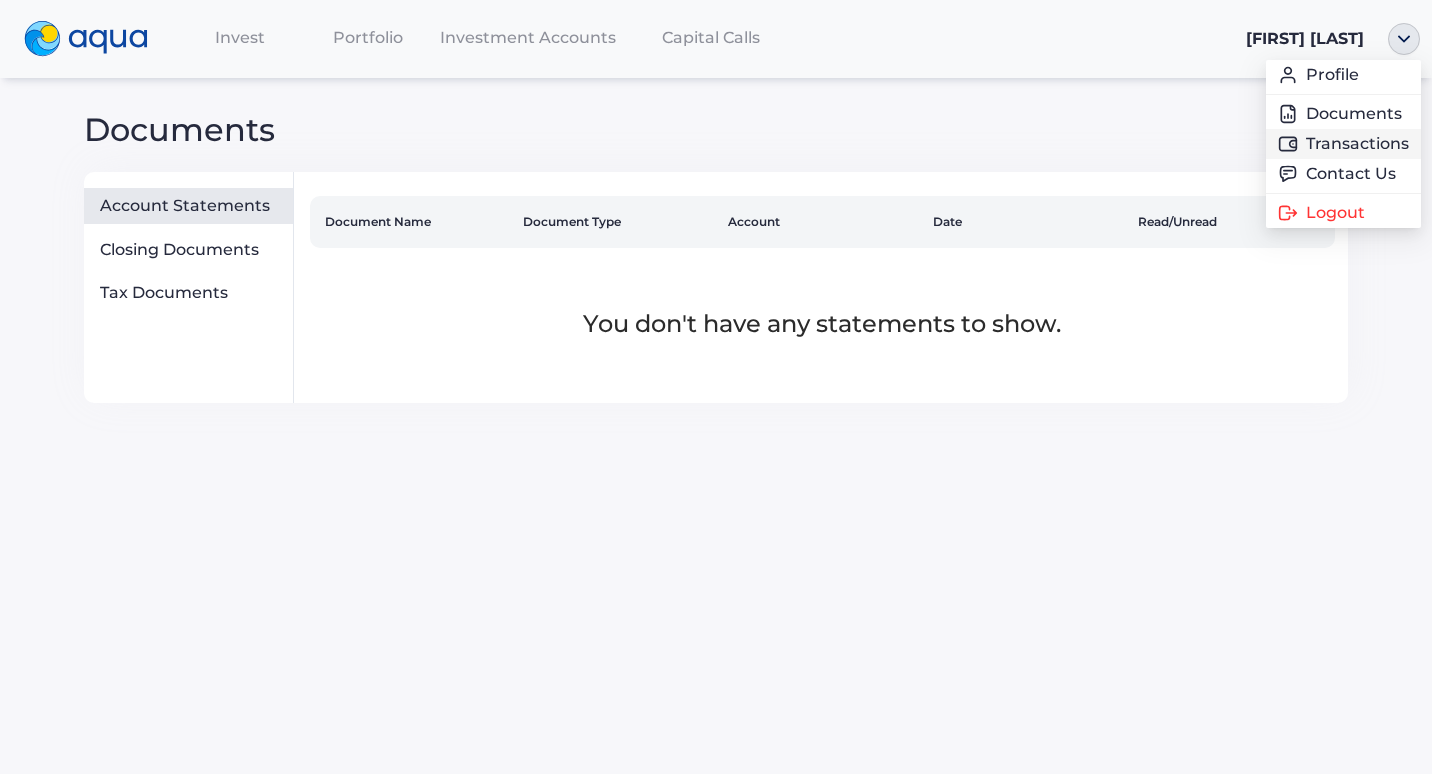 click on "Transactions" at bounding box center (1343, 144) 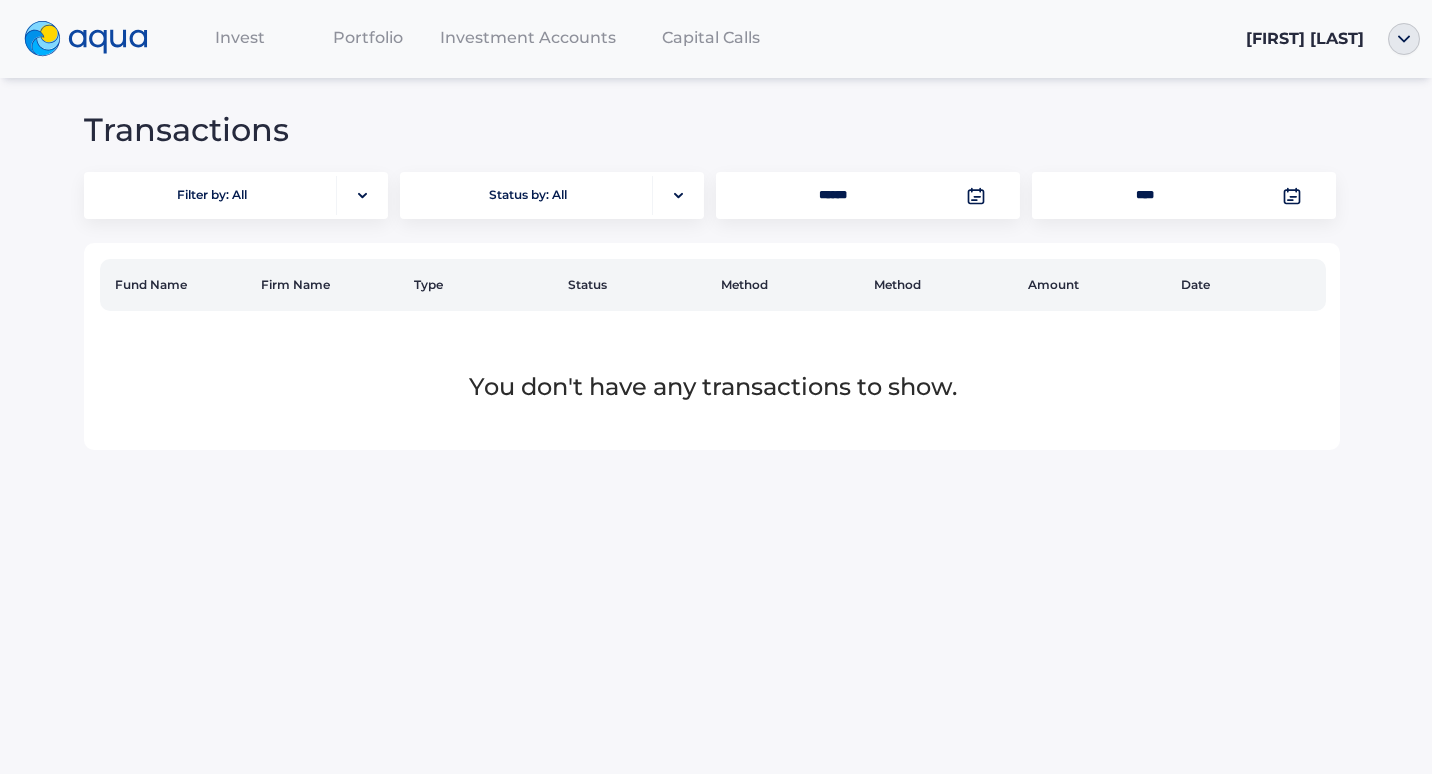 click on "Portfolio" at bounding box center [368, 37] 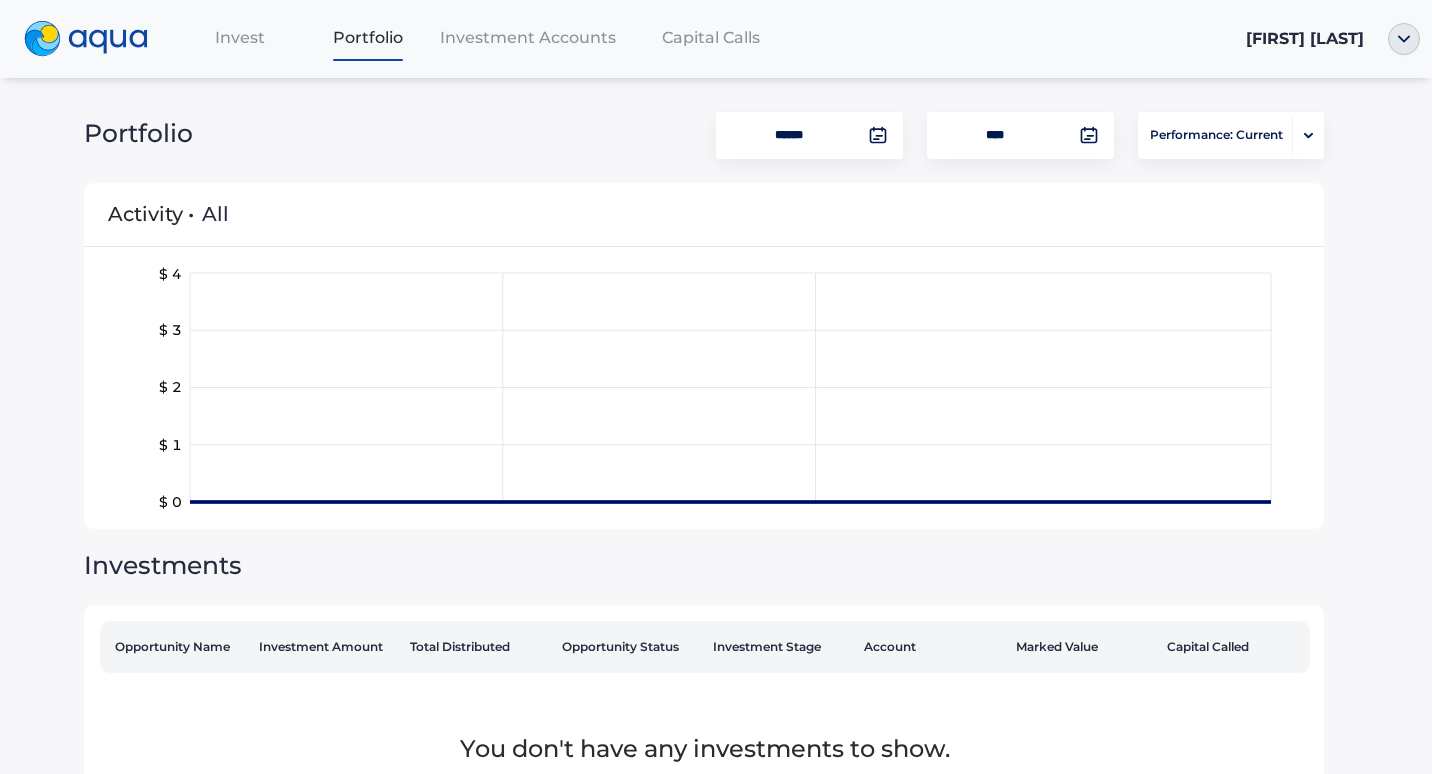 click on "Invest" at bounding box center [240, 37] 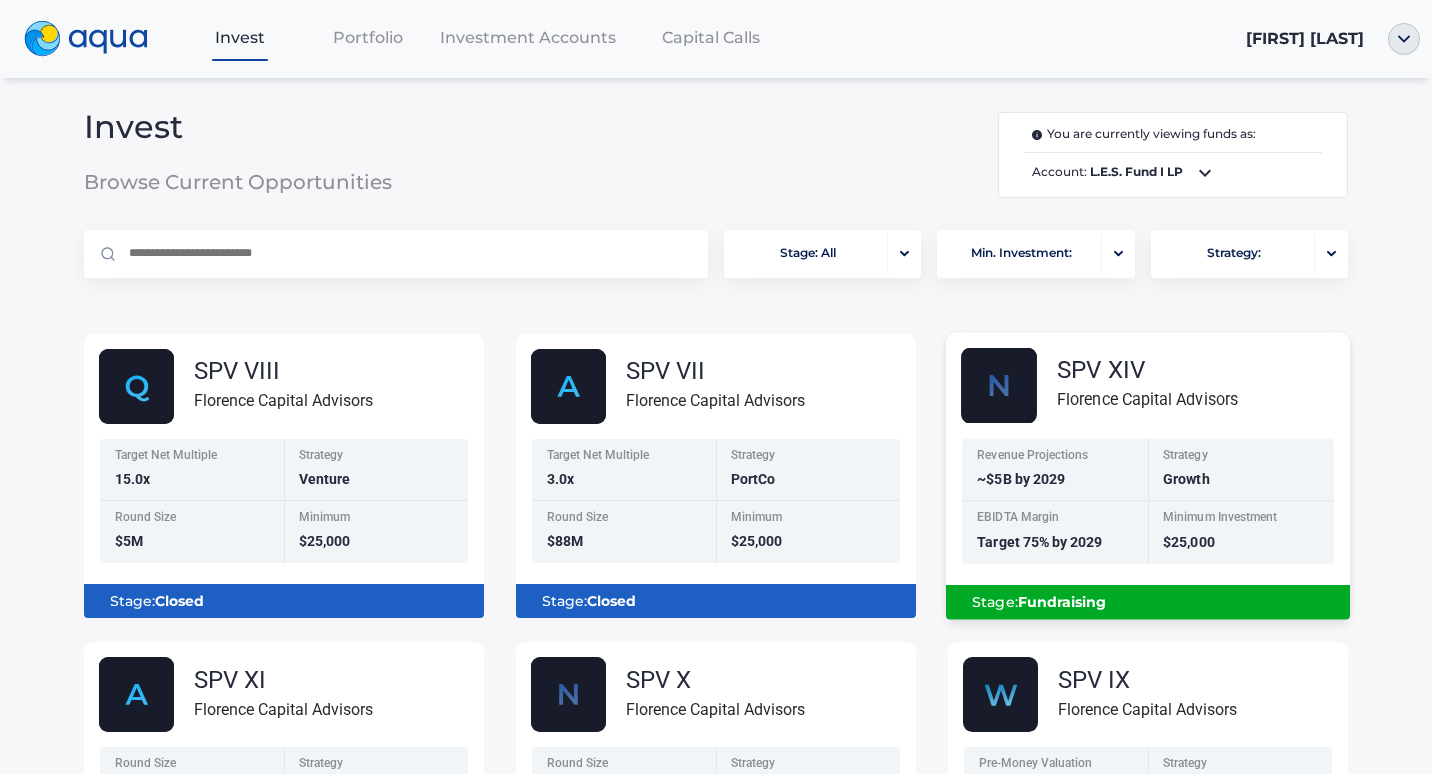 click on "Fundraising" at bounding box center (1062, 602) 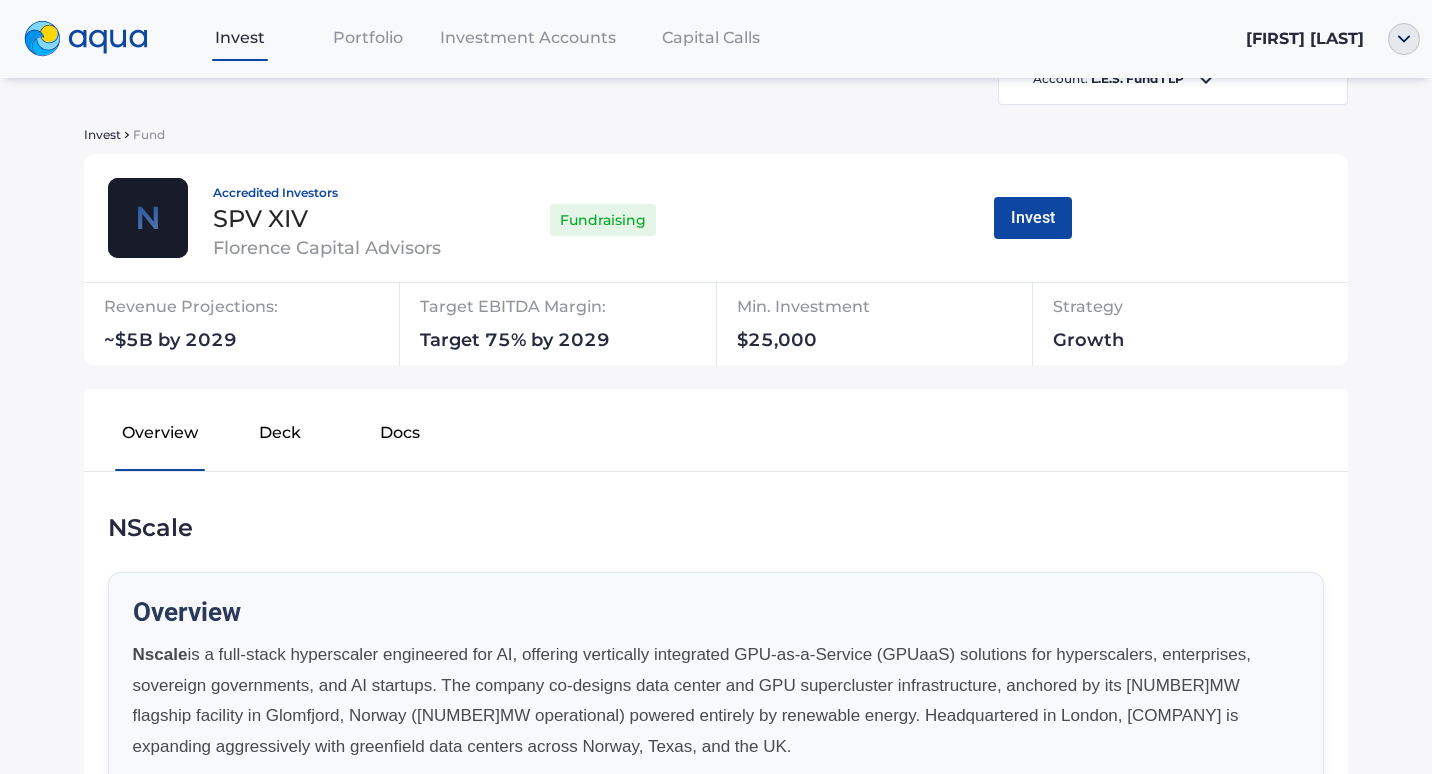 scroll, scrollTop: 0, scrollLeft: 0, axis: both 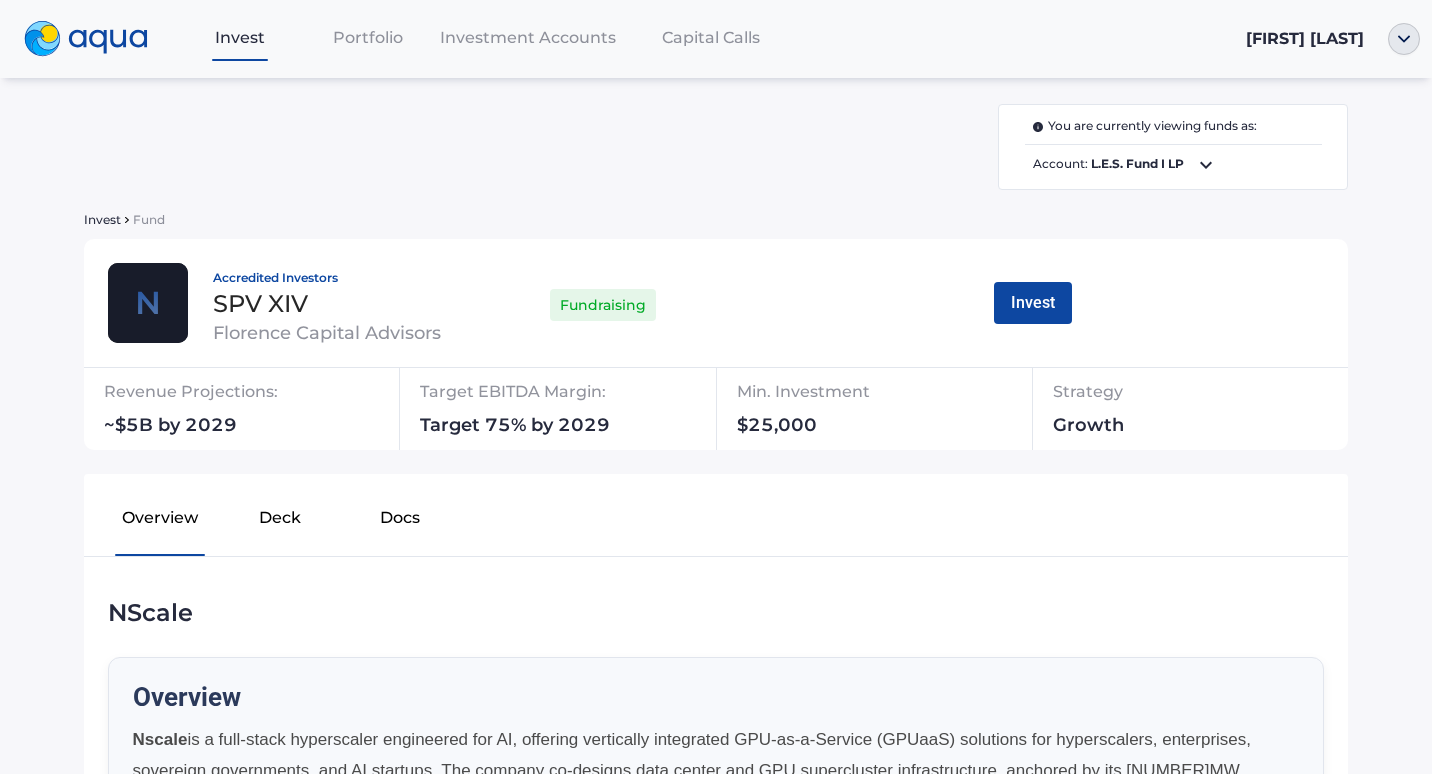 click on "Investment Accounts" at bounding box center [528, 37] 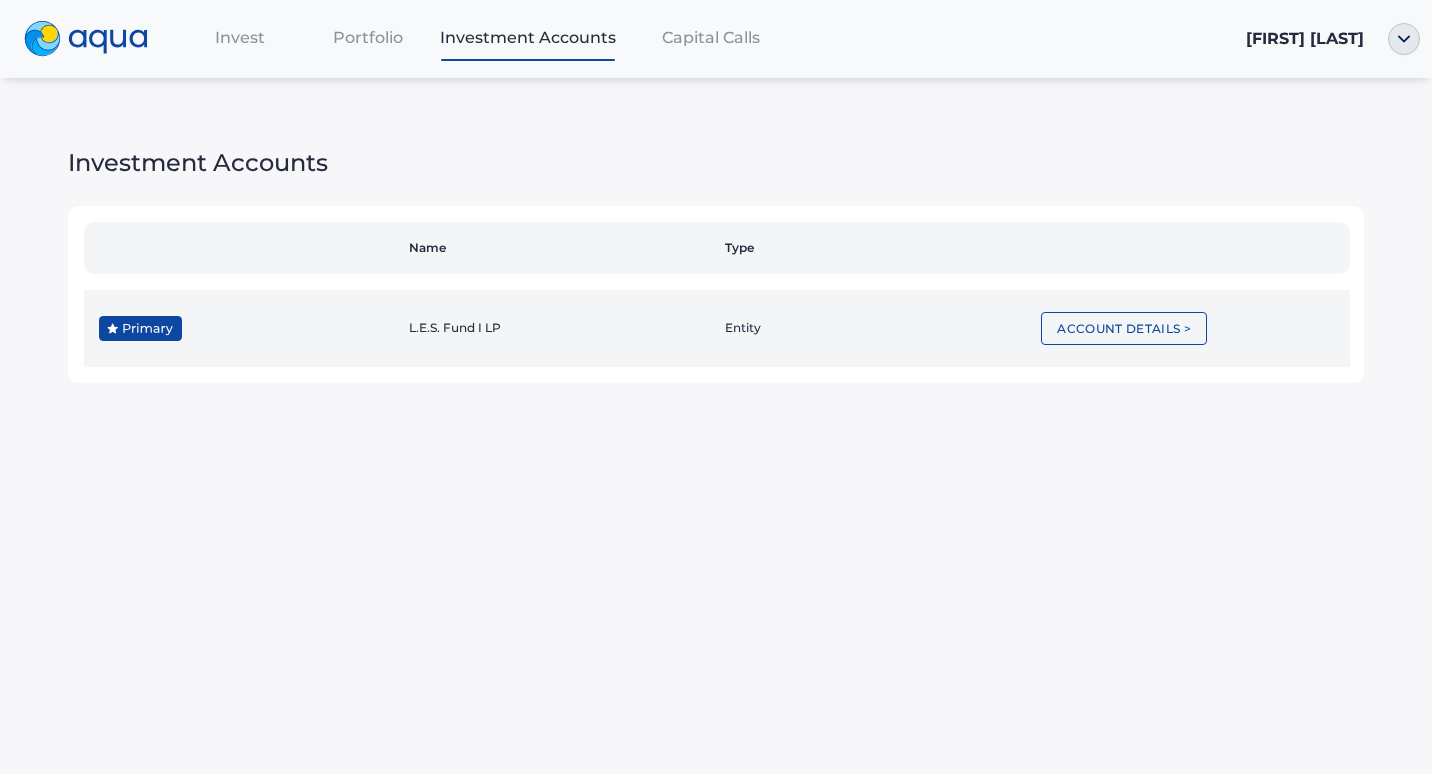click on "L.E.S. Fund I LP" at bounding box center (559, 328) 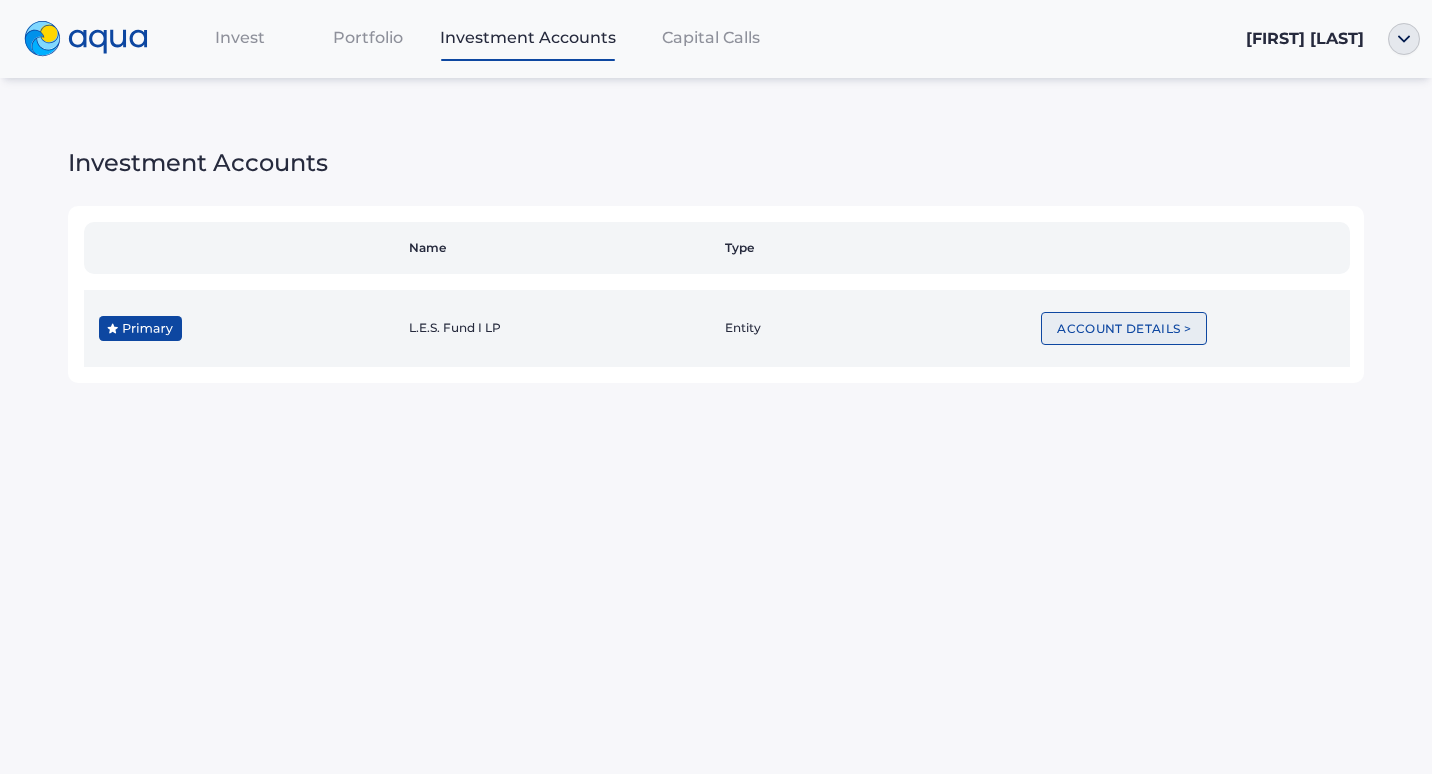 click on "Account Details >" at bounding box center (1124, 328) 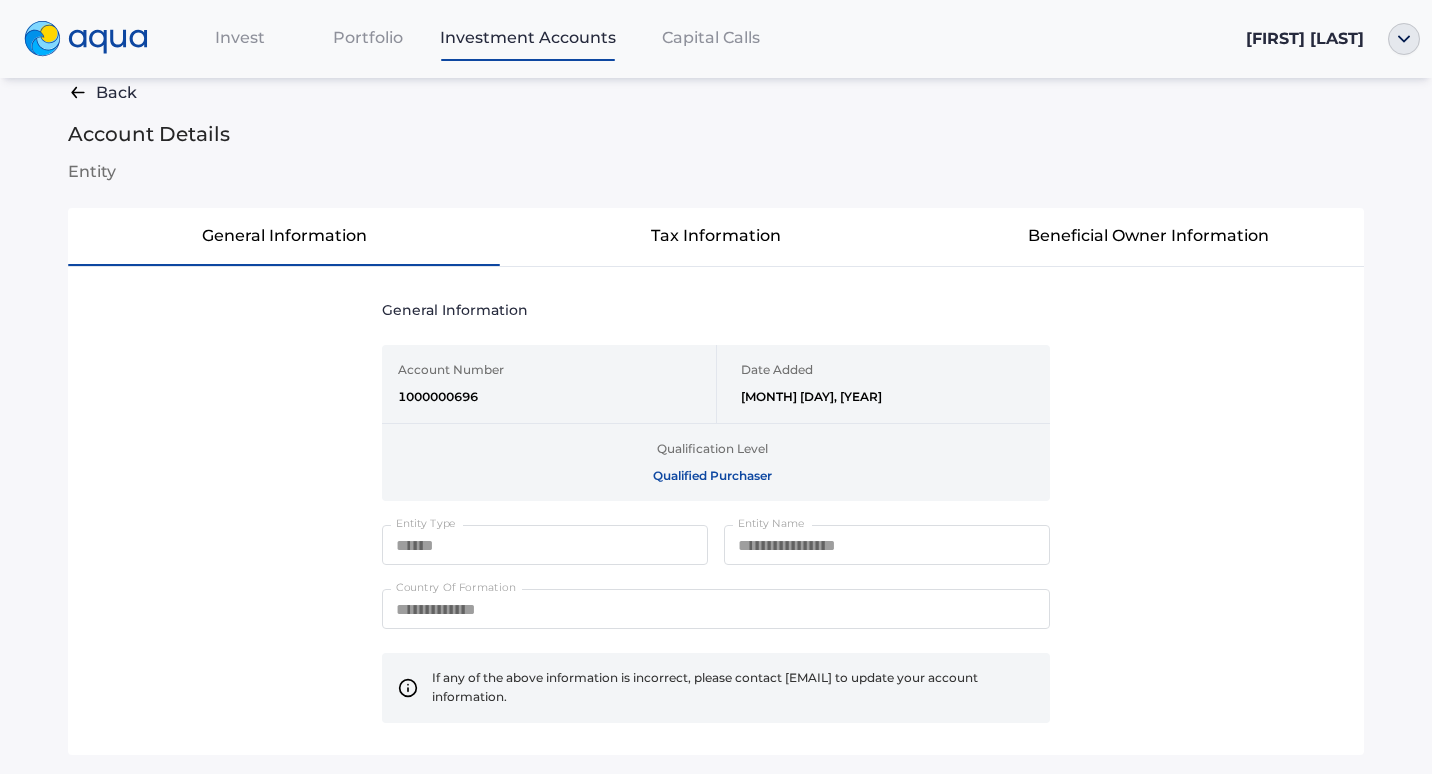 scroll, scrollTop: 81, scrollLeft: 0, axis: vertical 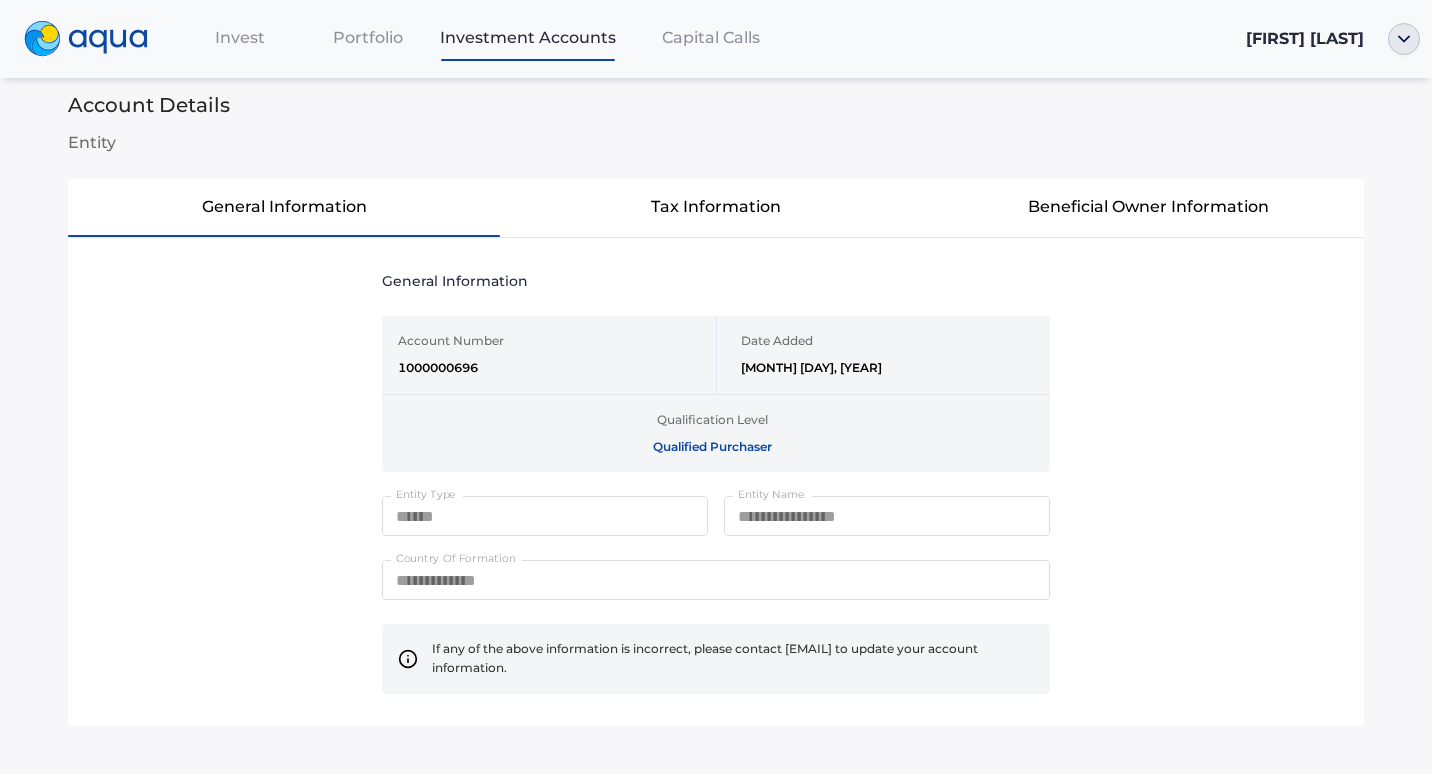 click on "Tax Information" at bounding box center (716, 207) 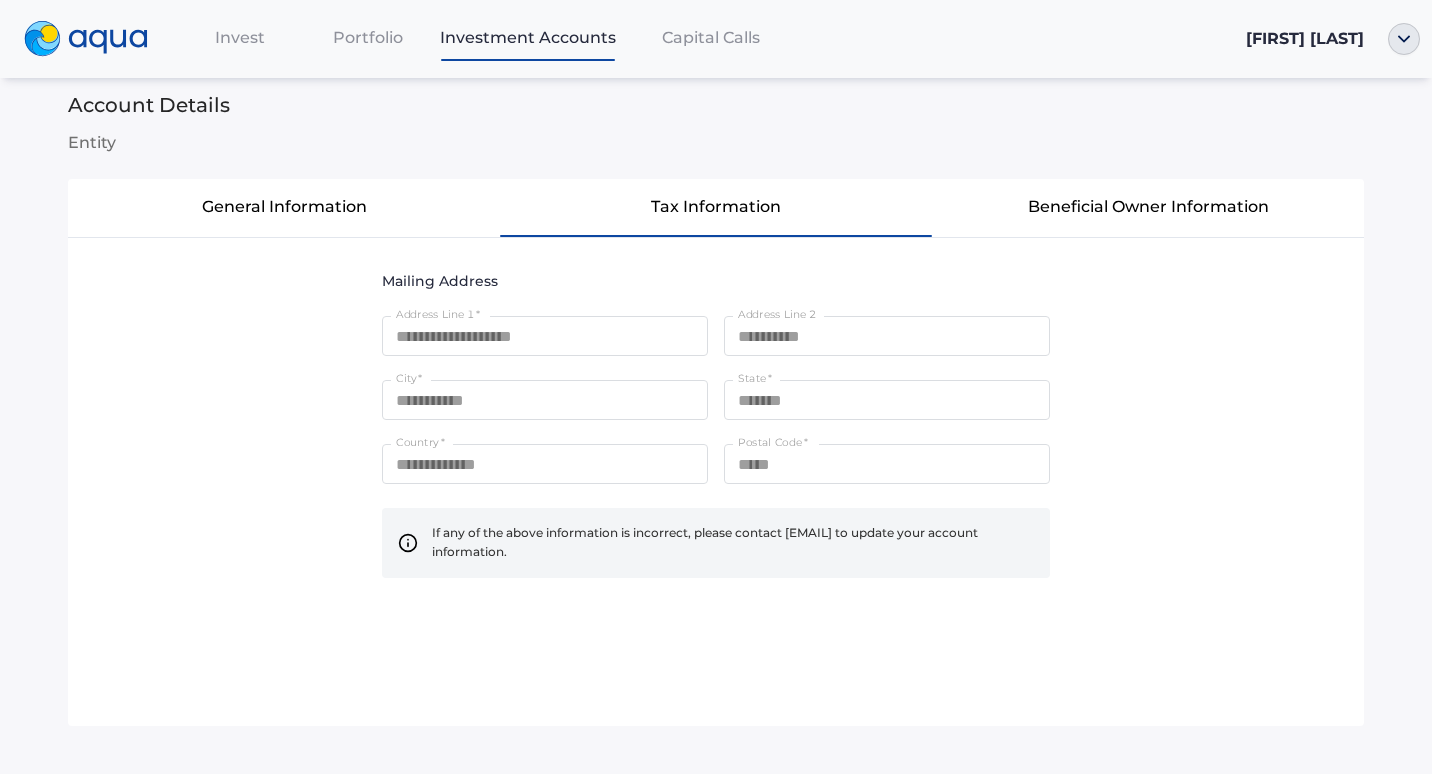 click on "General Information" at bounding box center [284, 207] 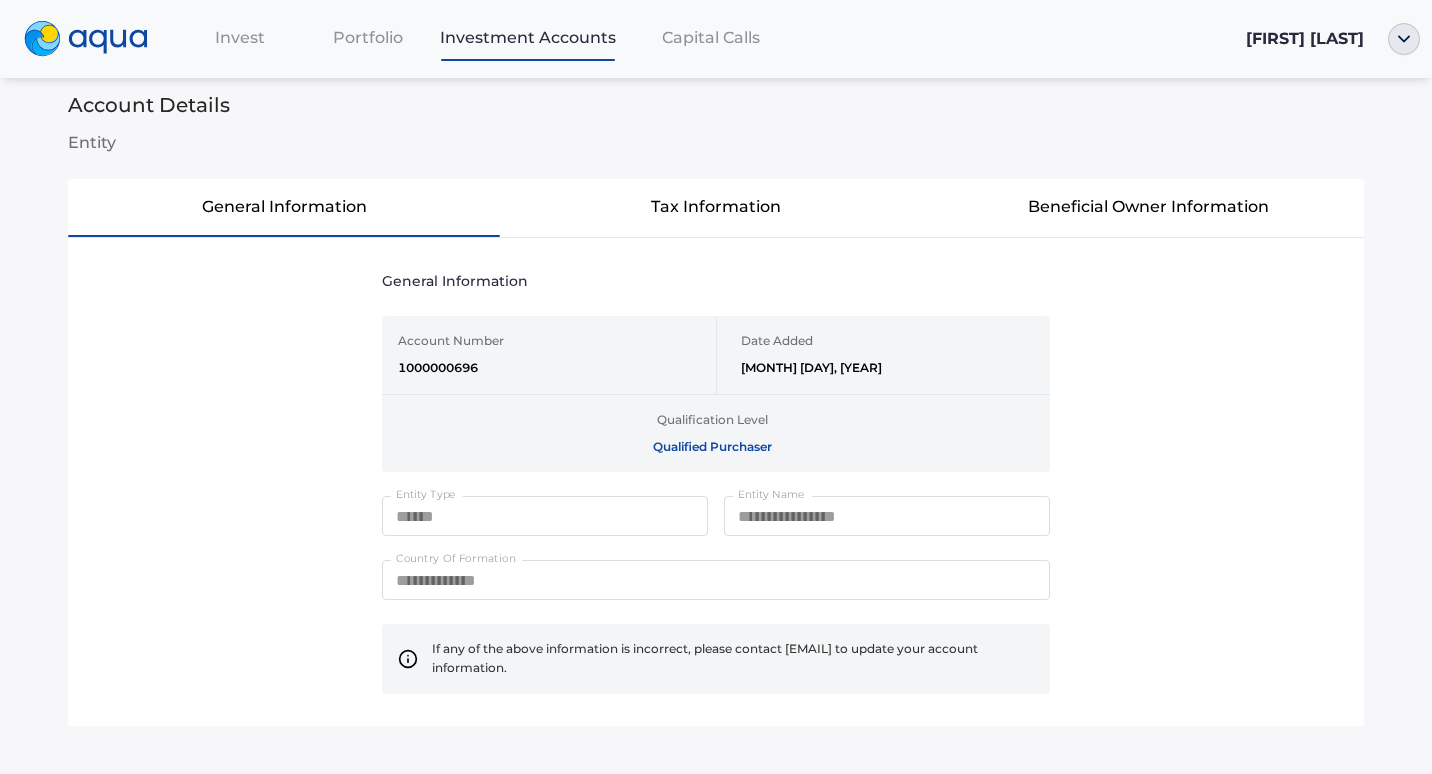 click on "Beneficial Owner Information" at bounding box center (1148, 207) 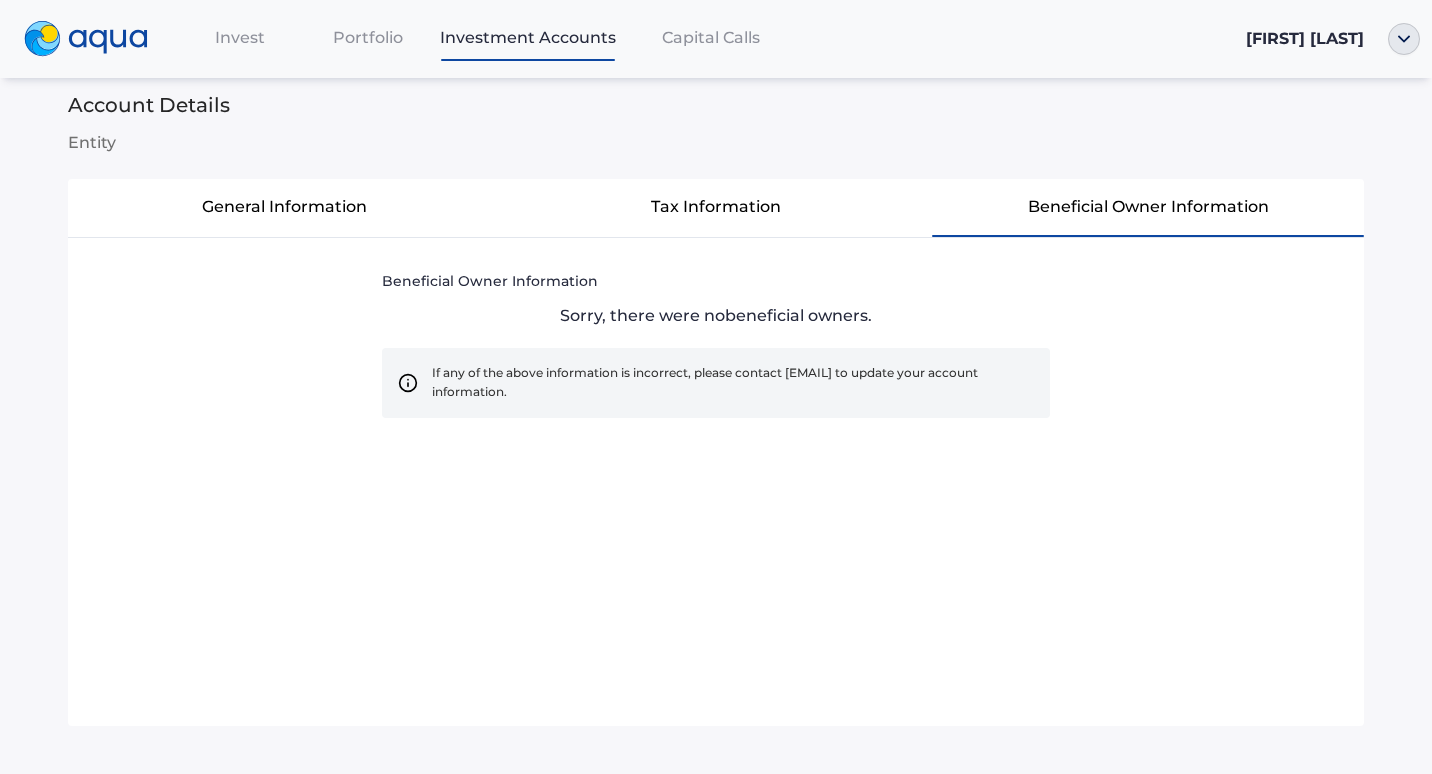 click on "Capital Calls" at bounding box center [711, 37] 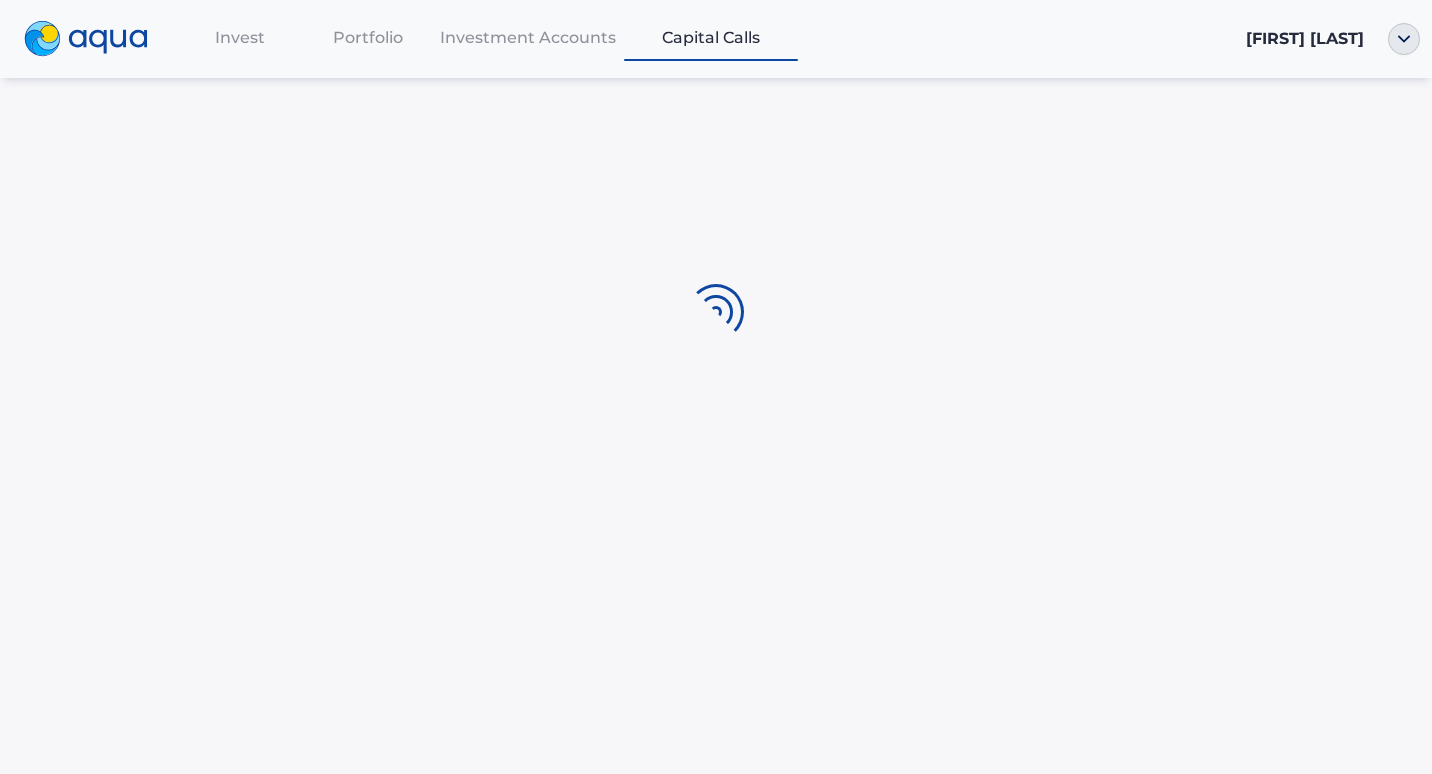 scroll, scrollTop: 0, scrollLeft: 0, axis: both 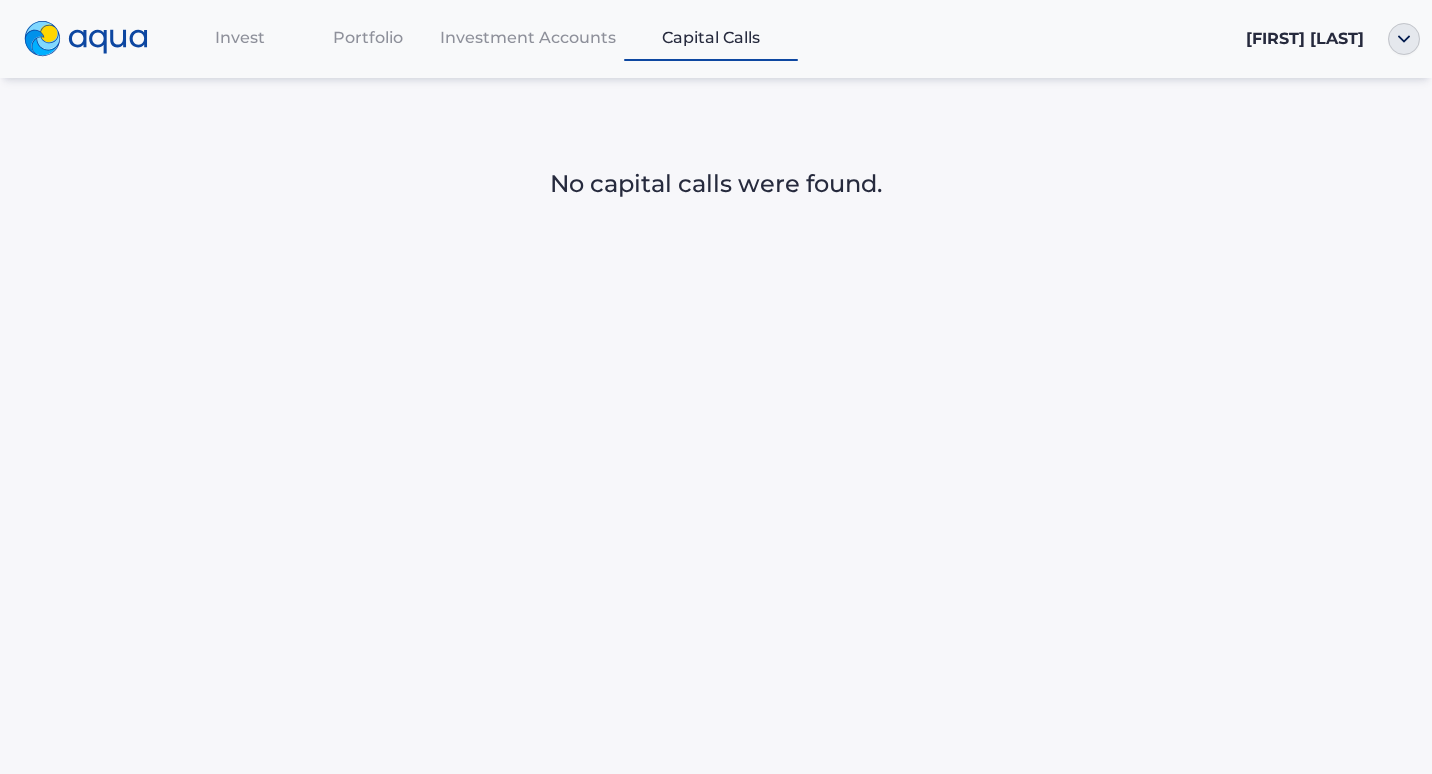 click on "Invest" at bounding box center (240, 37) 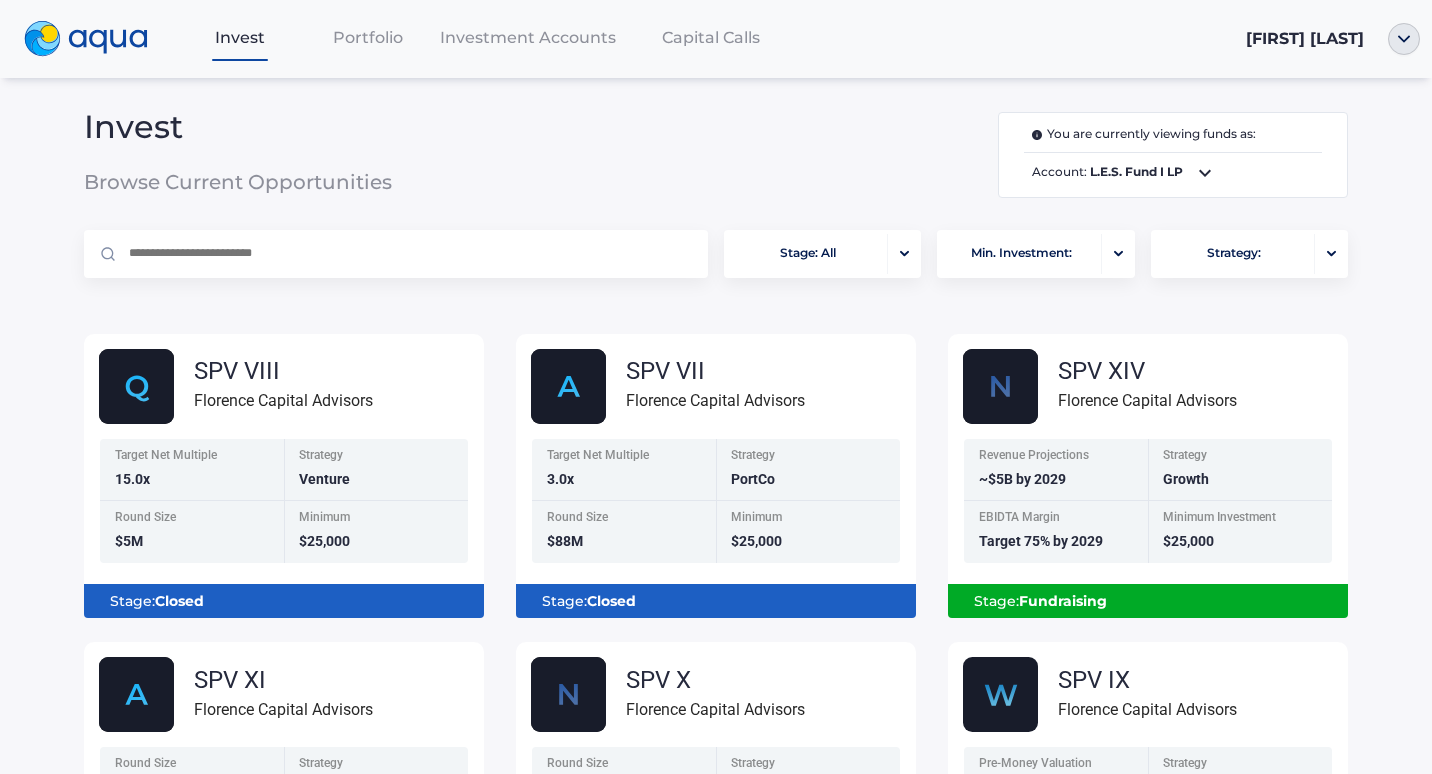 click on "Capital Calls" at bounding box center (711, 37) 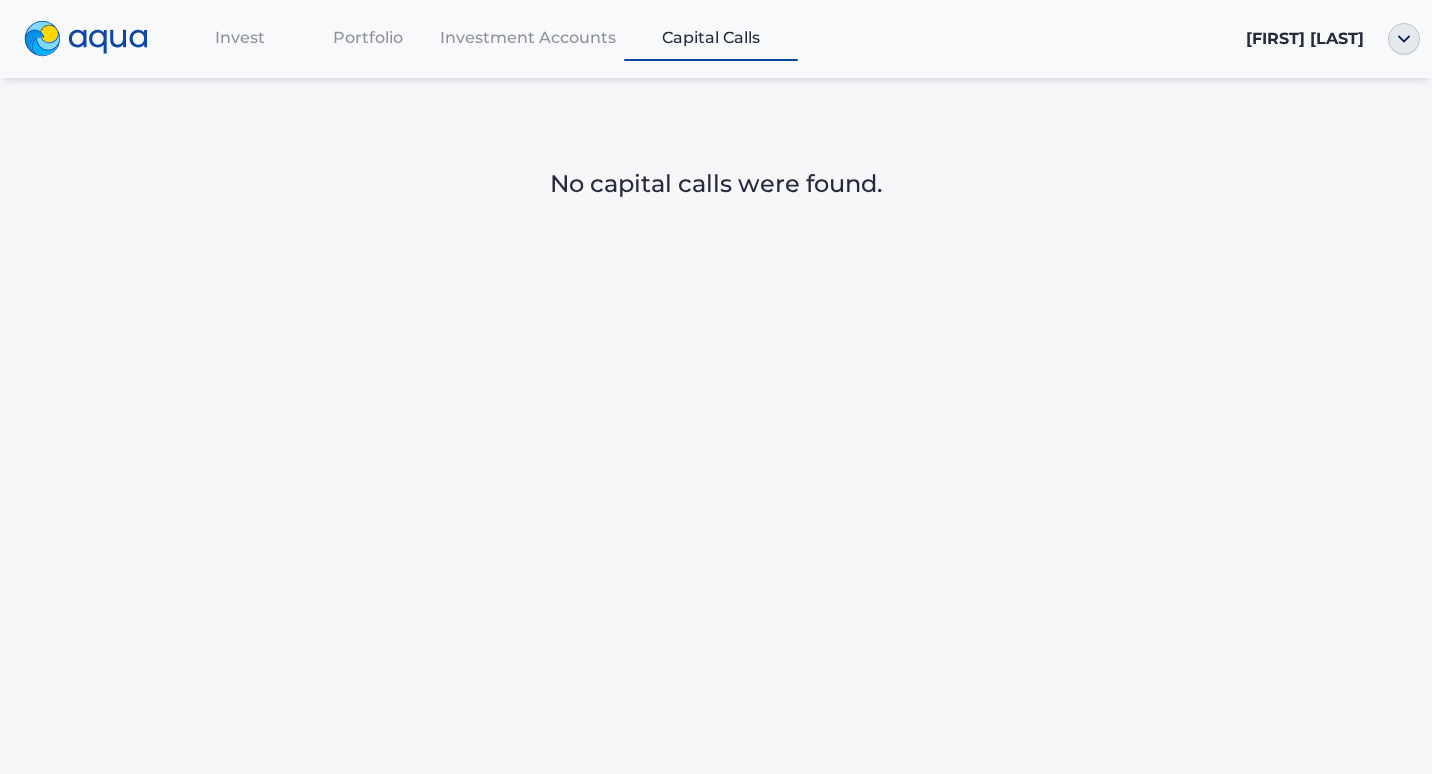 click on "Investment Accounts" at bounding box center [528, 37] 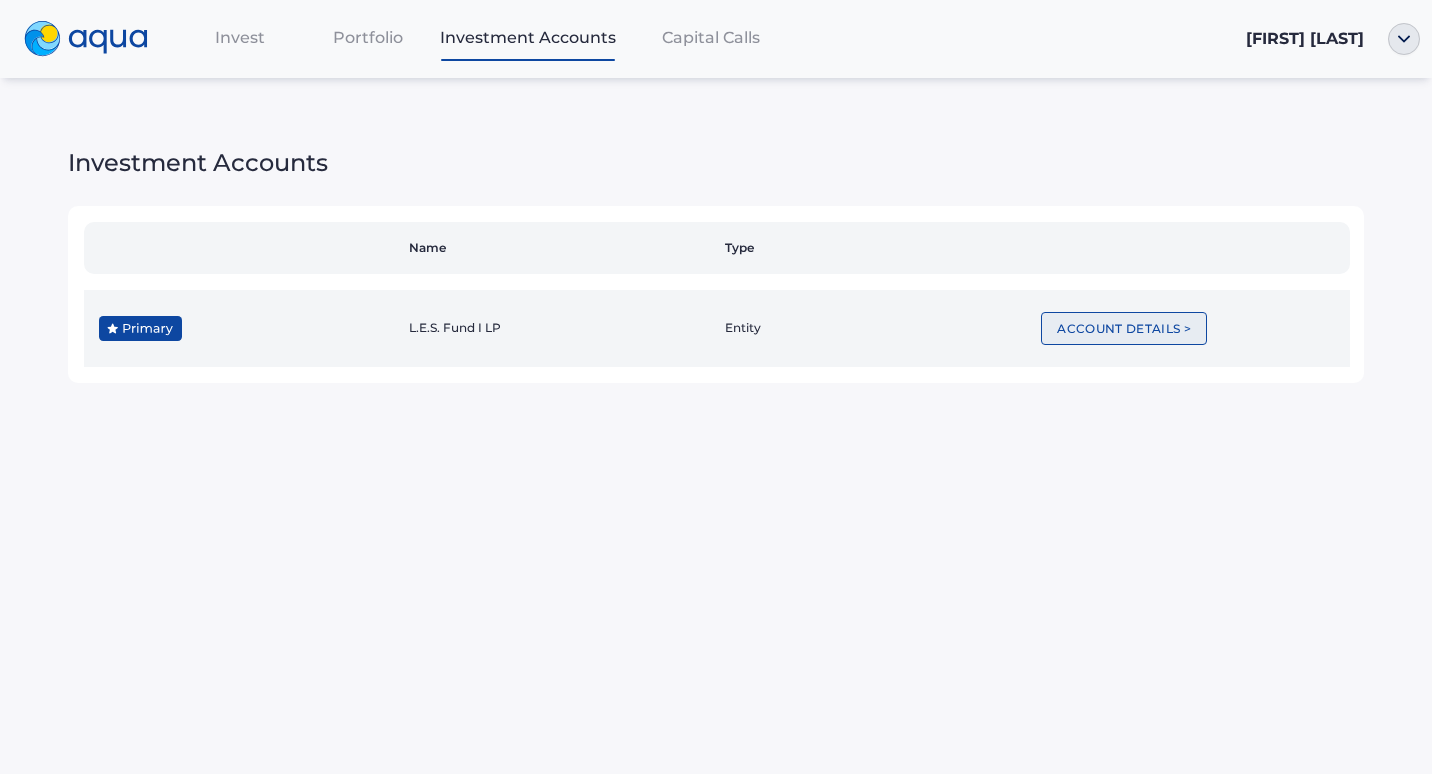click on "Account Details >" at bounding box center (1124, 328) 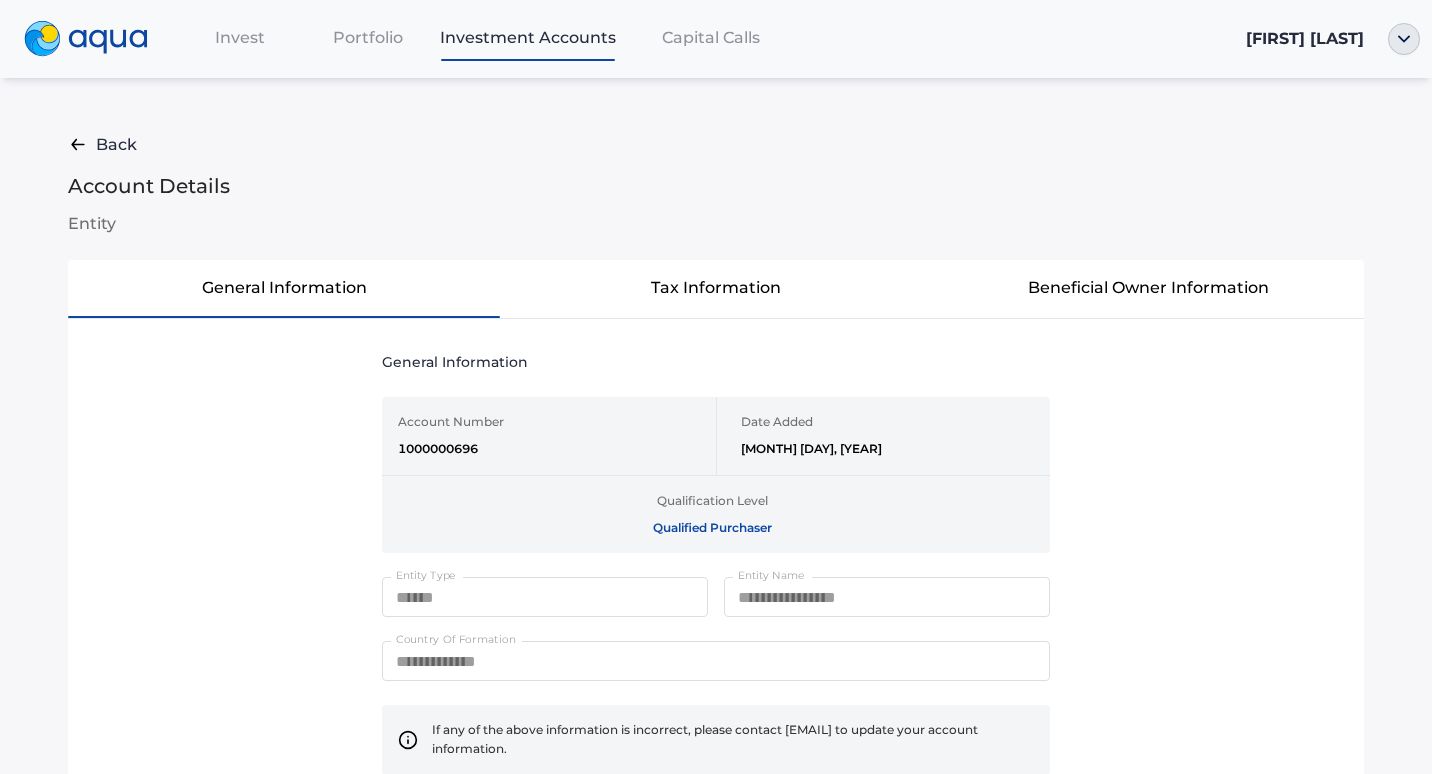 click on "Qualified Purchaser" at bounding box center [712, 527] 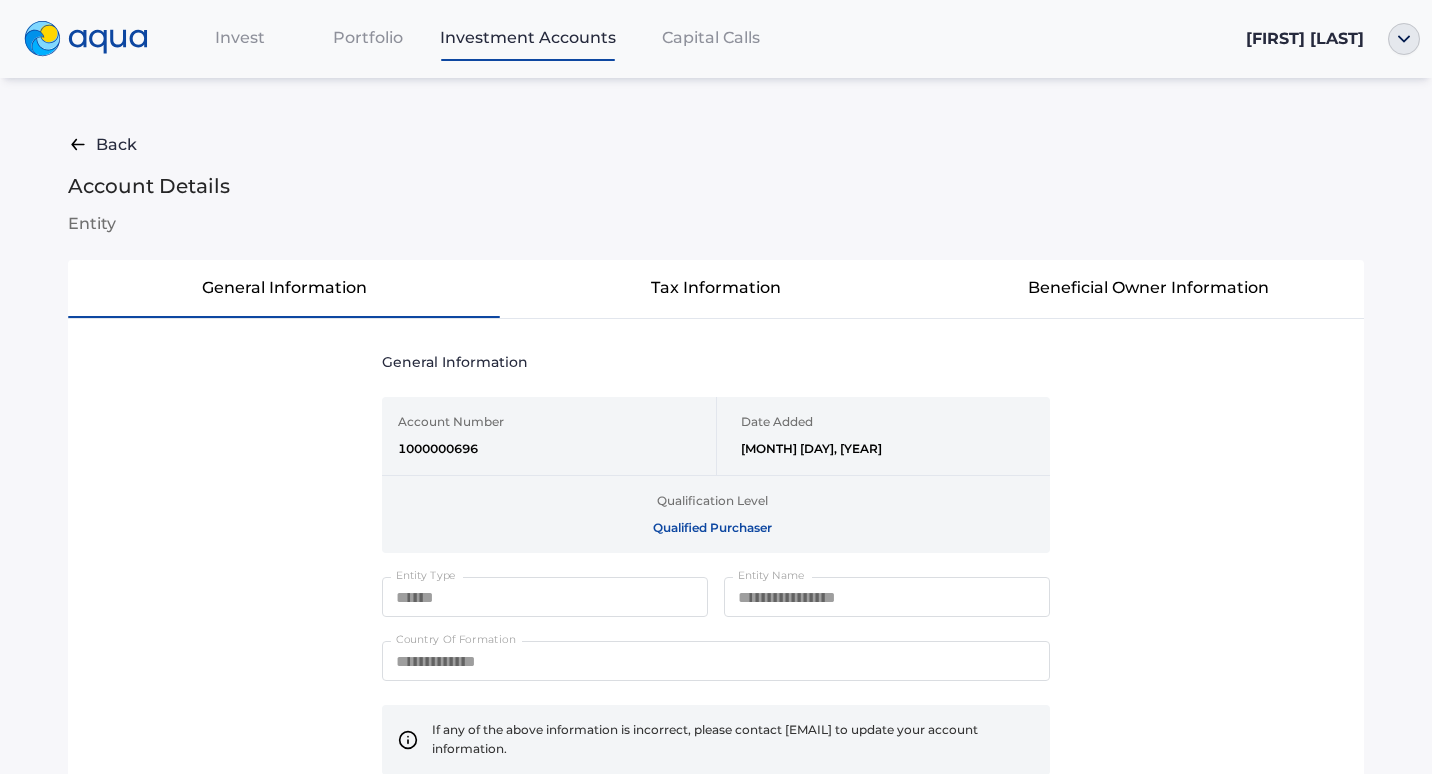 click on "Account Details" at bounding box center [716, 186] 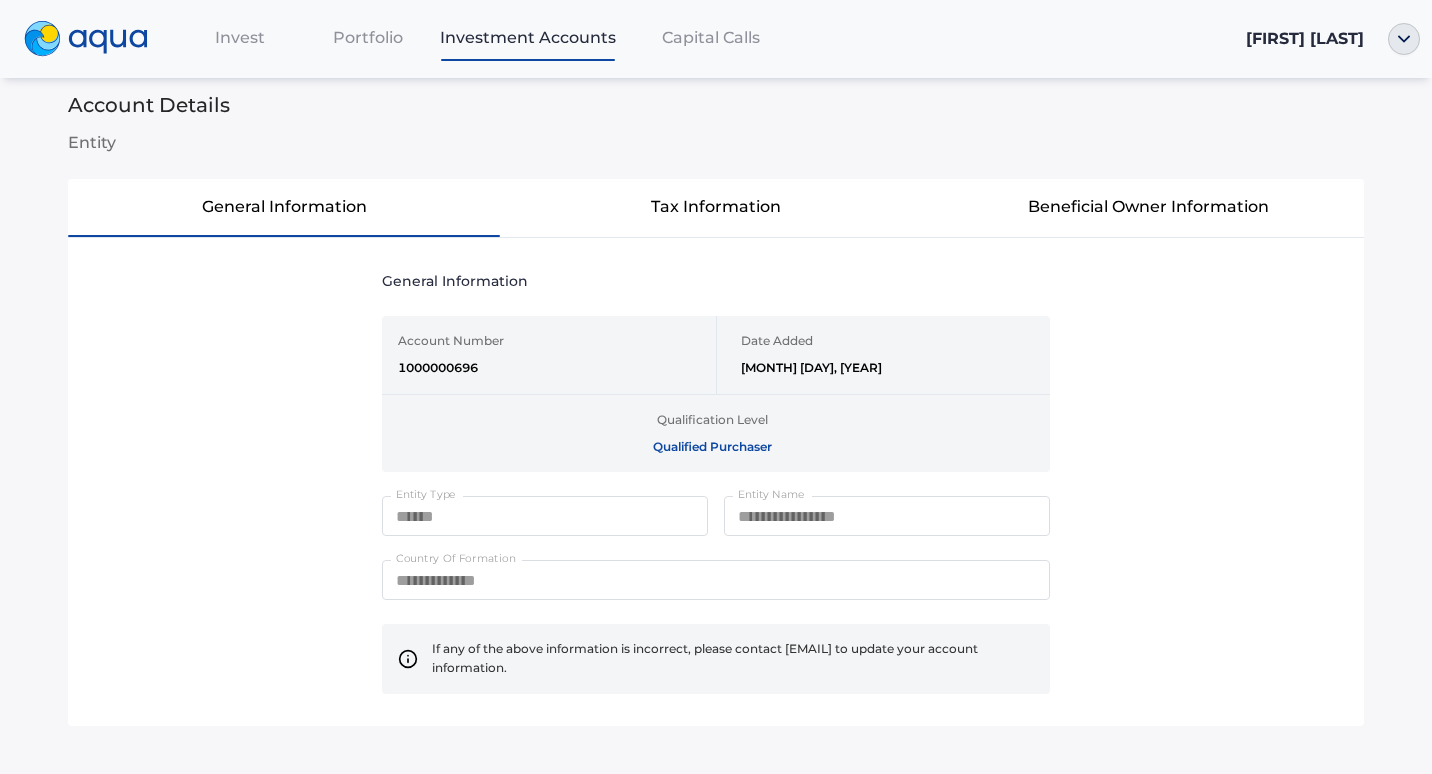 click at bounding box center (1404, 39) 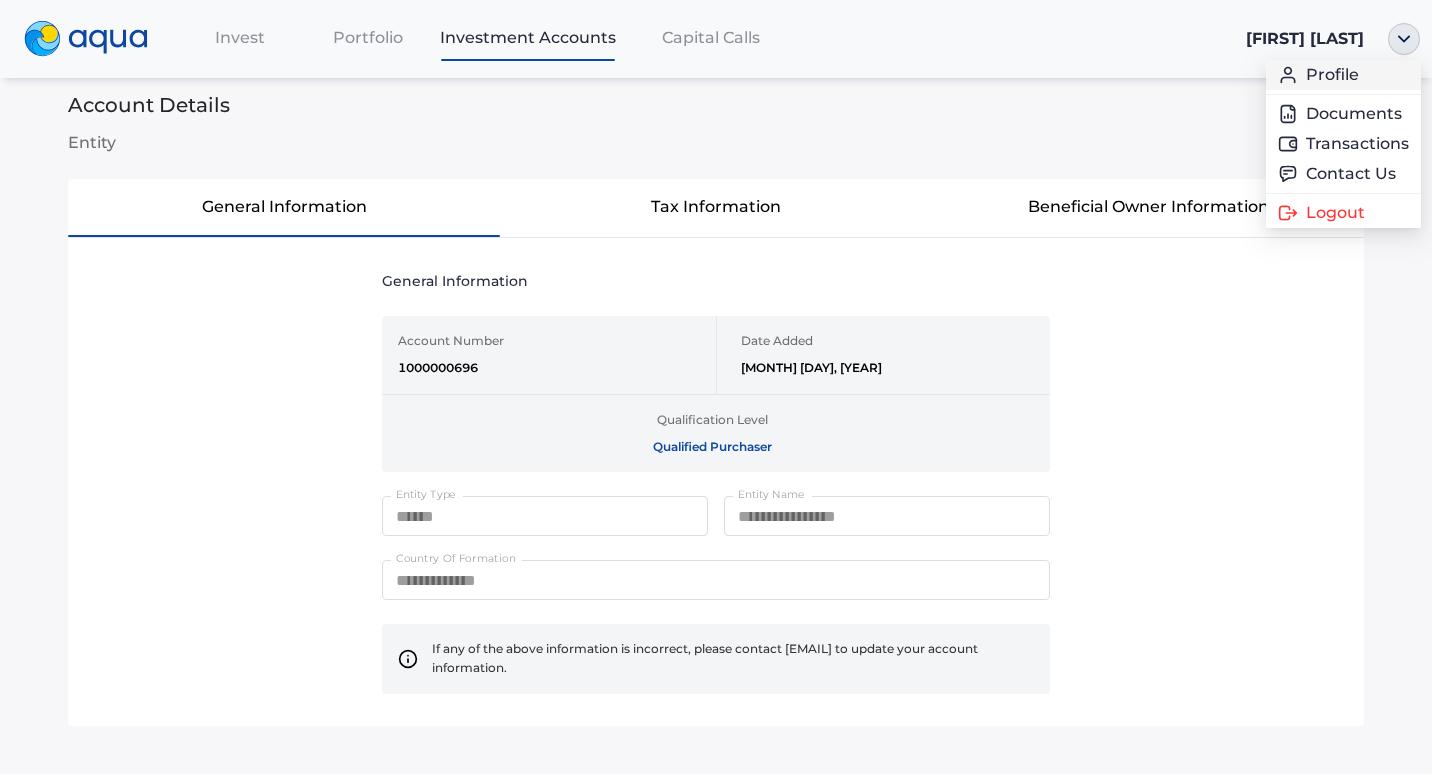 click on "Profile" at bounding box center (1343, 75) 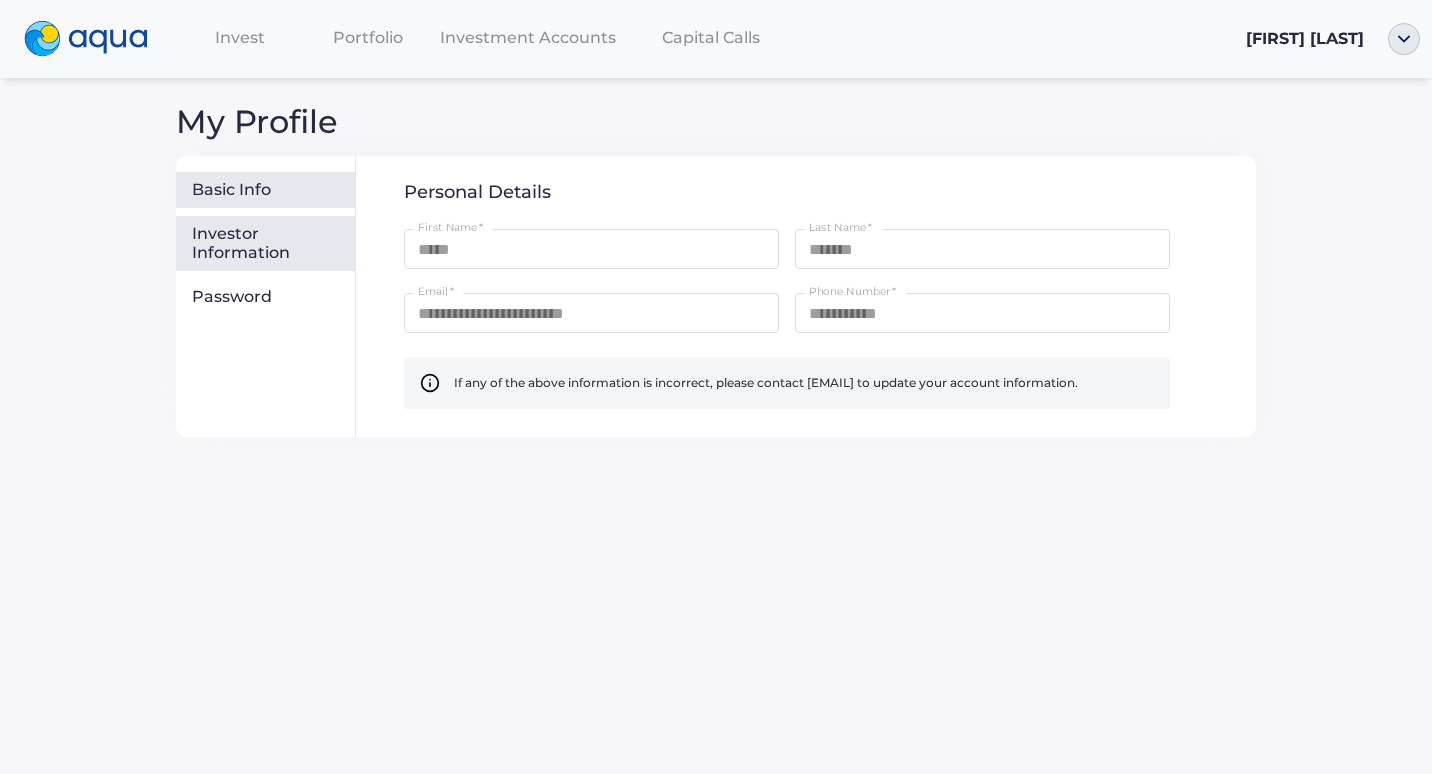 click on "Investor Information" at bounding box center [269, 243] 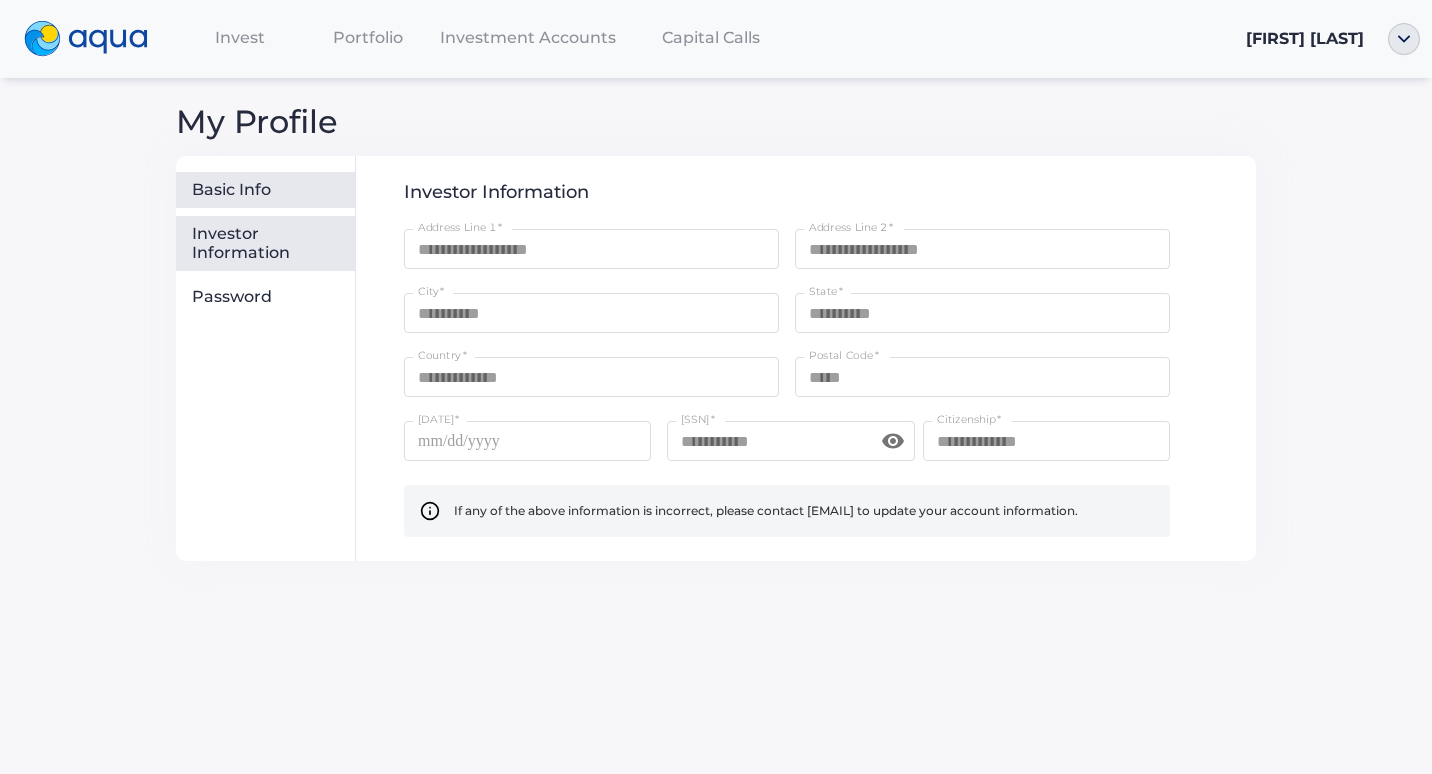 click on "Basic Info" at bounding box center [269, 190] 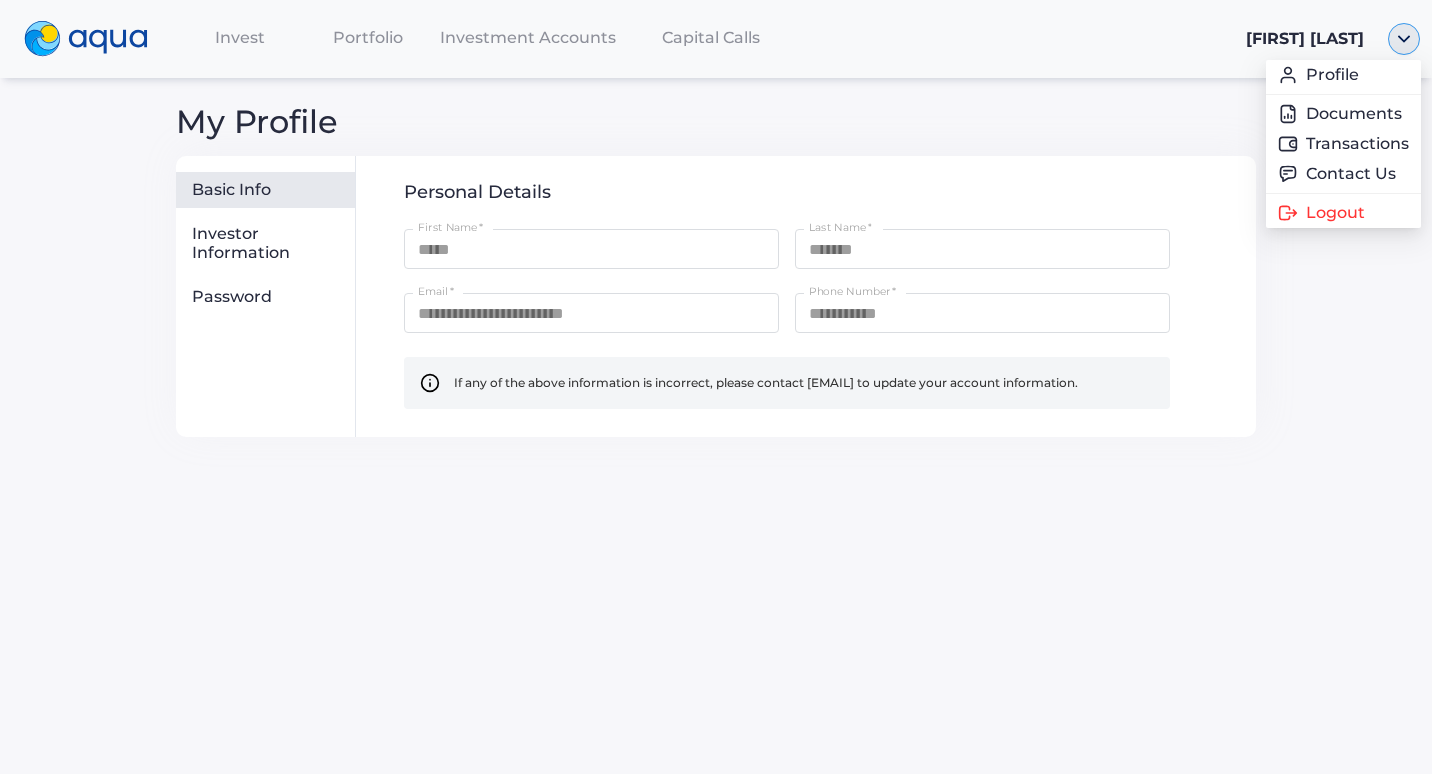 click at bounding box center [1404, 39] 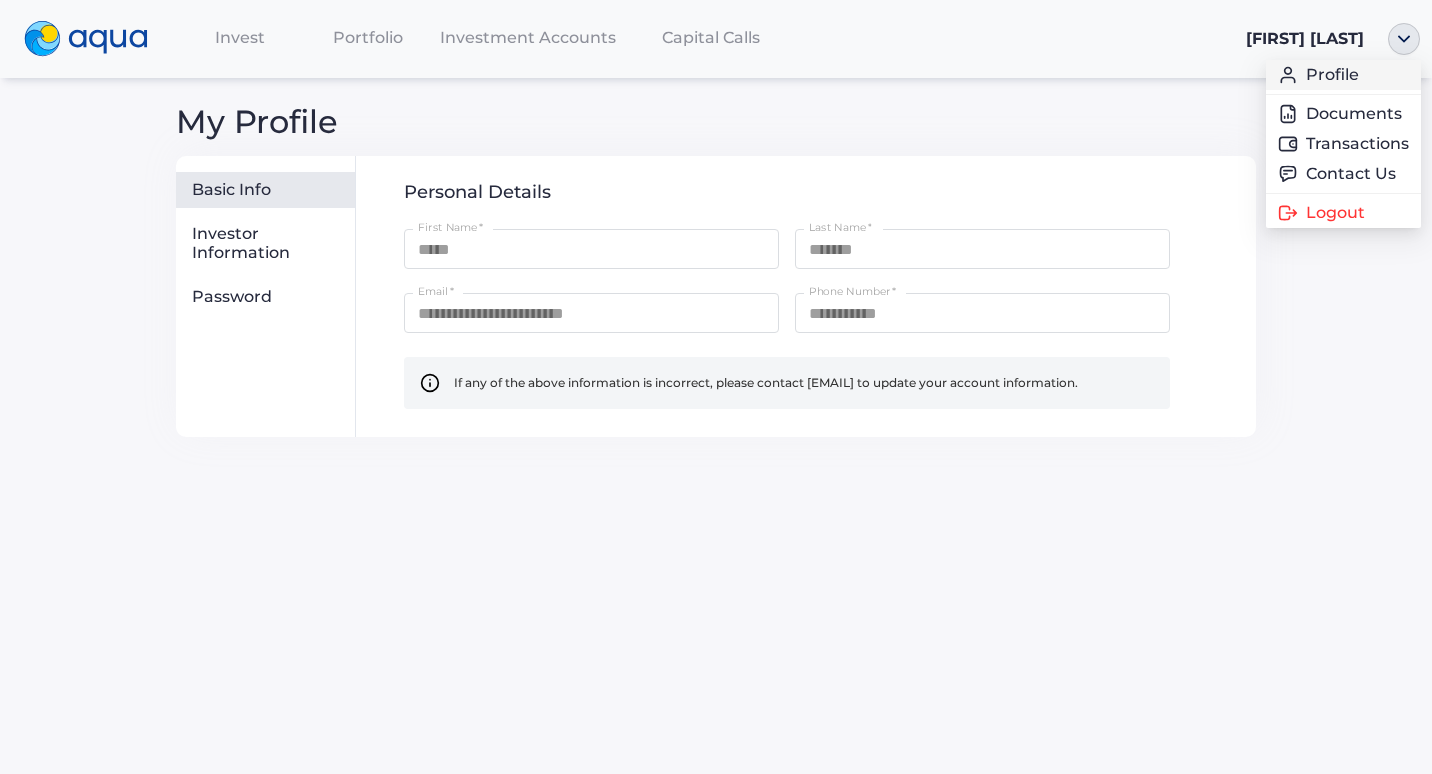 click on "Profile" at bounding box center [1343, 75] 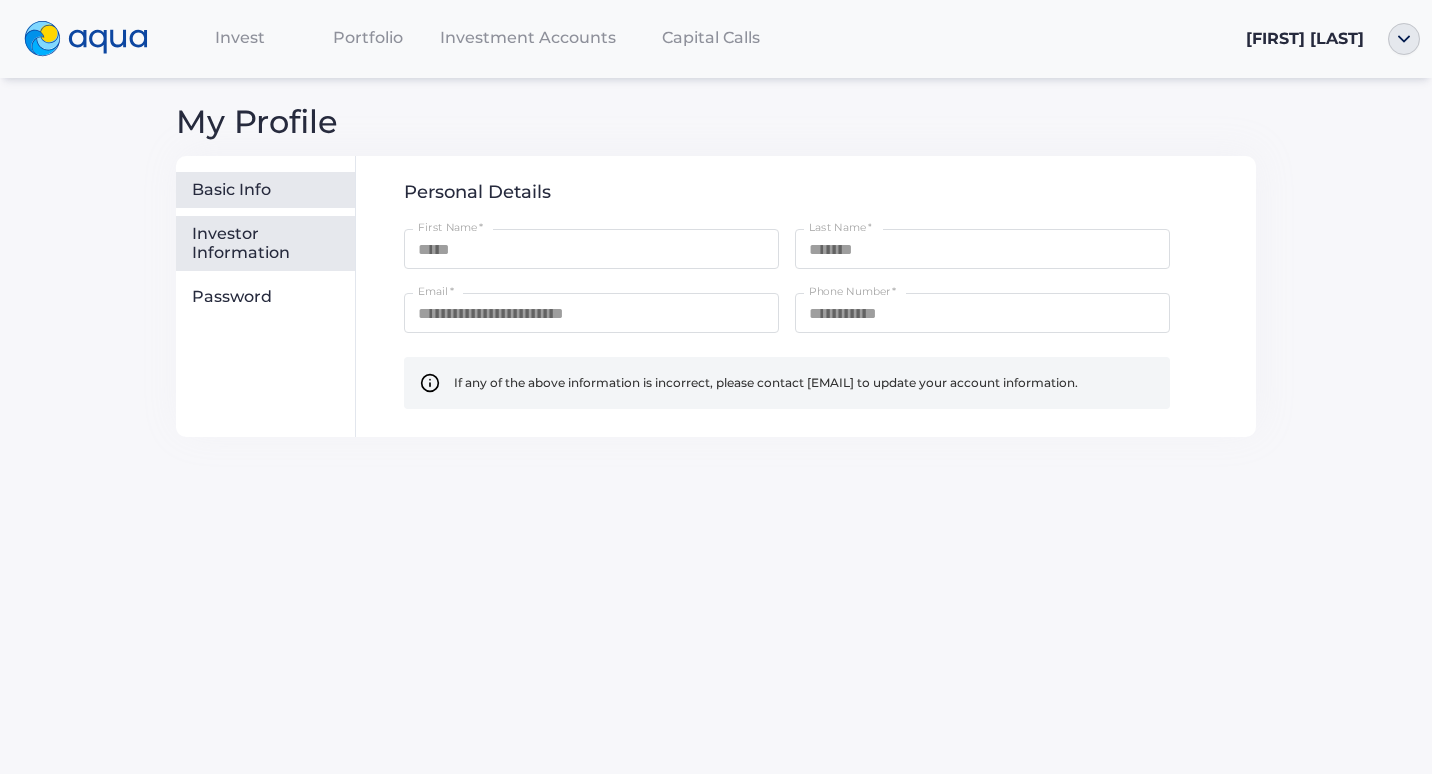 click on "Investor Information" at bounding box center (269, 243) 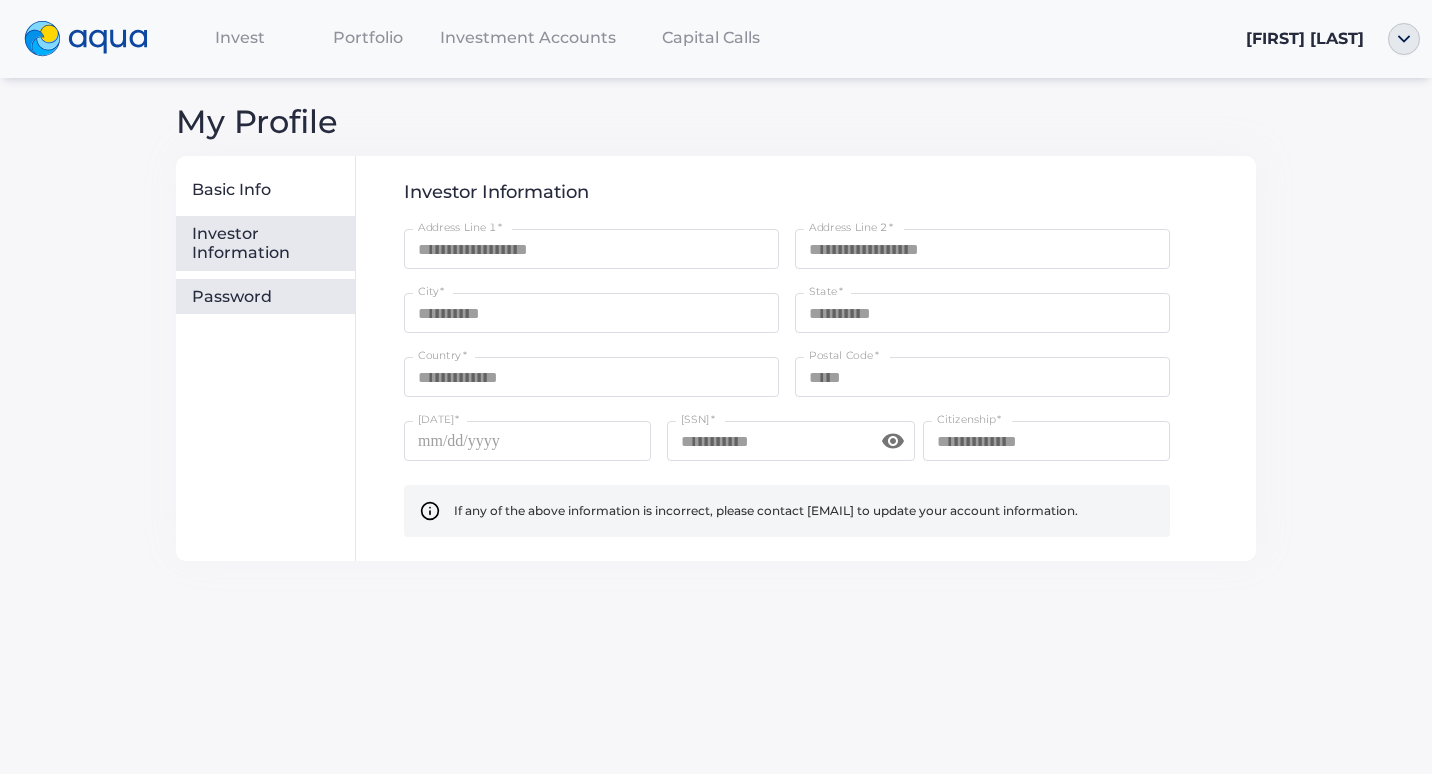 click on "Password" at bounding box center (269, 297) 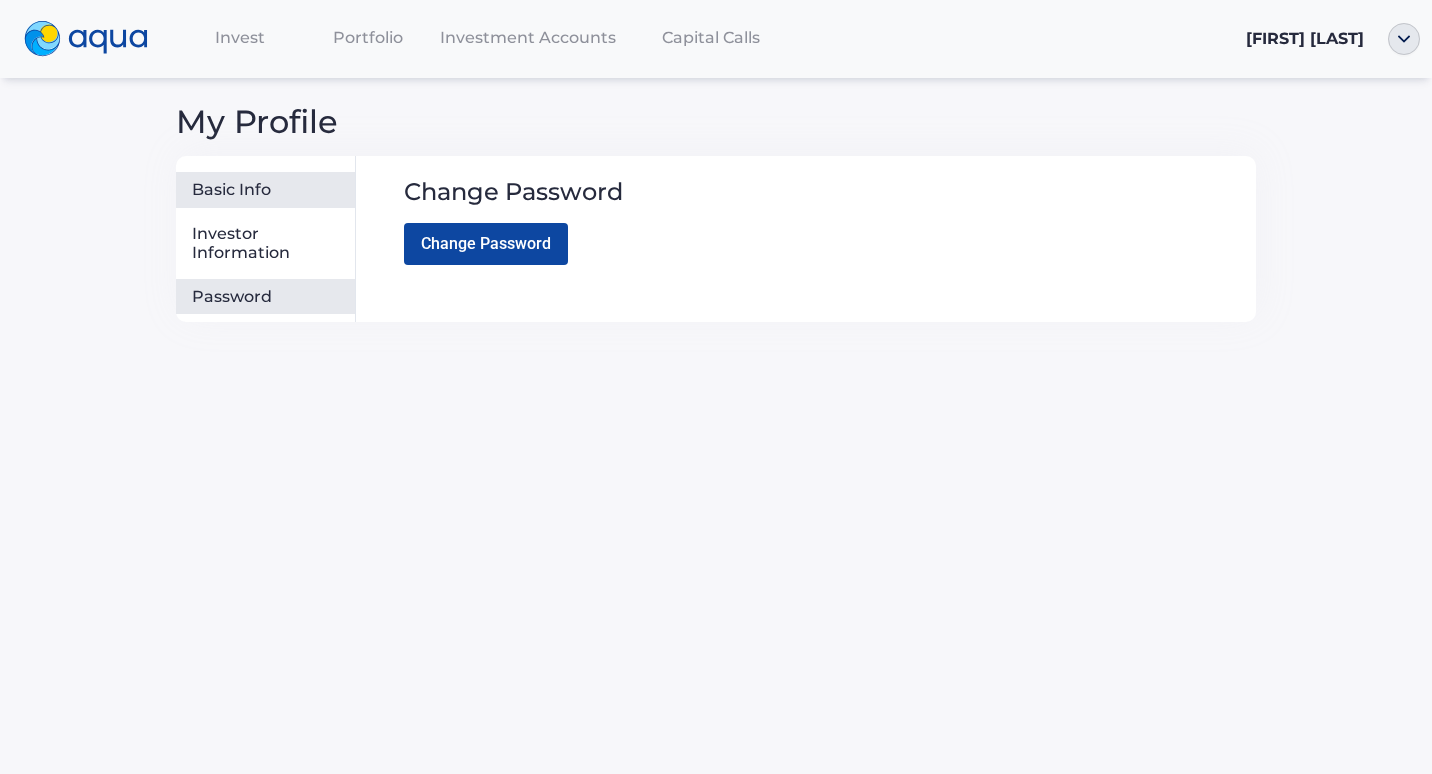 click on "Basic Info" at bounding box center (269, 190) 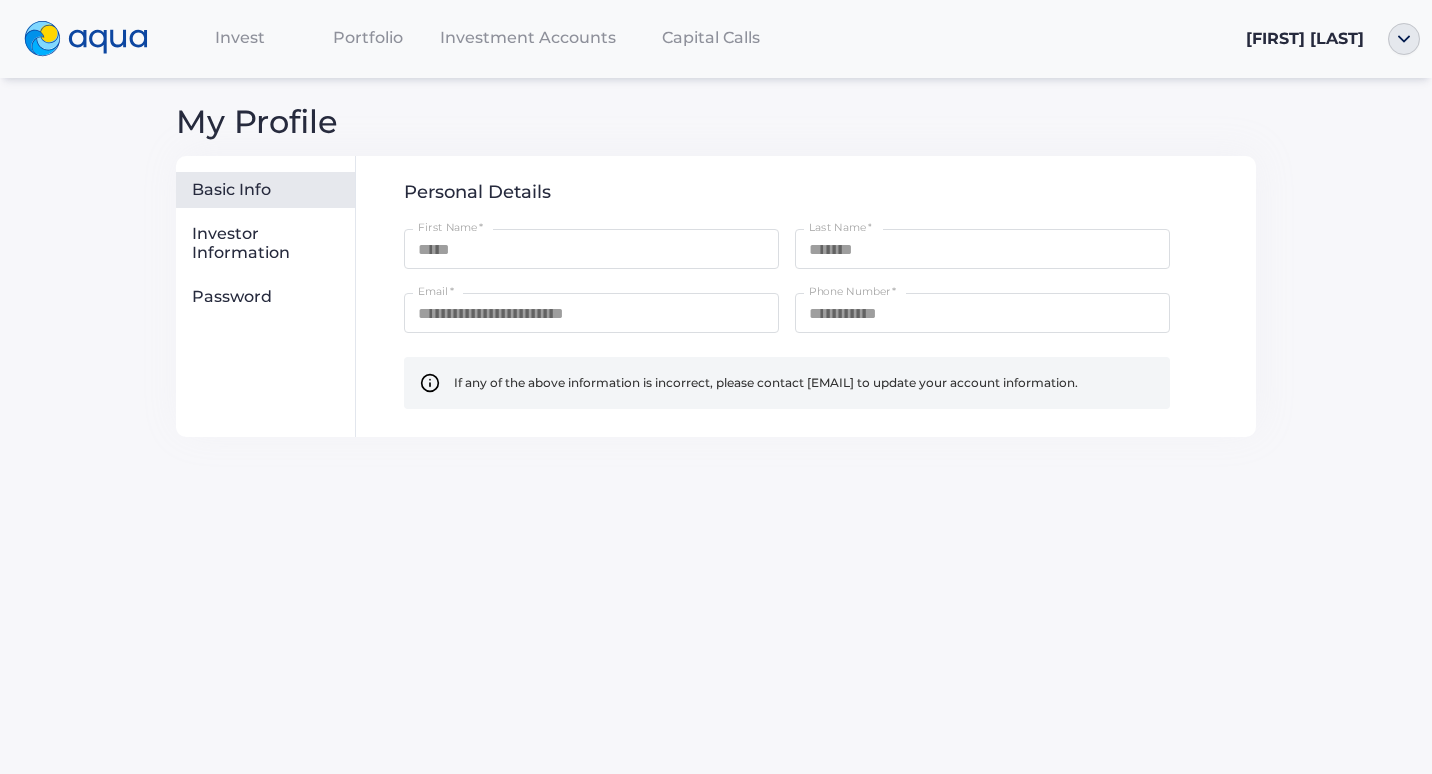 click at bounding box center (430, 383) 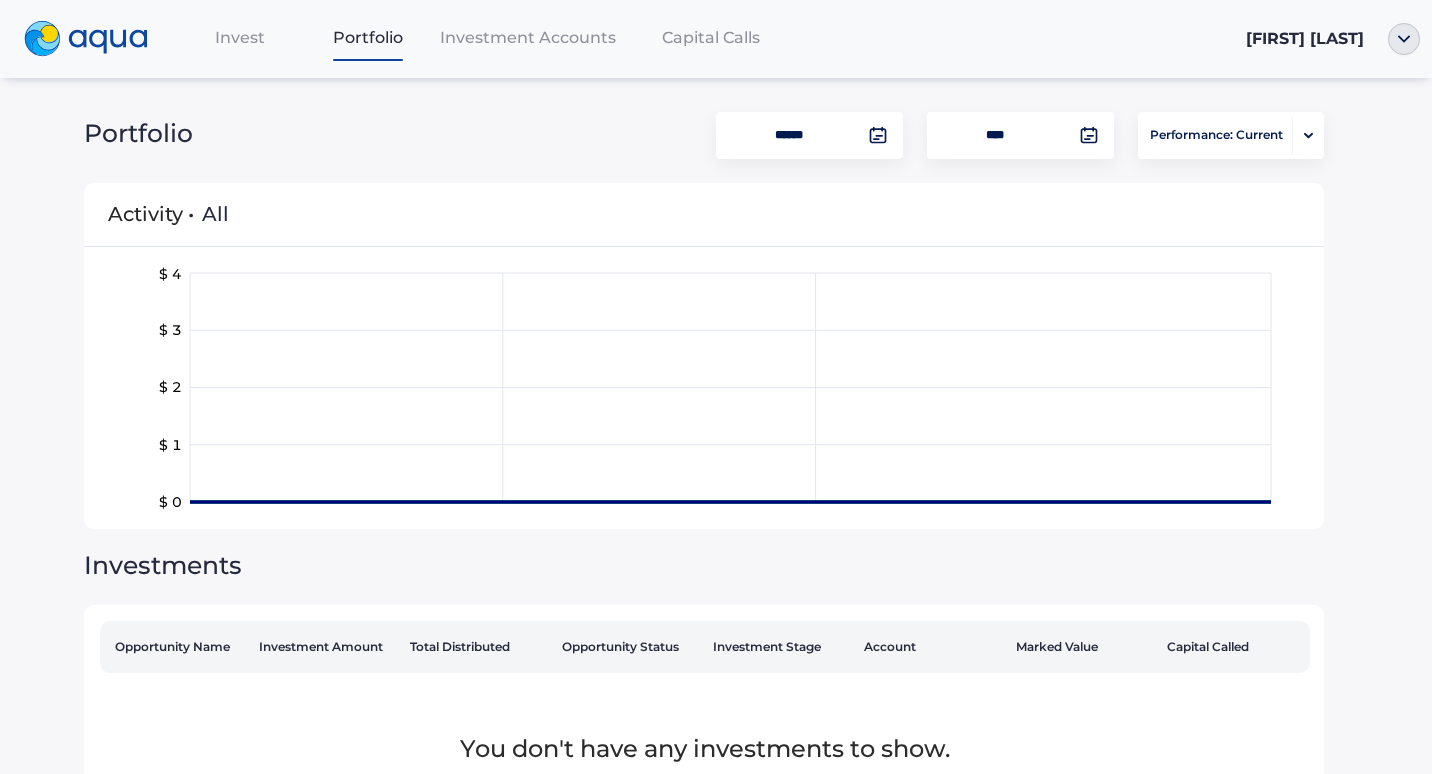 click on "Invest" at bounding box center (240, 37) 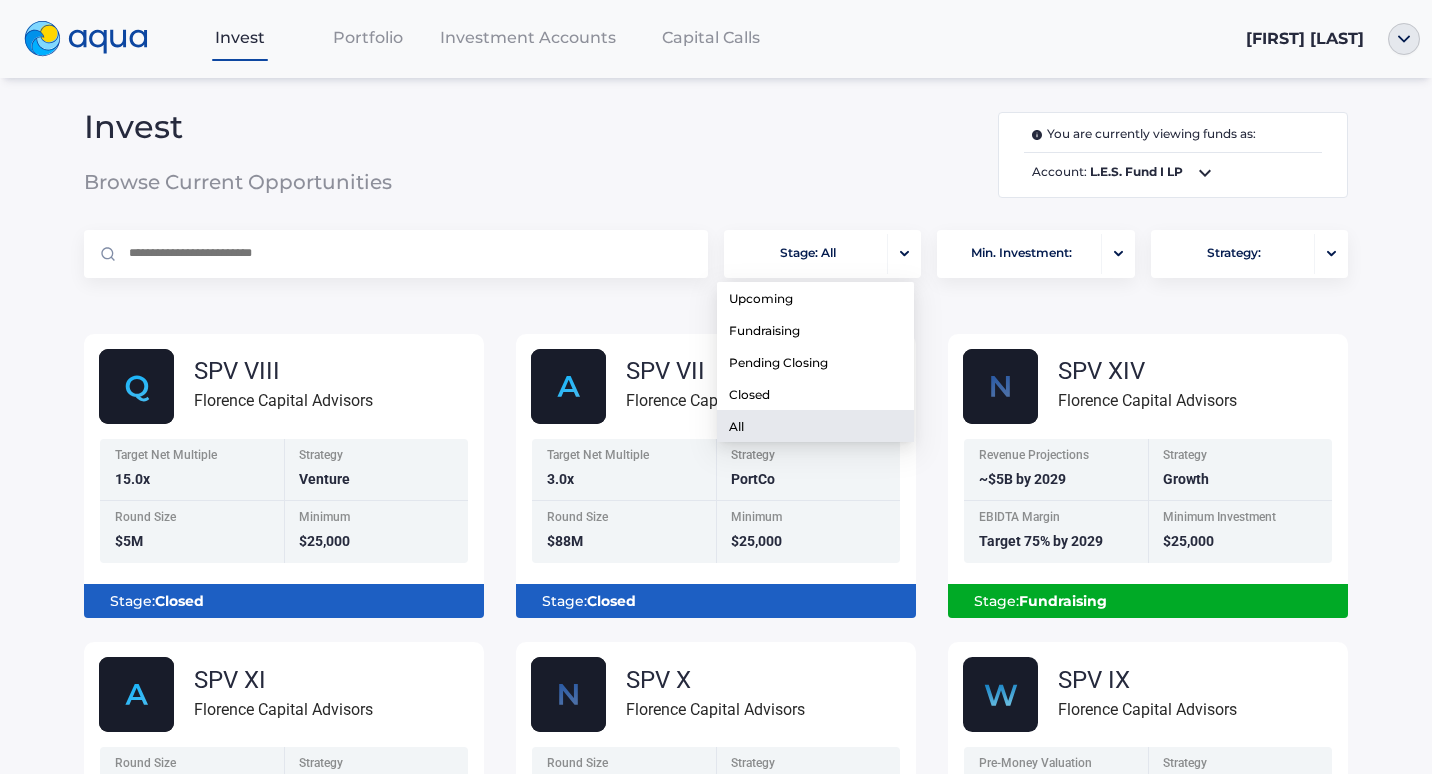 click at bounding box center (904, 253) 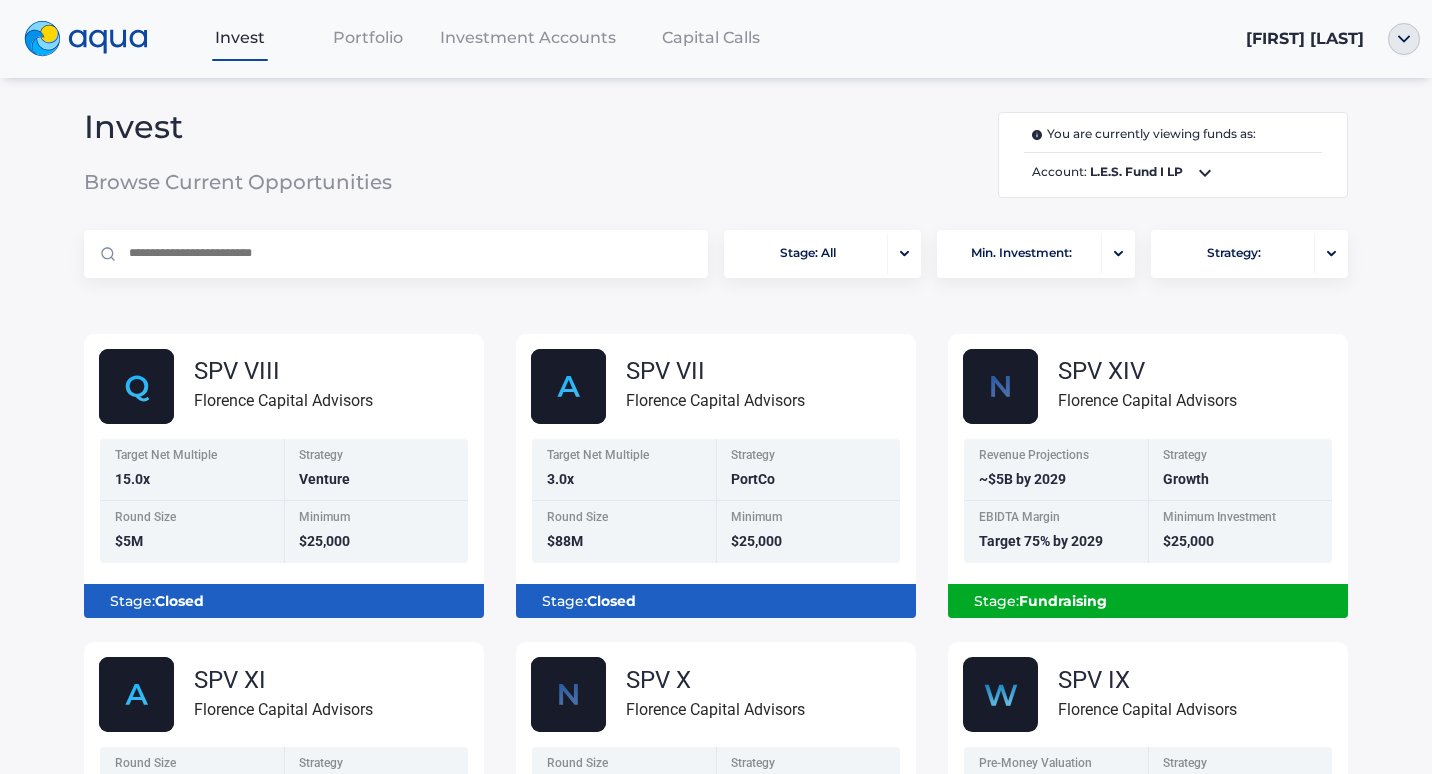 click on "You are currently viewing funds as: Account:   L.E.S. Fund I LP" at bounding box center [926, 155] 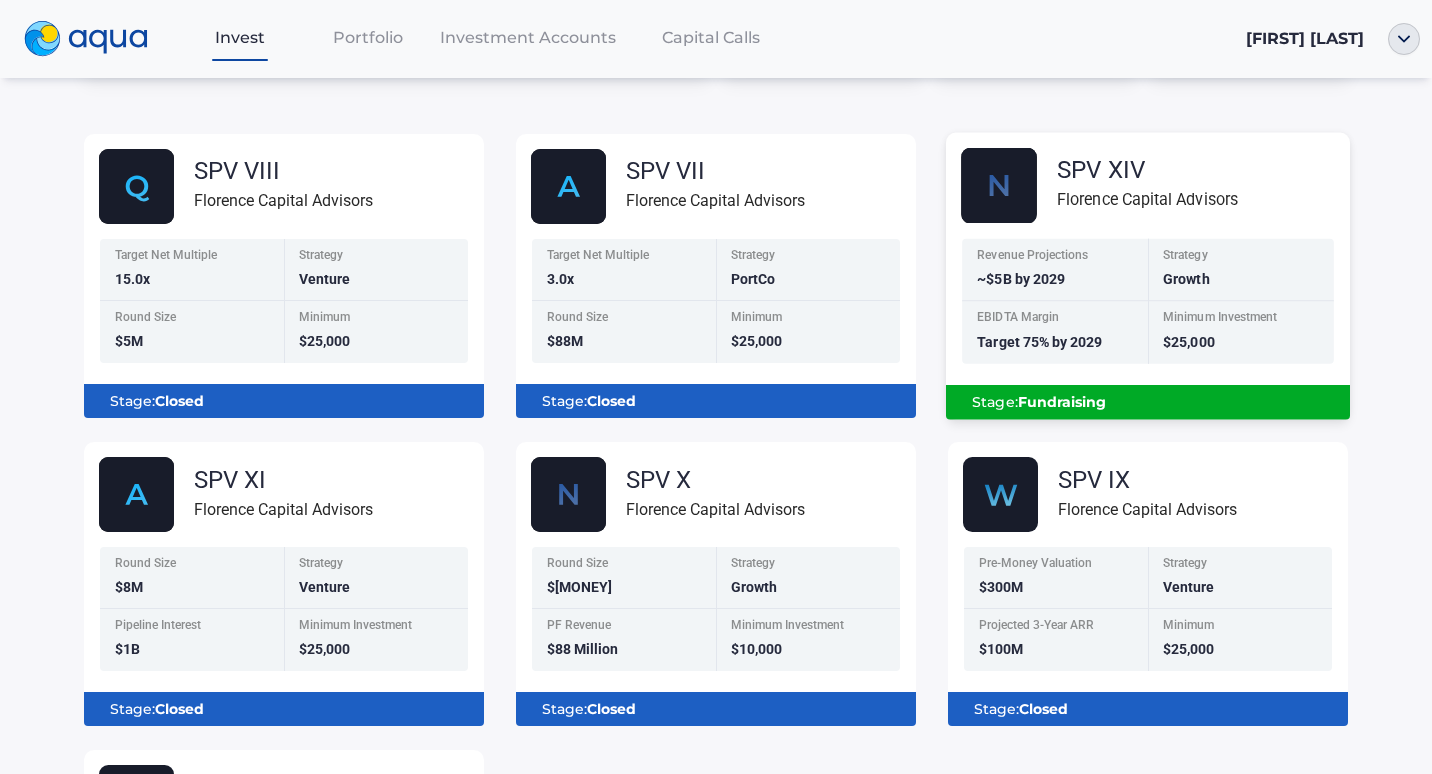 scroll, scrollTop: 0, scrollLeft: 0, axis: both 